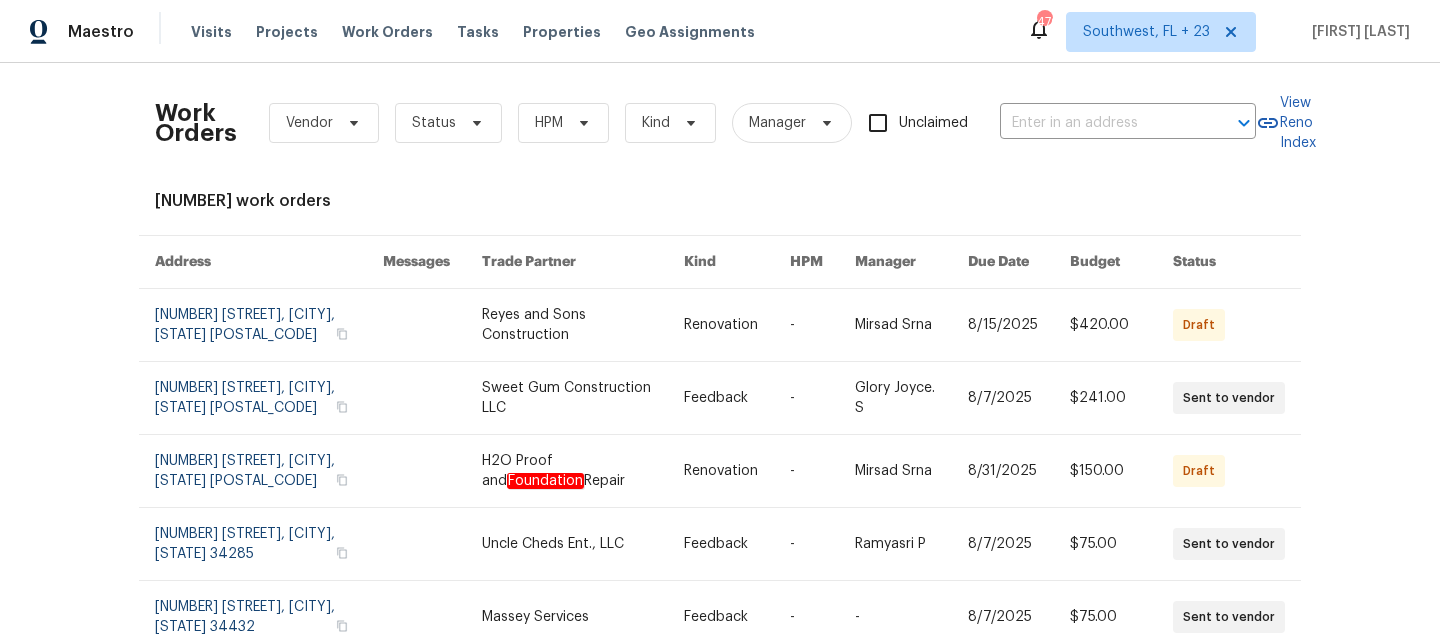scroll, scrollTop: 0, scrollLeft: 0, axis: both 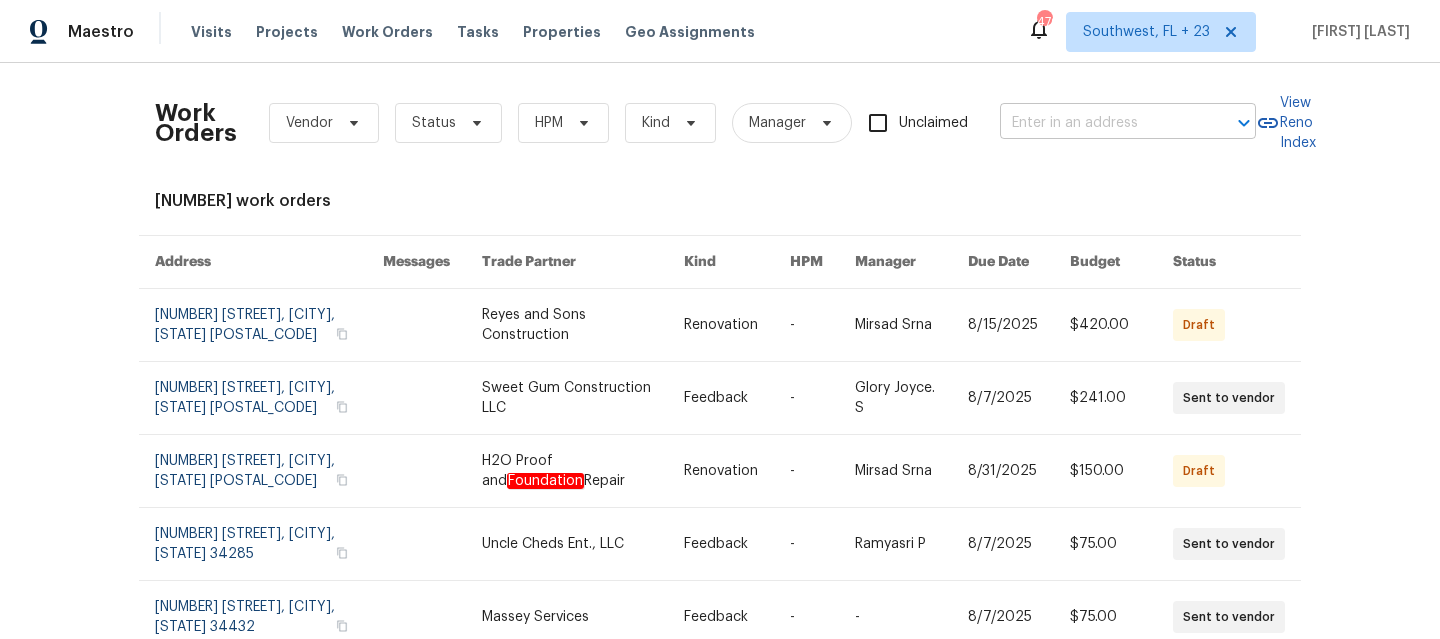click at bounding box center (1100, 123) 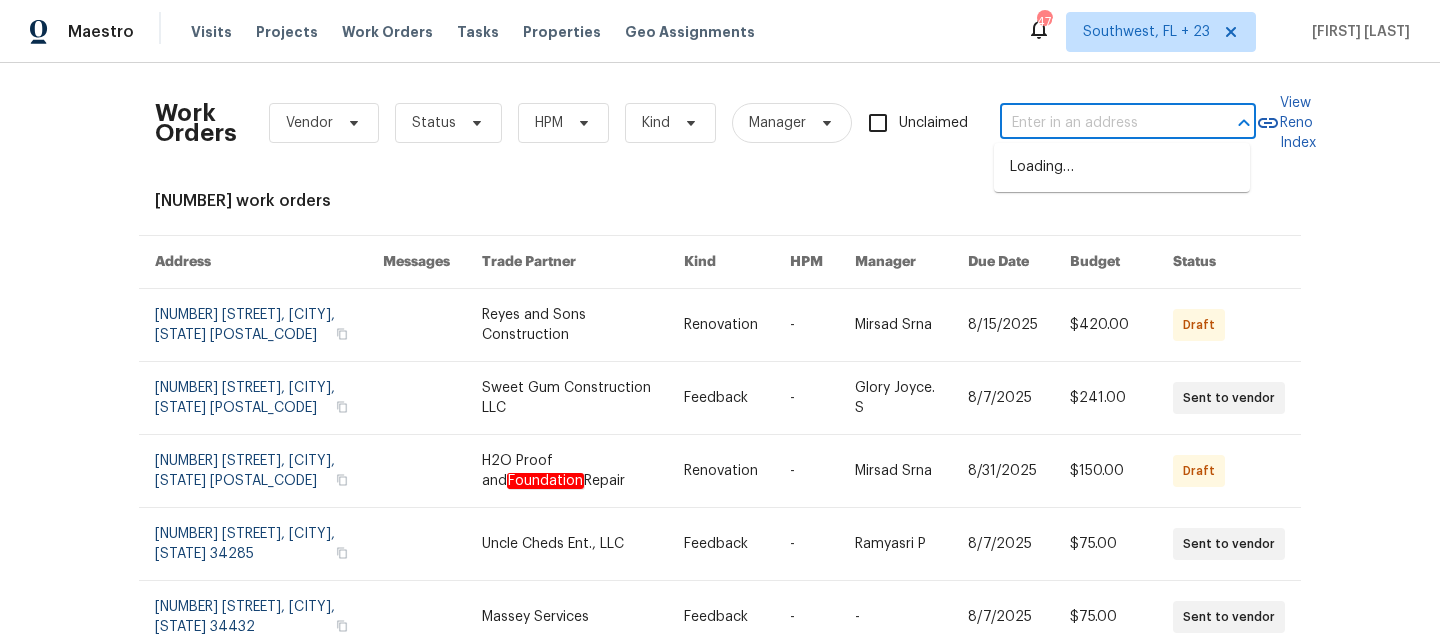 paste on "[NUMBER] [STREET] [CITY], [STATE] [POSTAL_CODE]" 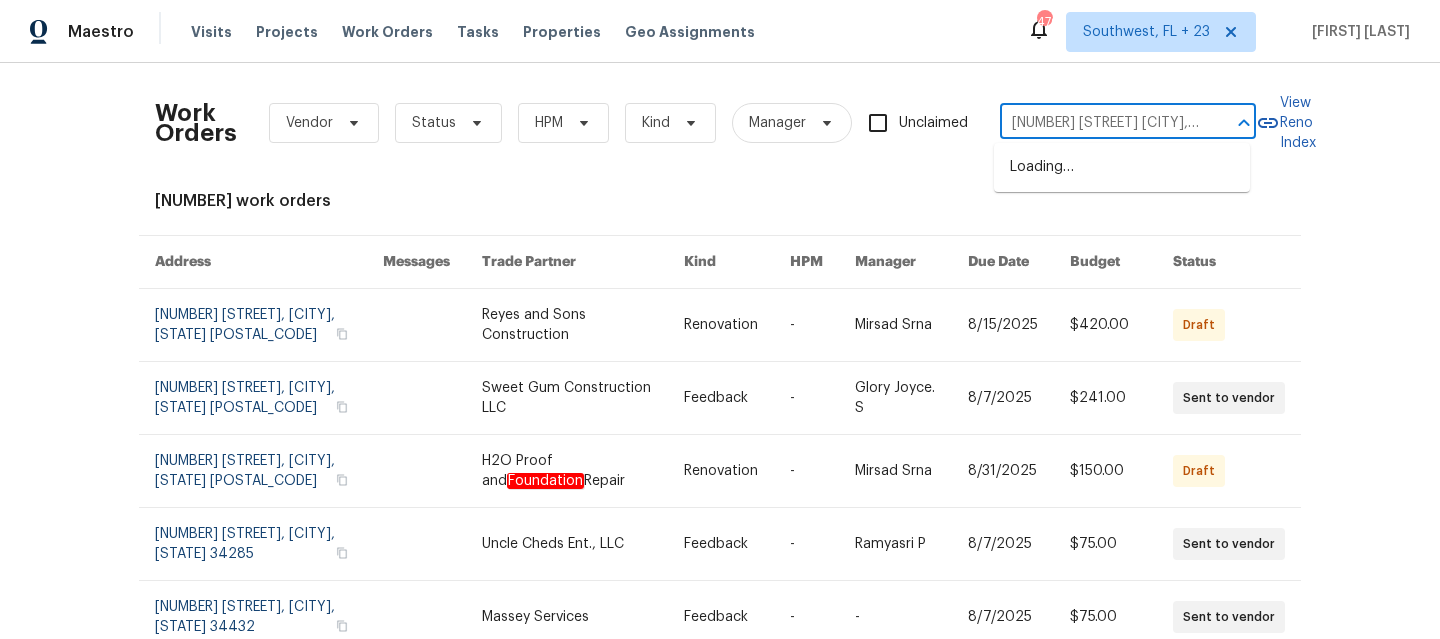 scroll, scrollTop: 0, scrollLeft: 119, axis: horizontal 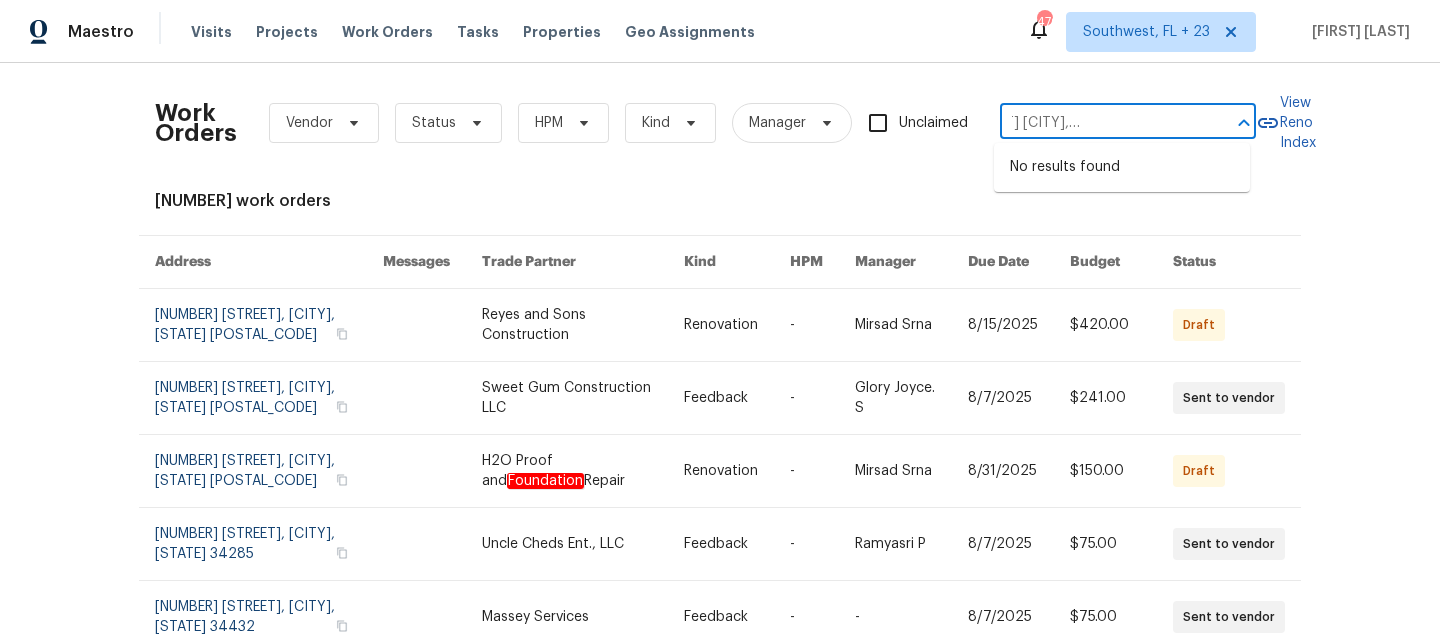 type on "[NUMBER] [STREET] [CITY], [STATE] [POSTAL_CODE]" 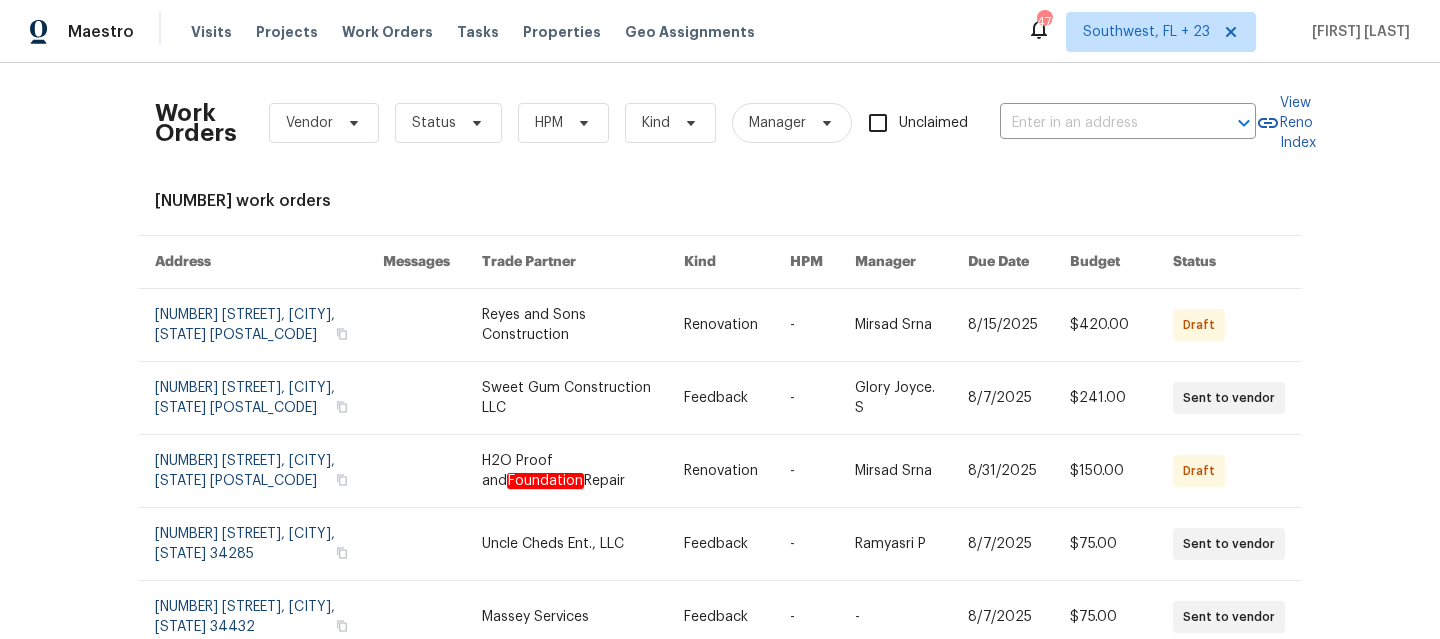 click on "Maestro Visits Projects Work Orders Tasks Properties Geo Assignments [NUMBER] [REGION], [STATE] + [NUMBER] [FIRST] [LAST]" at bounding box center (720, 31) 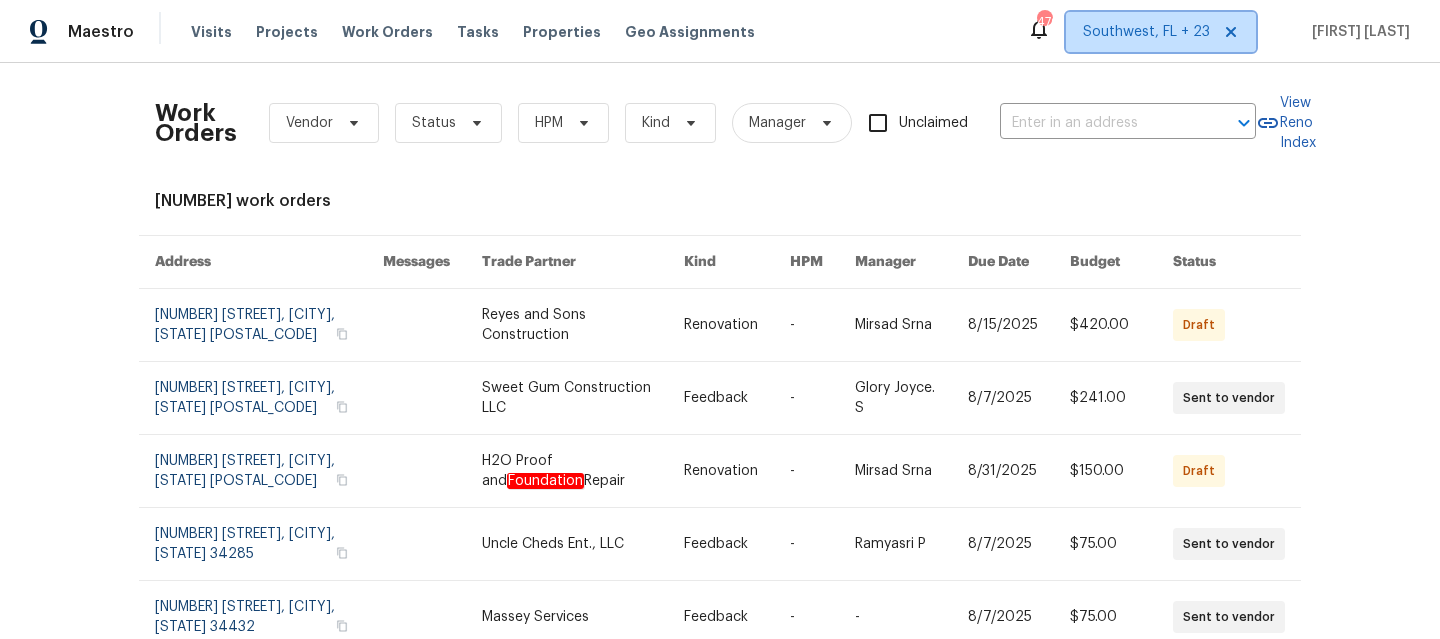 click on "Southwest, FL + 23" at bounding box center [1146, 32] 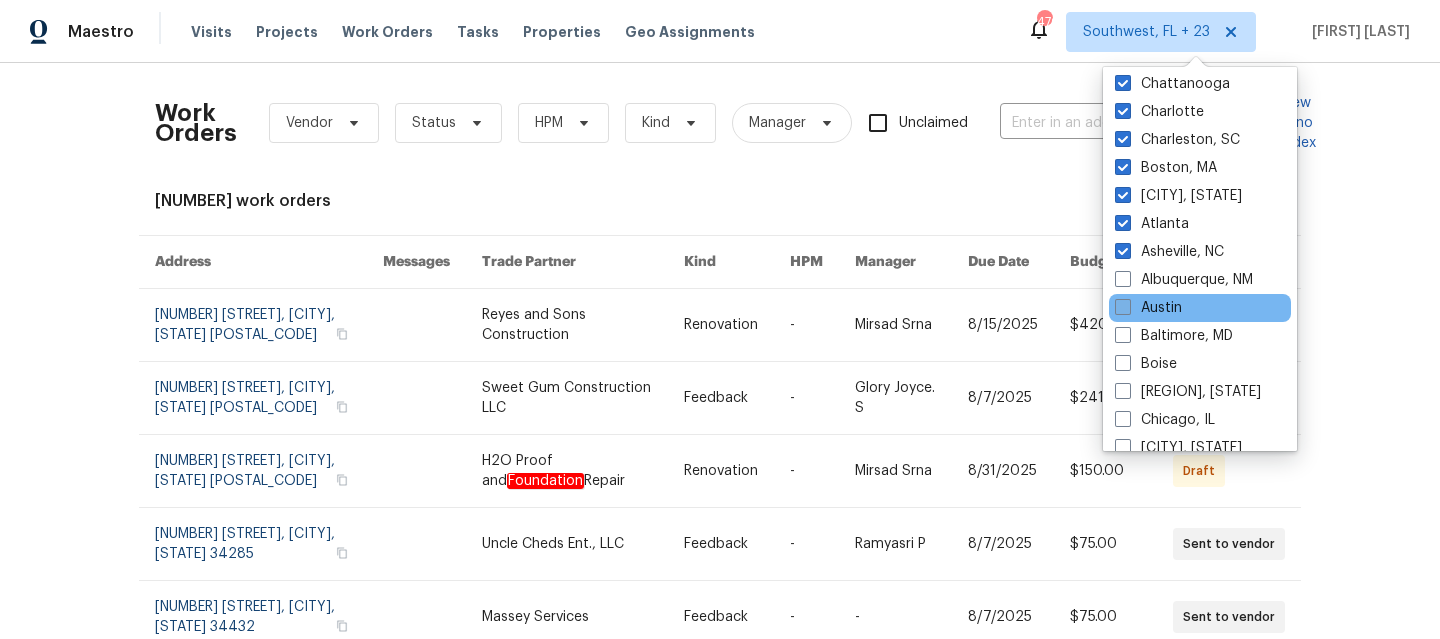 scroll, scrollTop: 485, scrollLeft: 0, axis: vertical 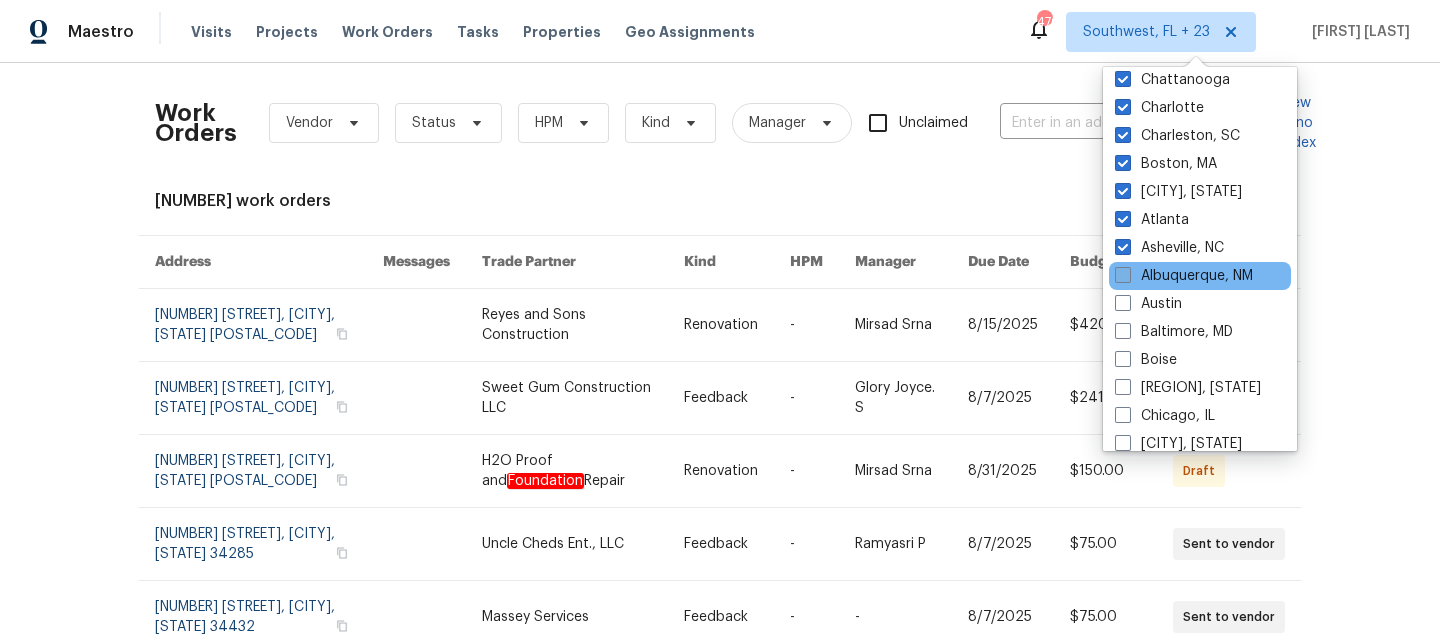 click on "Albuquerque, NM" at bounding box center [1184, 276] 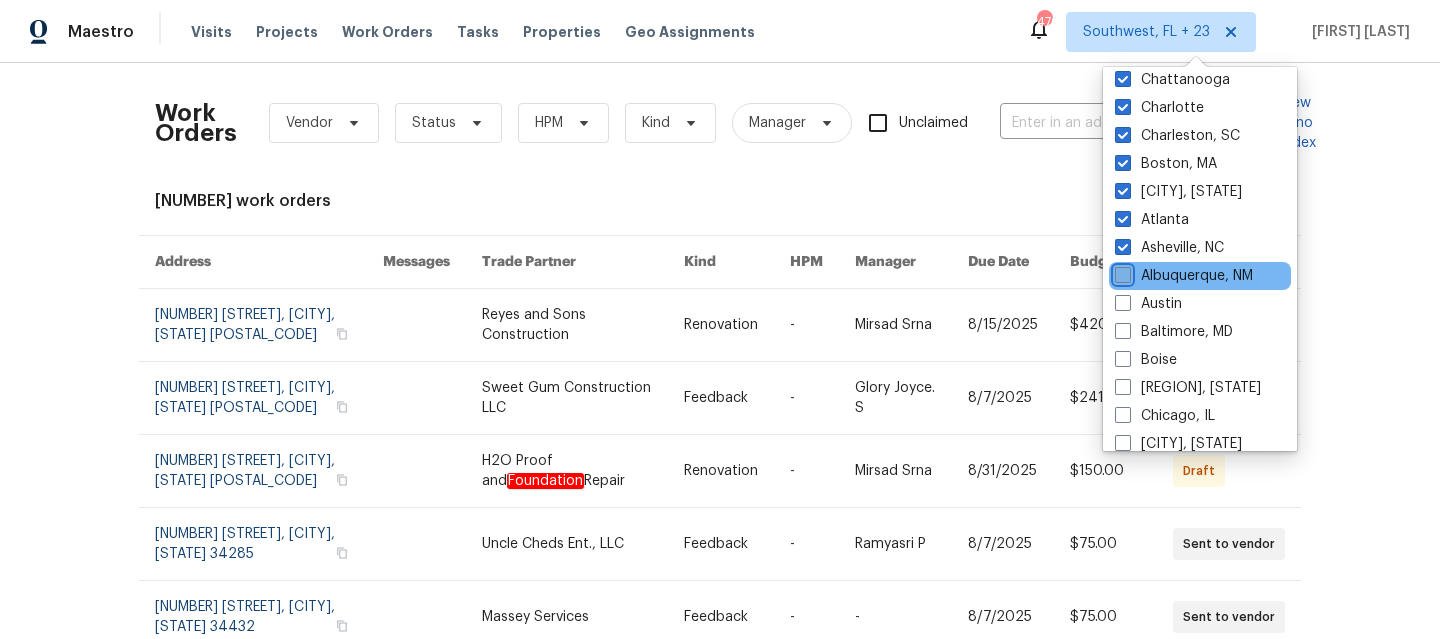 click on "Albuquerque, NM" at bounding box center (1121, 272) 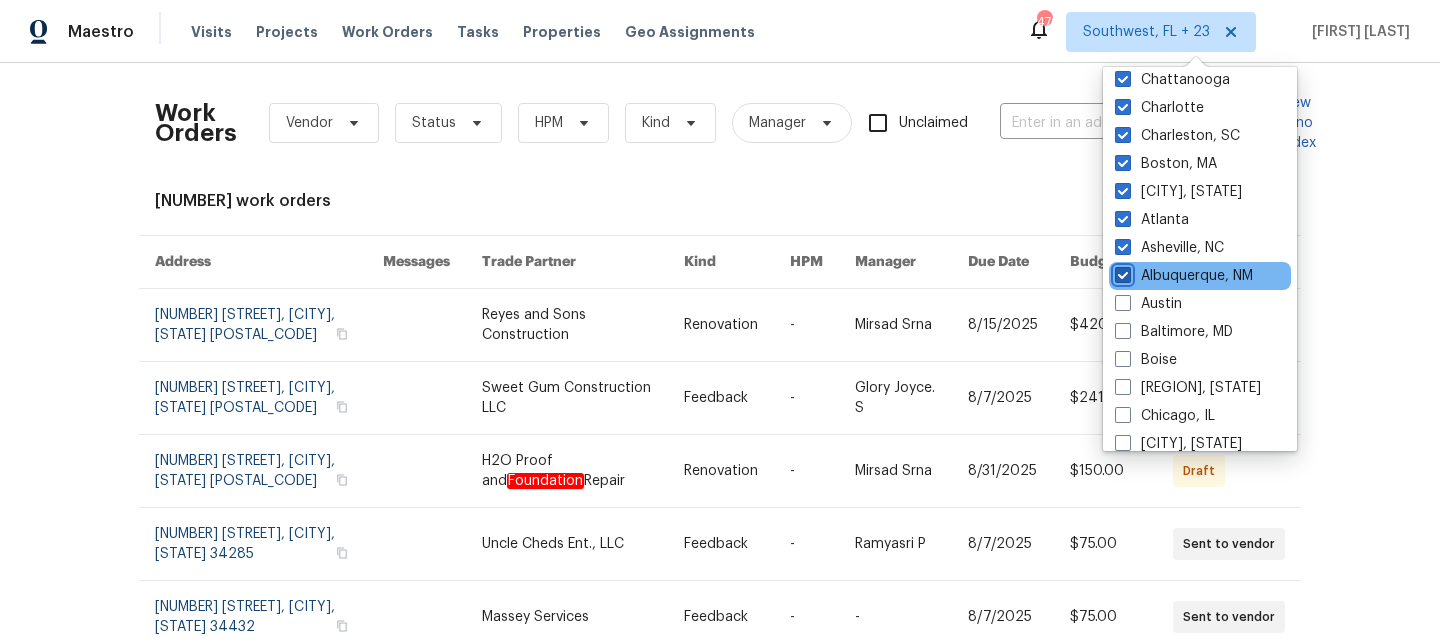 checkbox on "true" 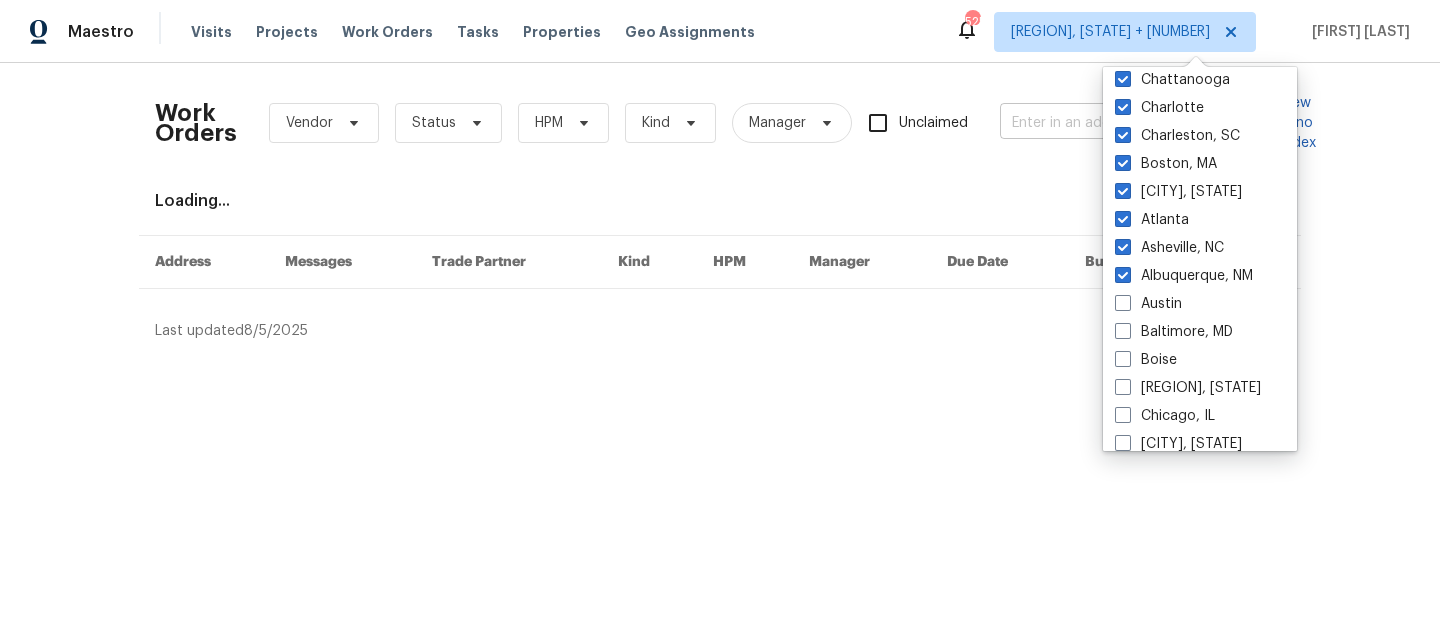 click at bounding box center (1100, 123) 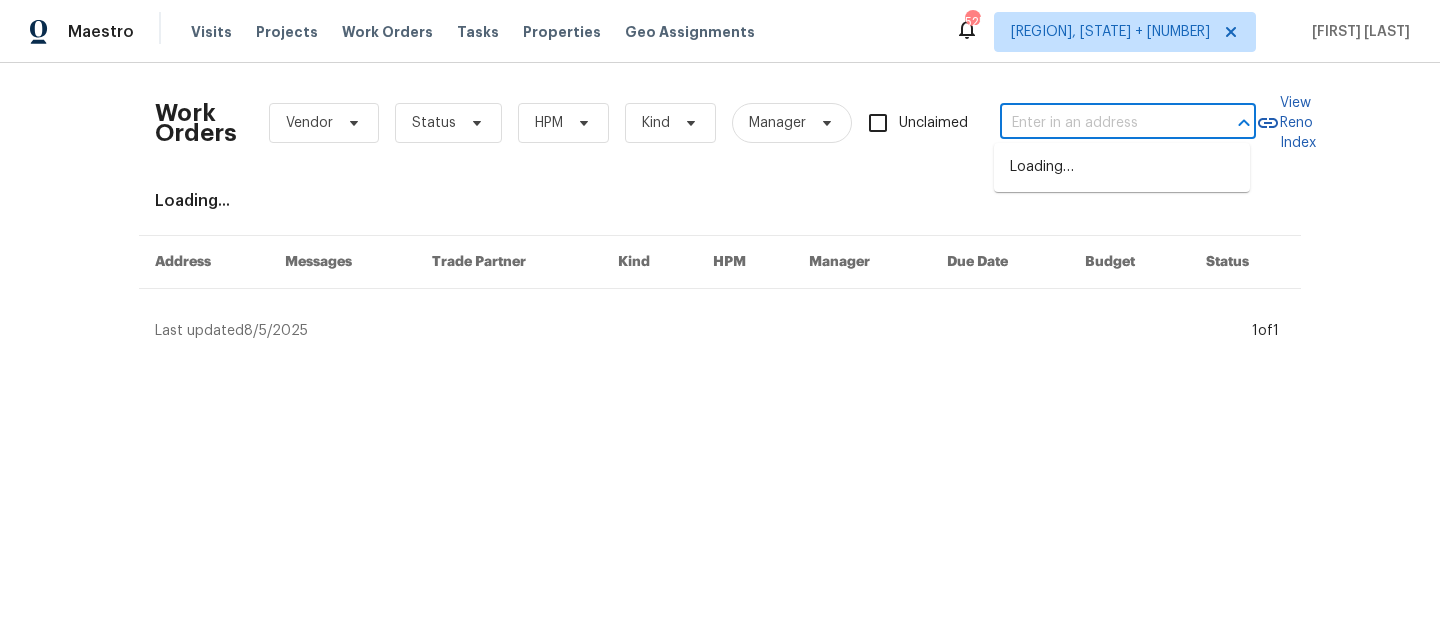 paste on "[NUMBER] [STREET] [CITY], [STATE] [POSTAL_CODE]" 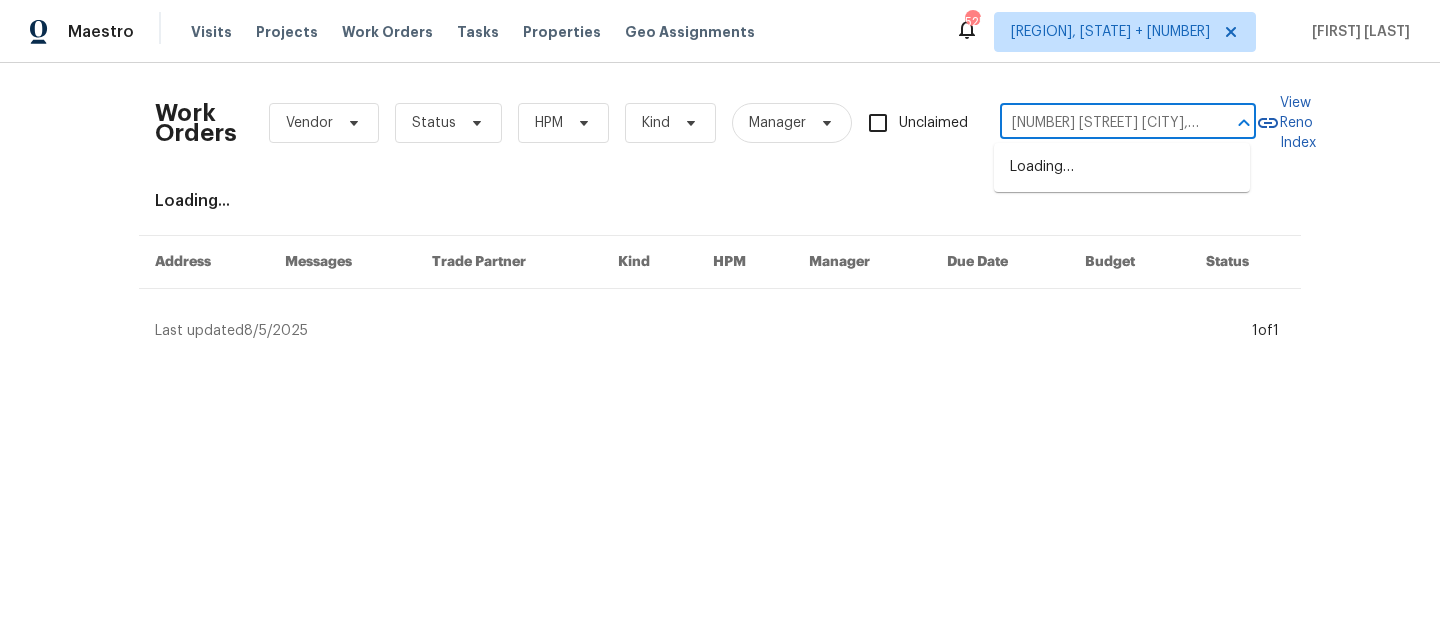 scroll, scrollTop: 0, scrollLeft: 119, axis: horizontal 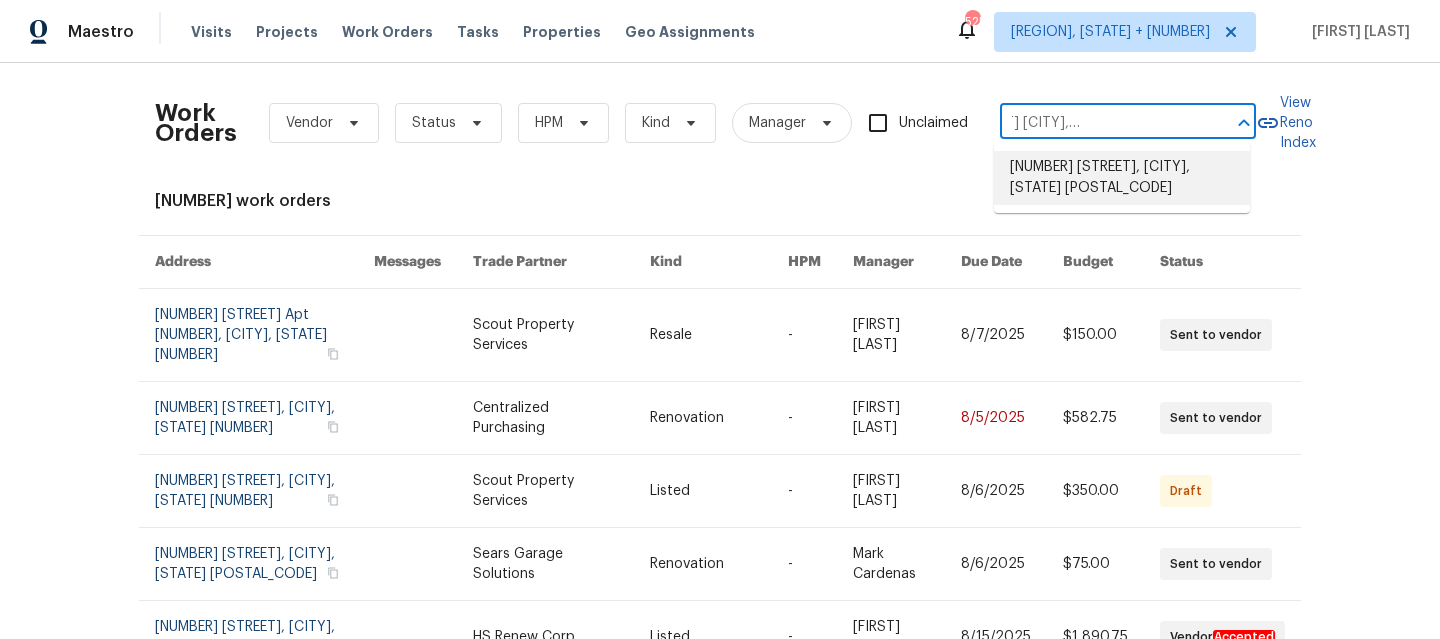 click on "[NUMBER] [STREET], [CITY], [STATE] [POSTAL_CODE]" at bounding box center (1122, 178) 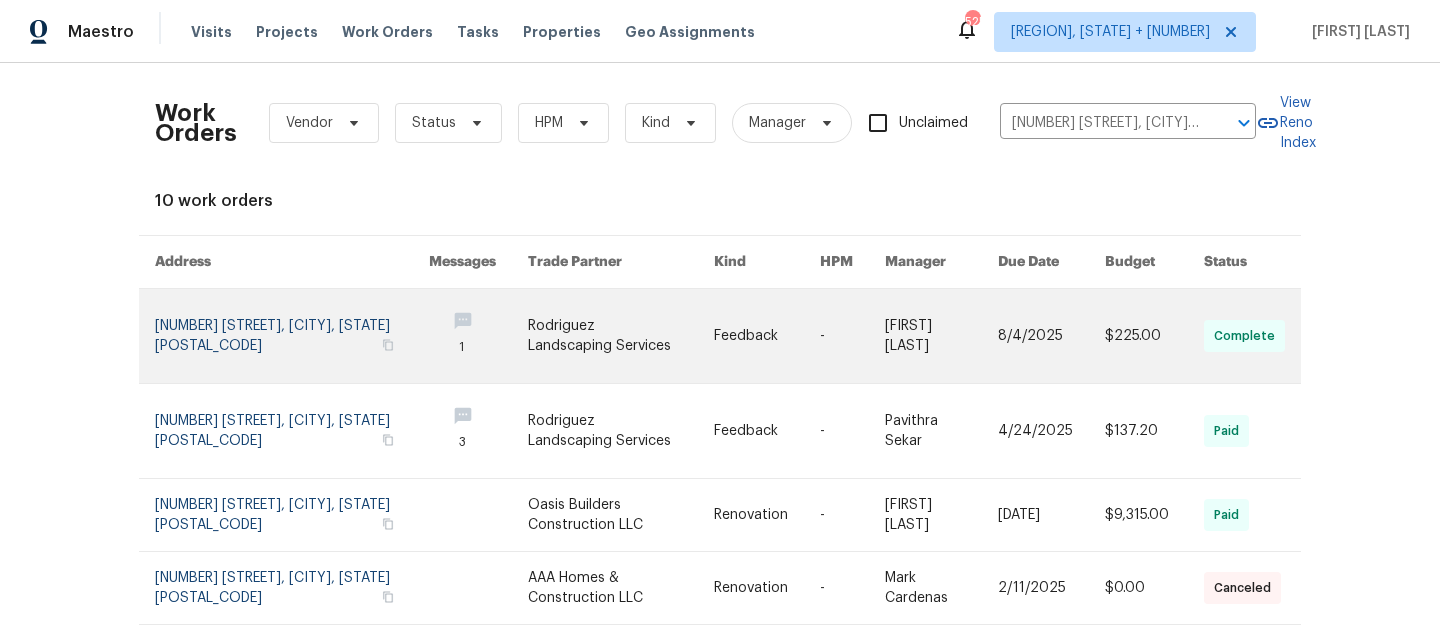 click at bounding box center (292, 336) 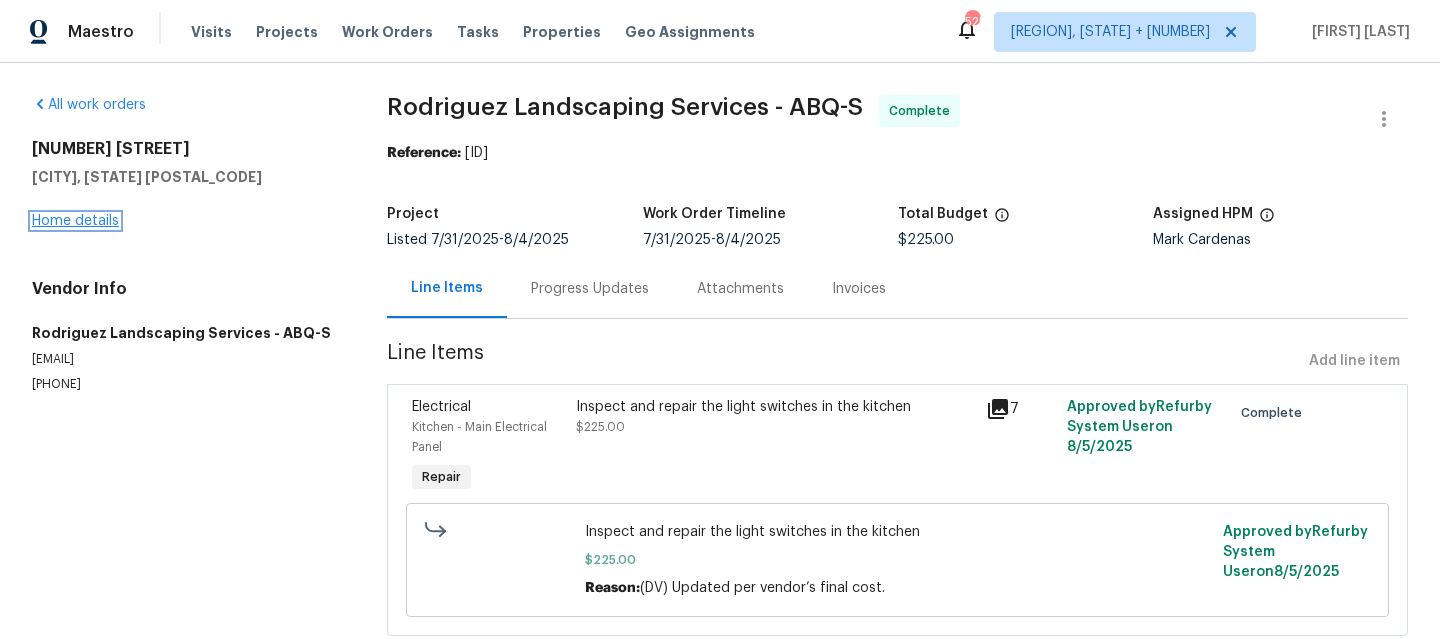 click on "Home details" at bounding box center [75, 221] 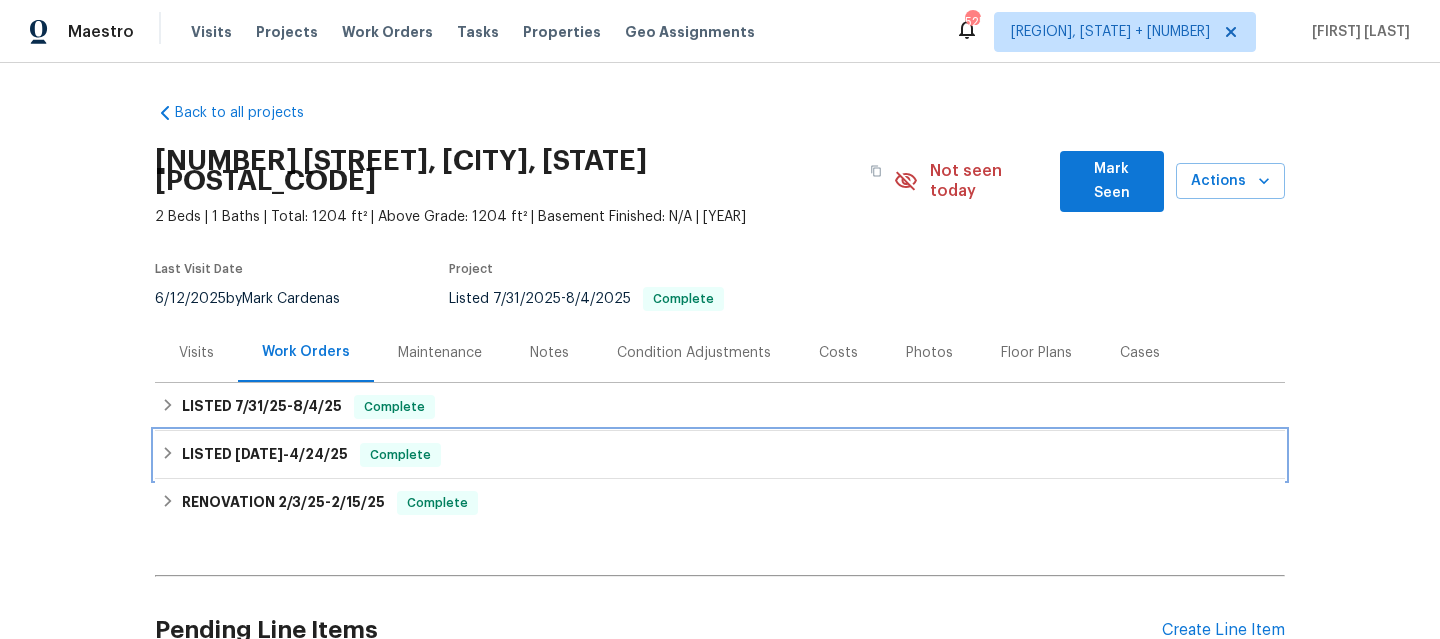 click on "LISTED   [DATE]  -  [DATE] Complete" at bounding box center (720, 455) 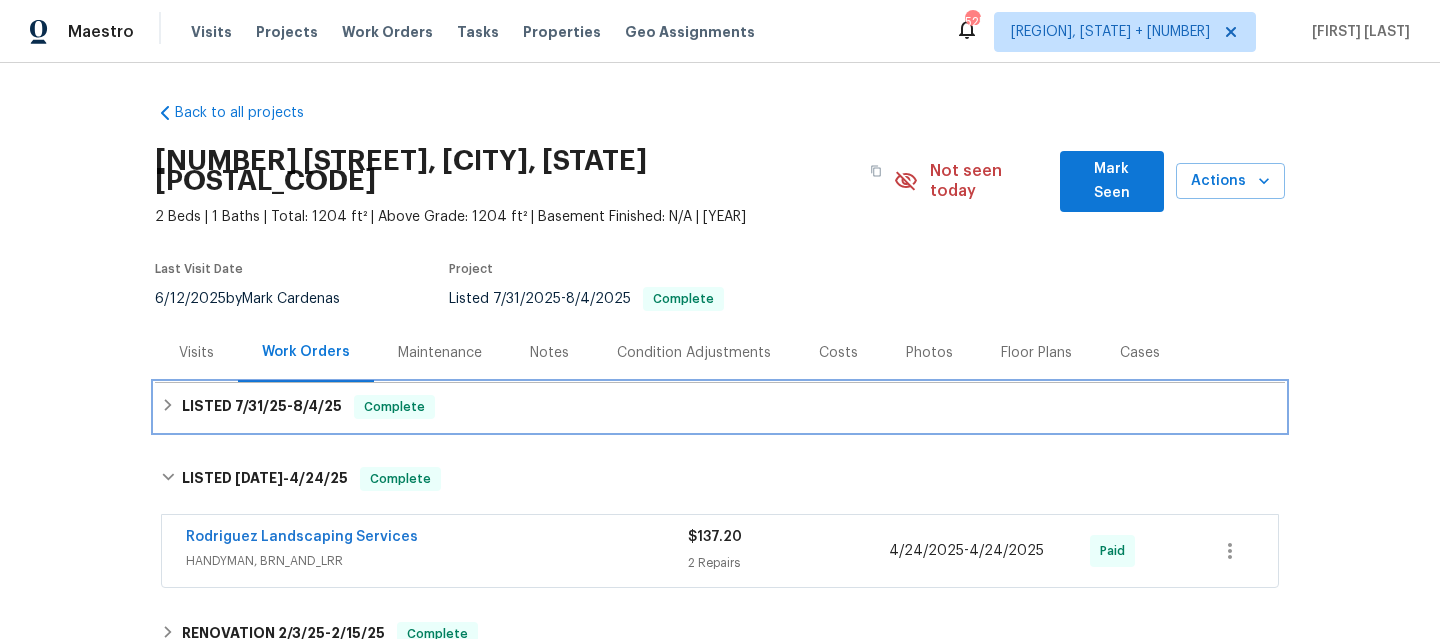 click on "LISTED   [DATE]  -  [DATE] Complete" at bounding box center [720, 407] 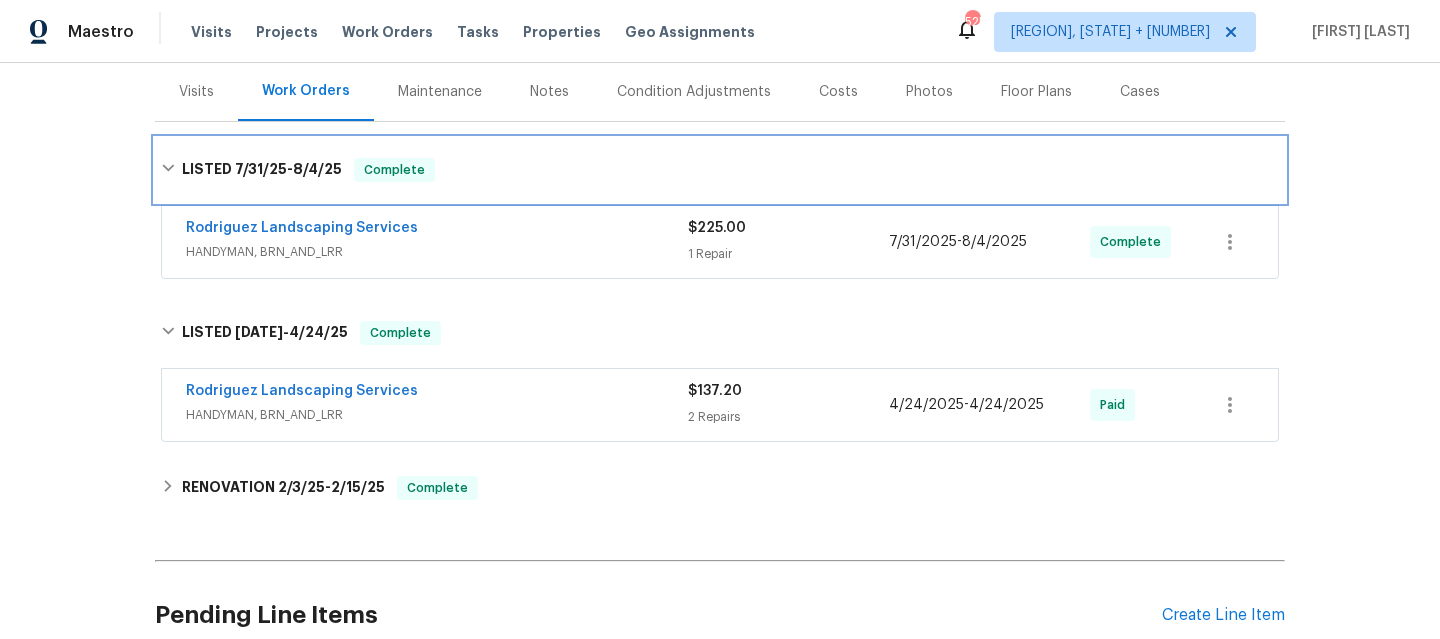 scroll, scrollTop: 274, scrollLeft: 0, axis: vertical 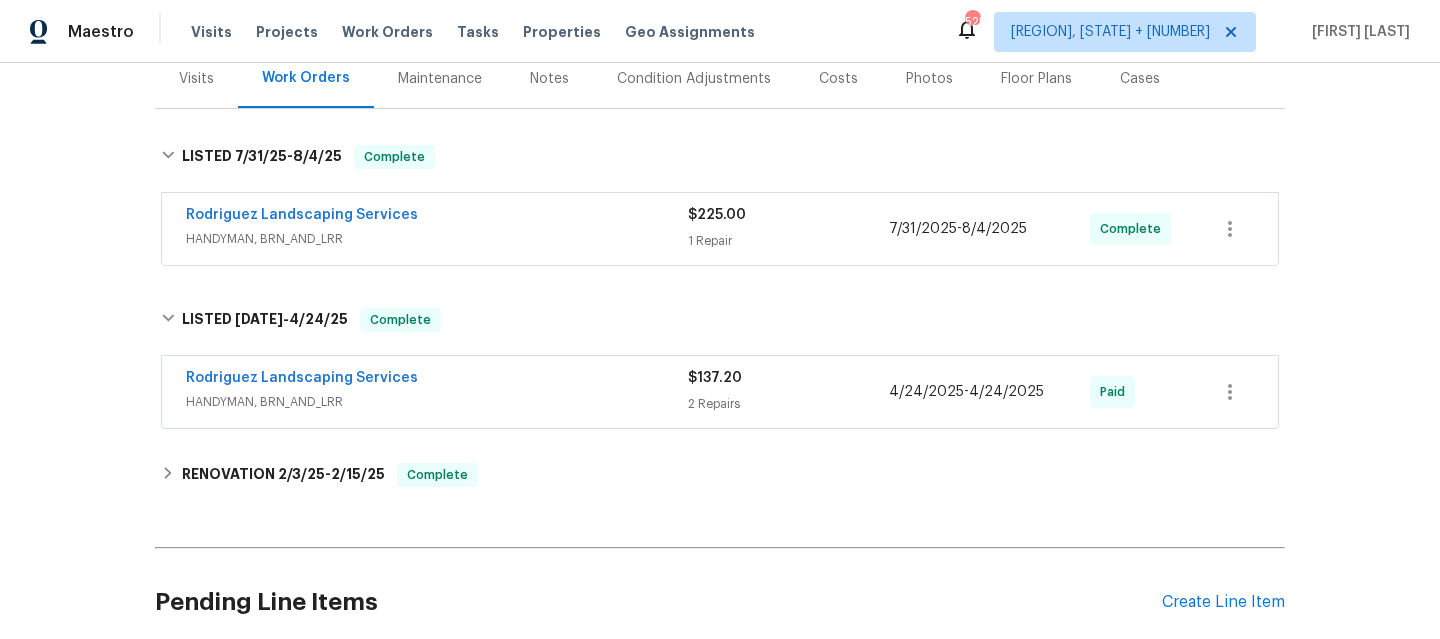 click on "HANDYMAN, BRN_AND_LRR" at bounding box center [437, 402] 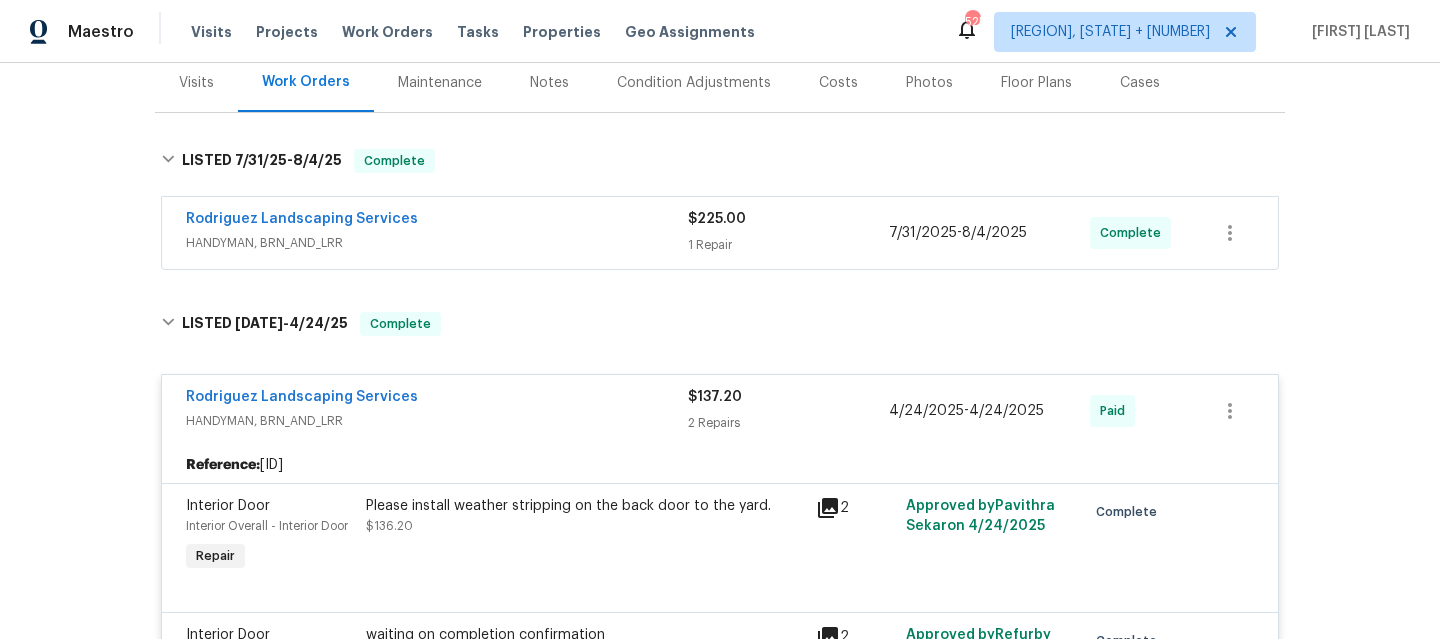 scroll, scrollTop: 272, scrollLeft: 0, axis: vertical 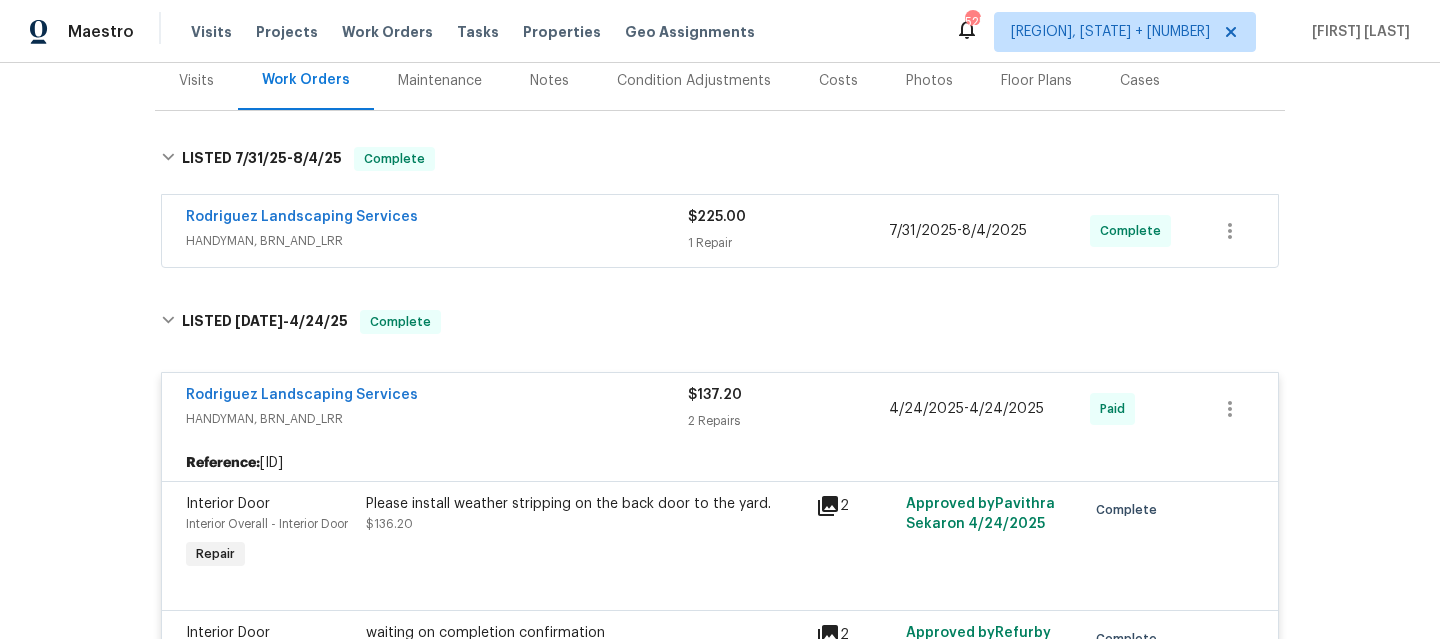 click on "HANDYMAN, BRN_AND_LRR" at bounding box center [437, 419] 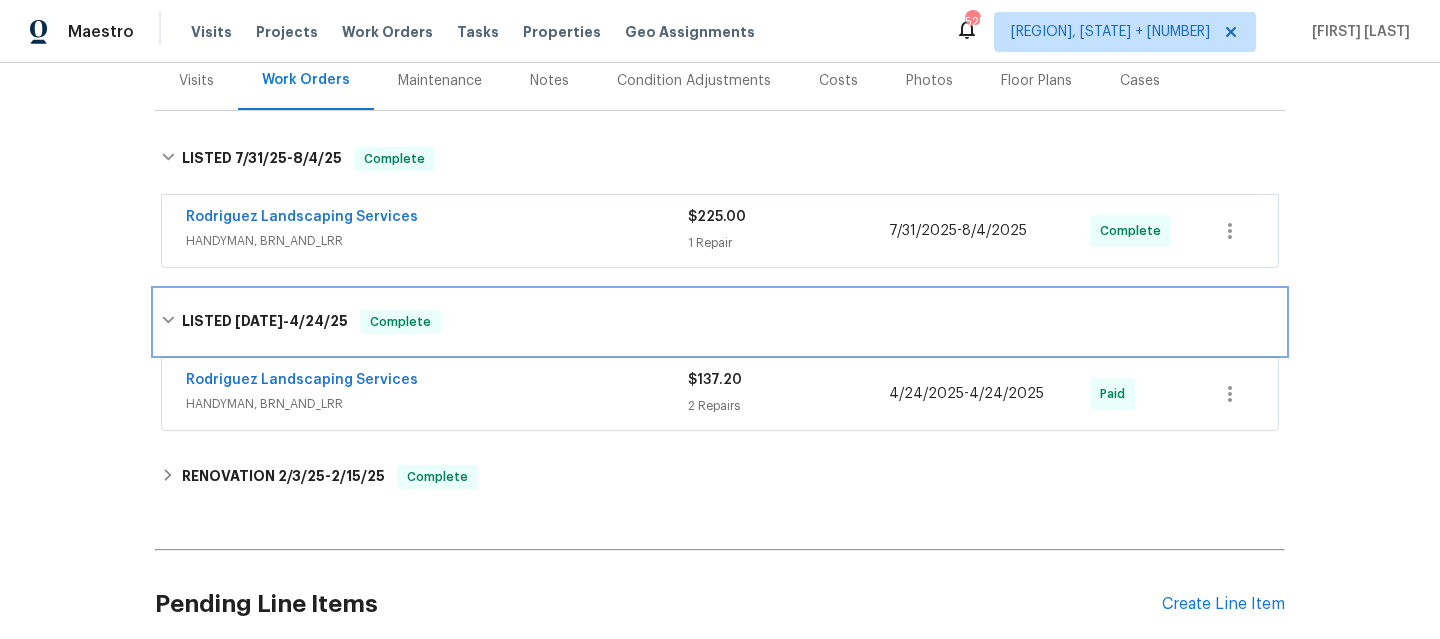 click on "LISTED   [DATE]  -  [DATE] Complete" at bounding box center [720, 322] 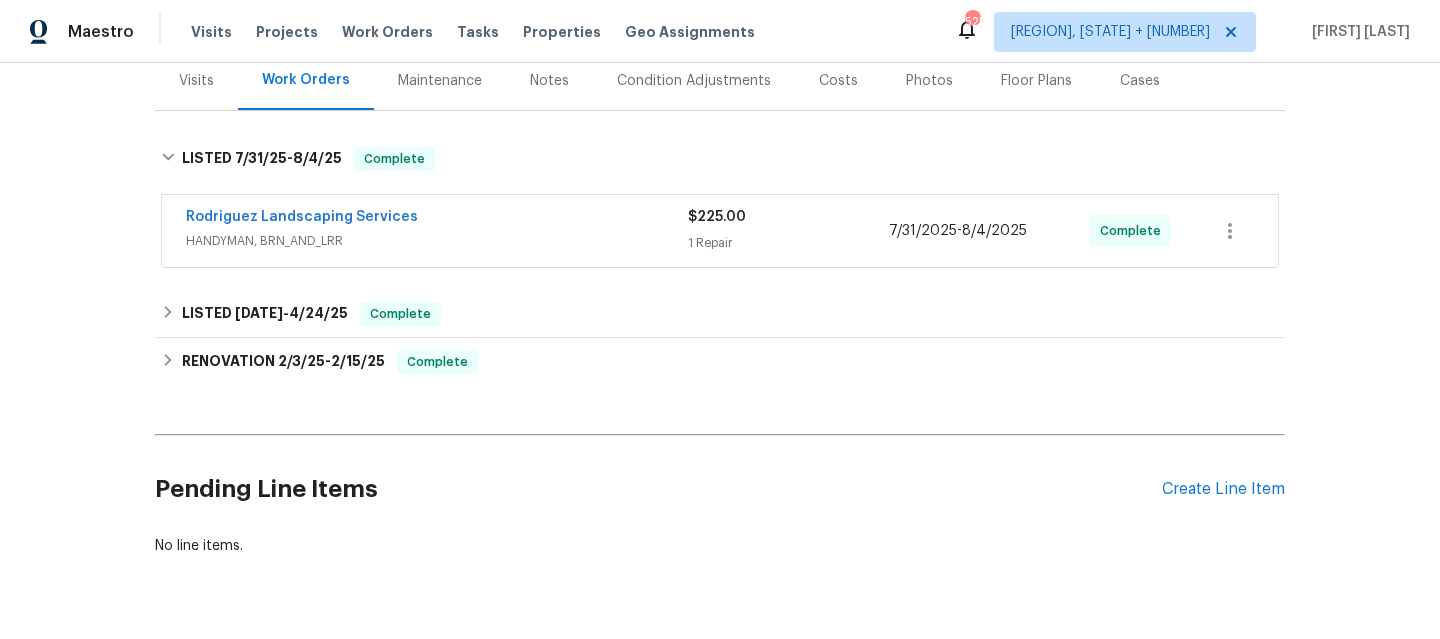 click on "HANDYMAN, BRN_AND_LRR" at bounding box center [437, 241] 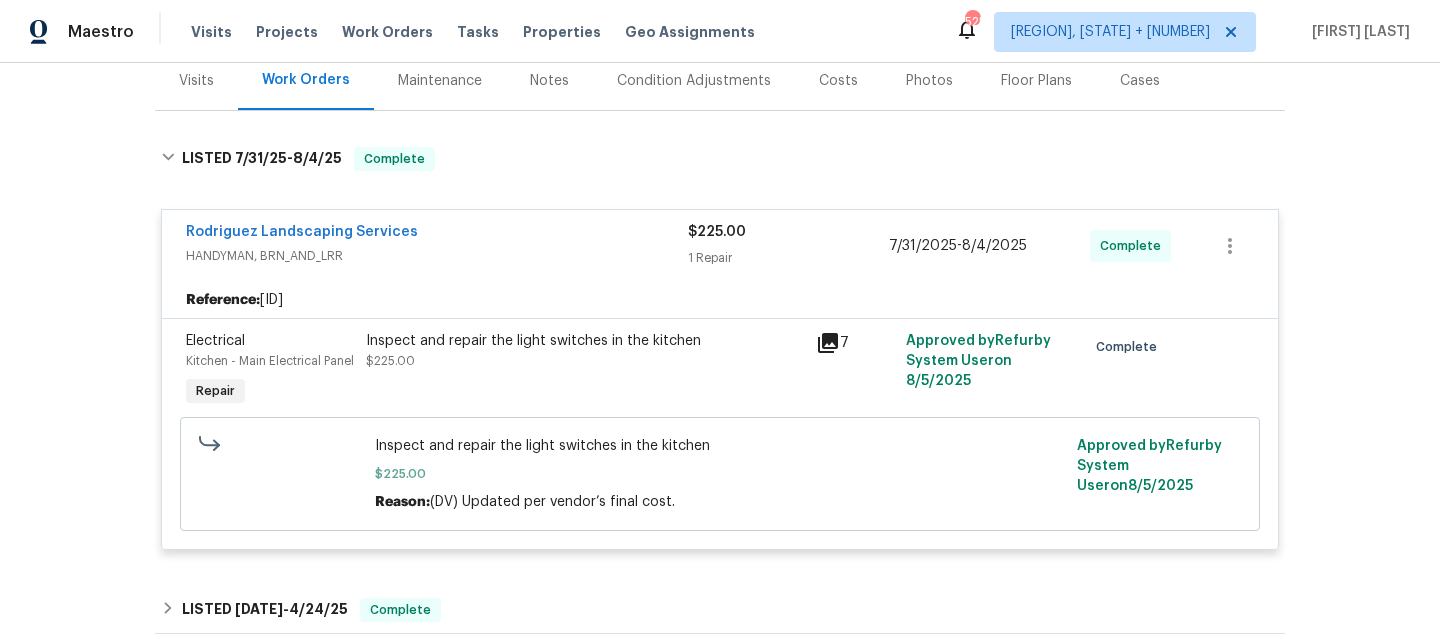 click on "Rodriguez Landscaping Services" at bounding box center (437, 234) 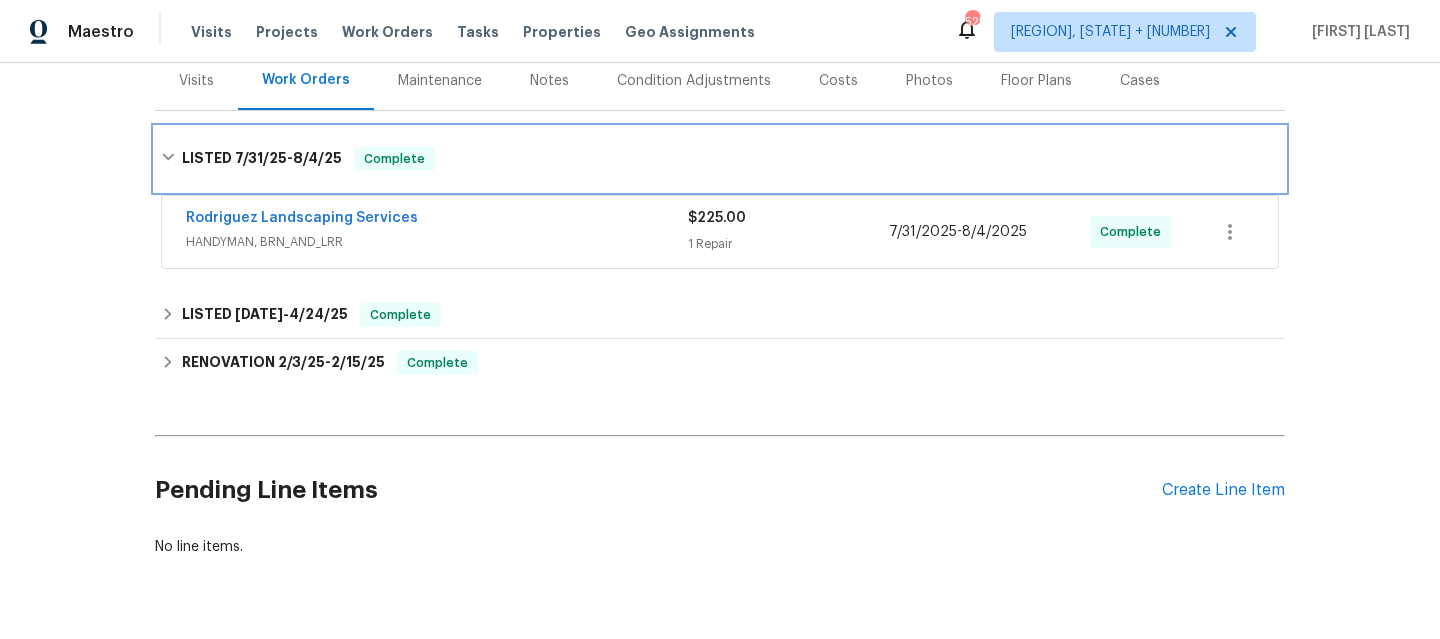click on "LISTED   [DATE]  -  [DATE] Complete" at bounding box center (720, 159) 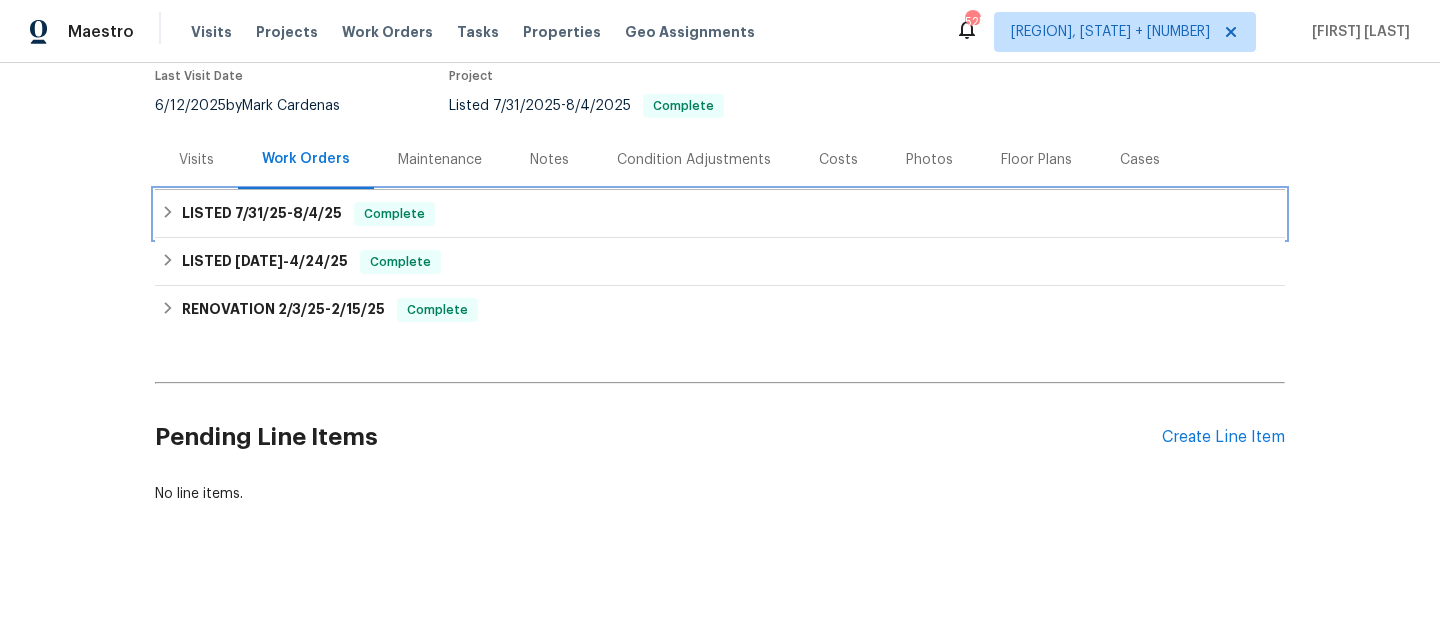 scroll, scrollTop: 189, scrollLeft: 0, axis: vertical 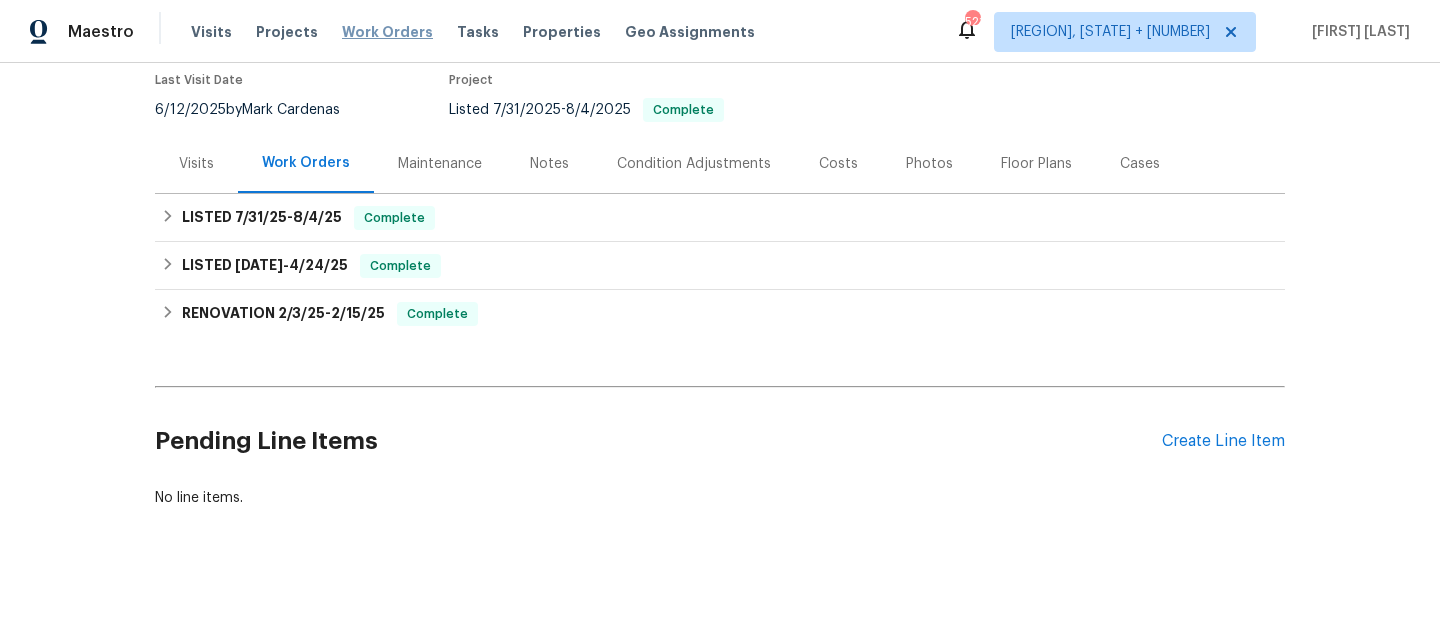 click on "Work Orders" at bounding box center (387, 32) 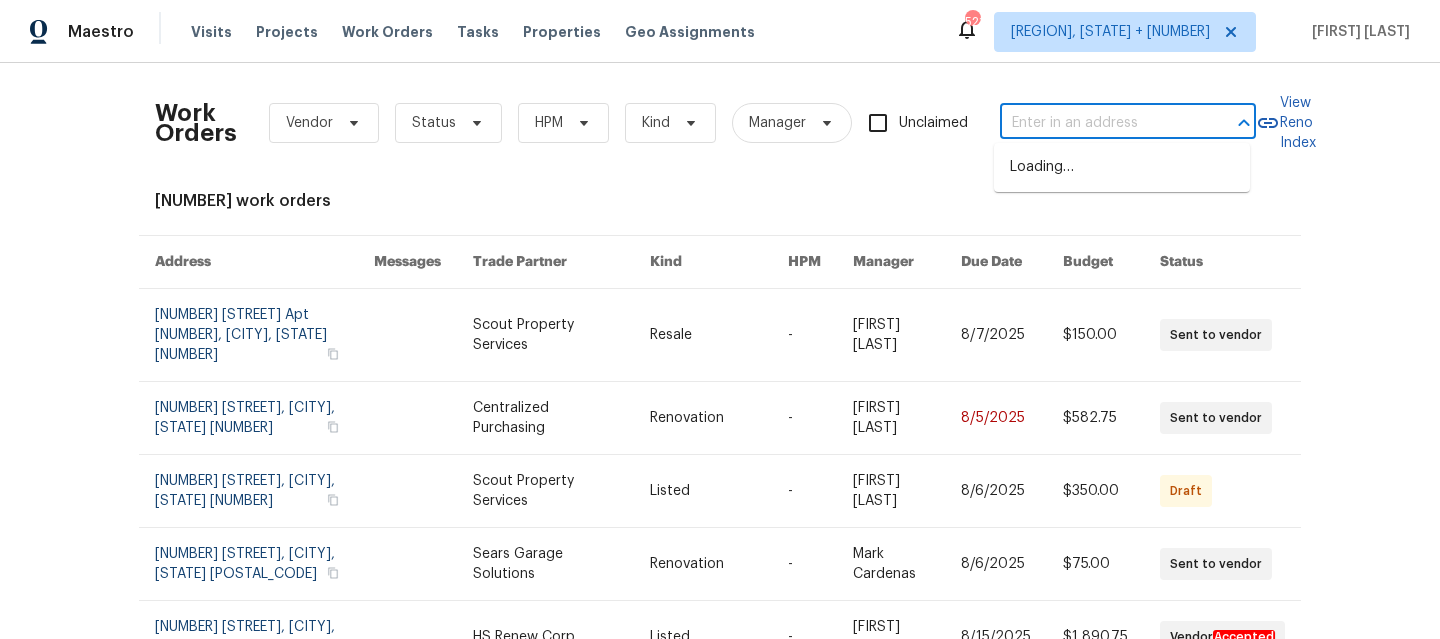 click at bounding box center [1100, 123] 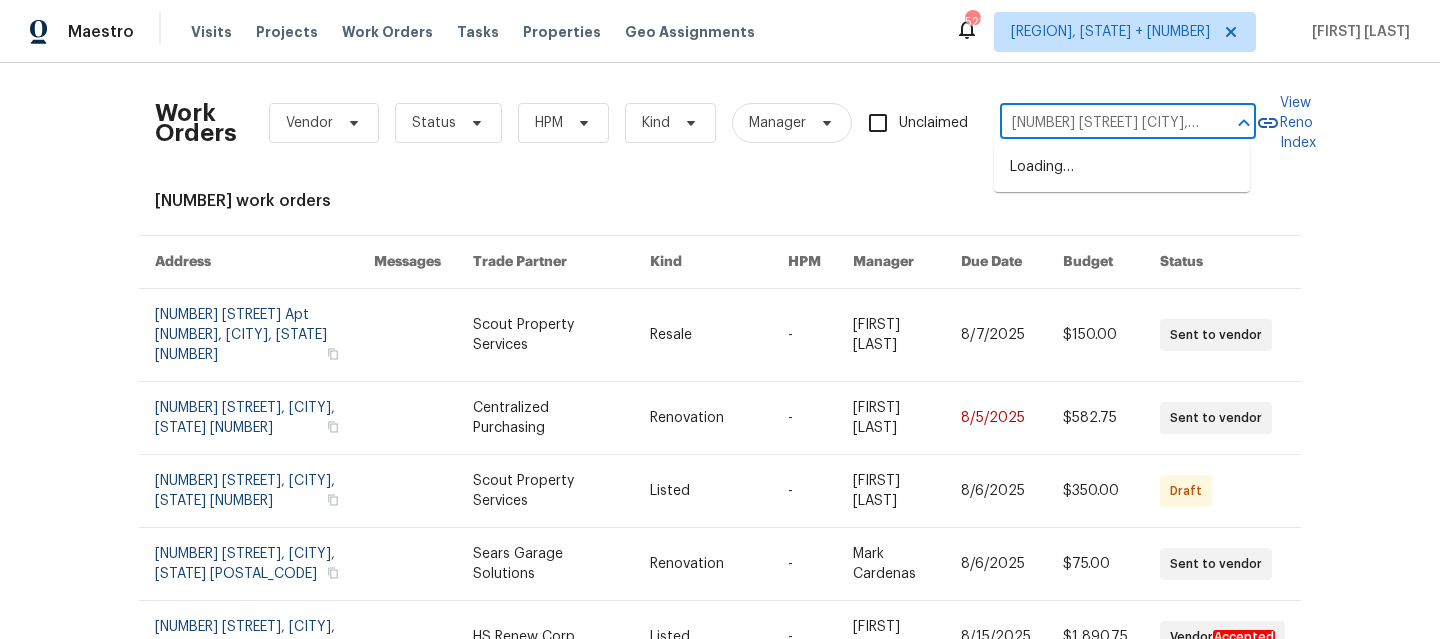 scroll, scrollTop: 0, scrollLeft: 31, axis: horizontal 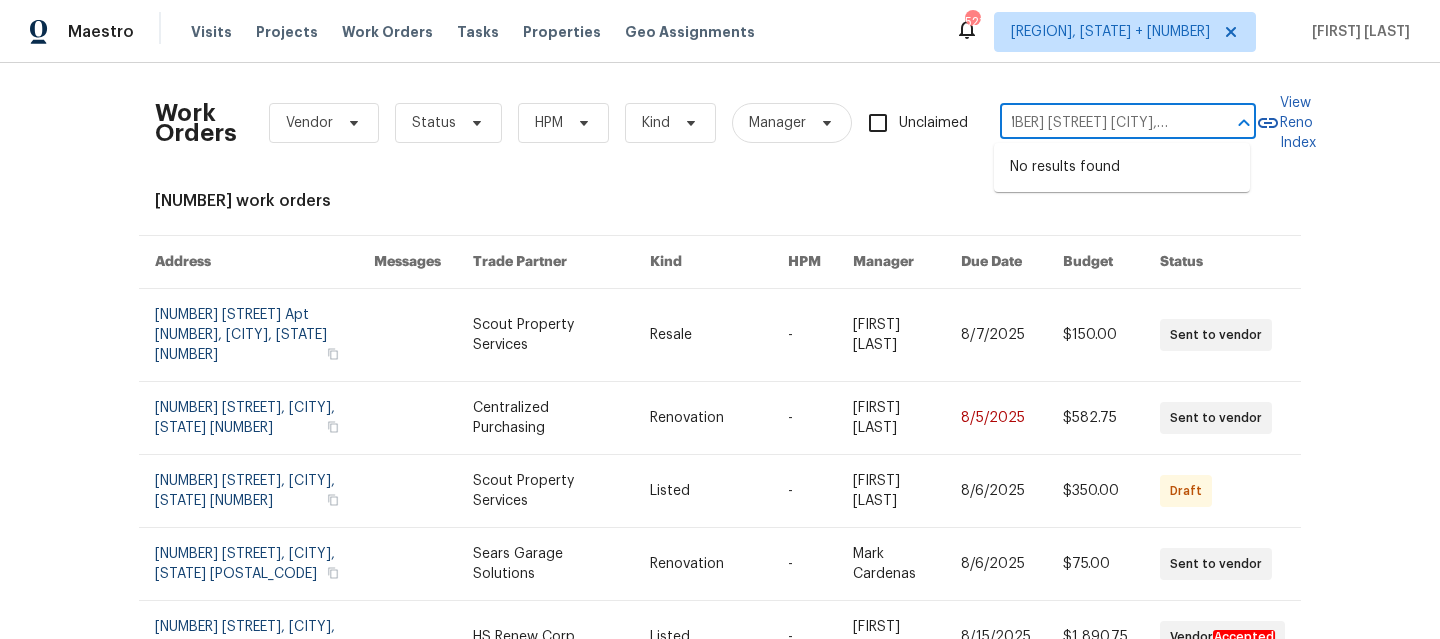 type on "[NUMBER] [STREET] [CITY], [STATE] [POSTAL_CODE]" 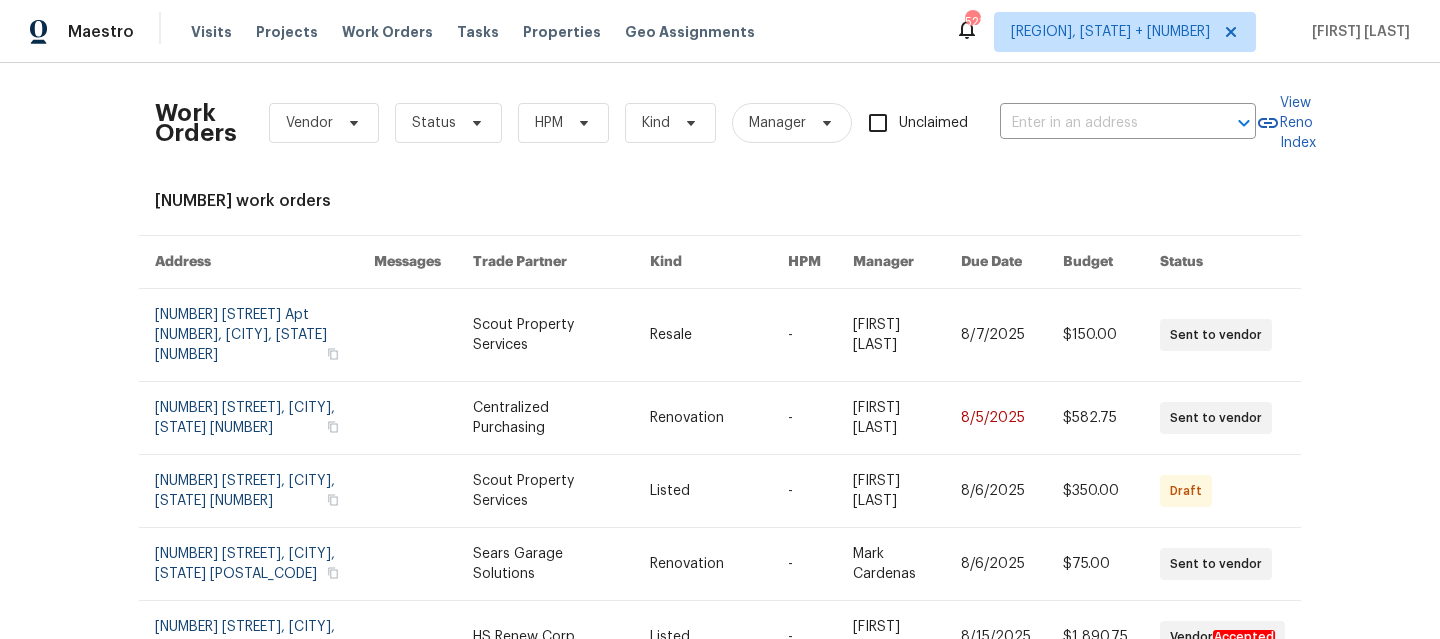 scroll, scrollTop: 0, scrollLeft: 0, axis: both 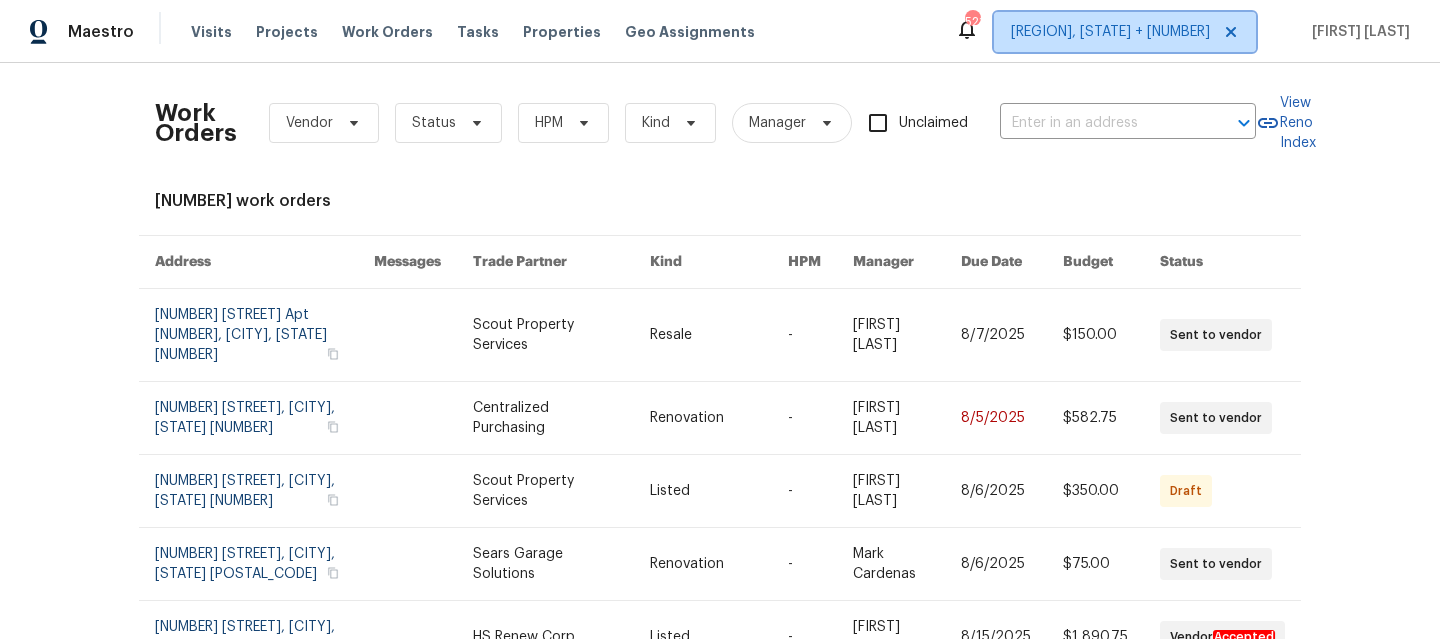 click on "[REGION], [STATE] + [NUMBER]" at bounding box center (1110, 32) 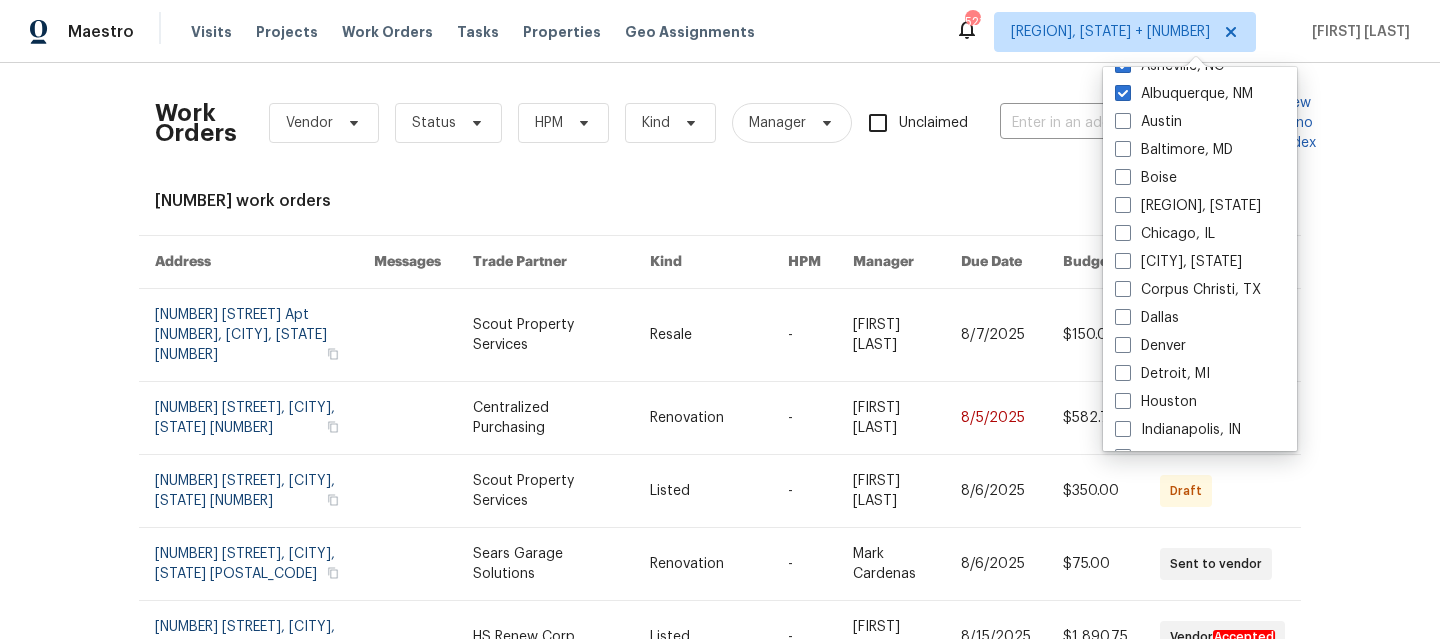 scroll, scrollTop: 675, scrollLeft: 0, axis: vertical 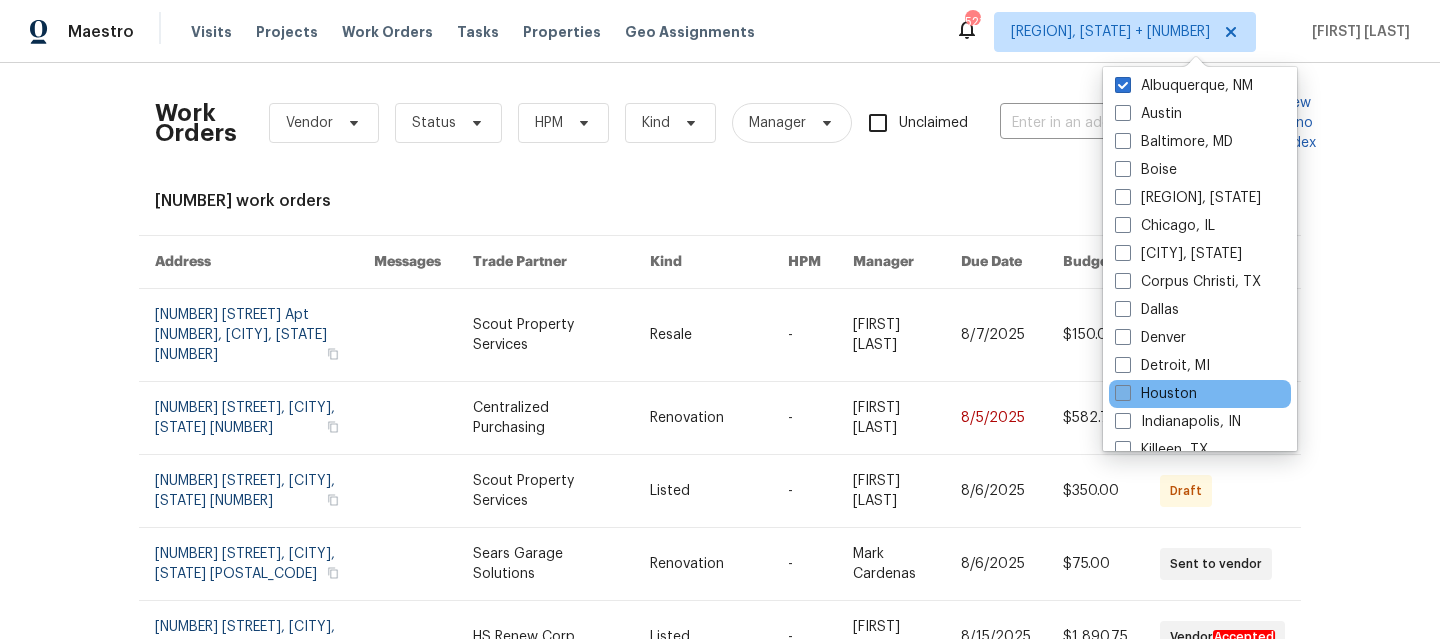 click on "Houston" at bounding box center (1156, 394) 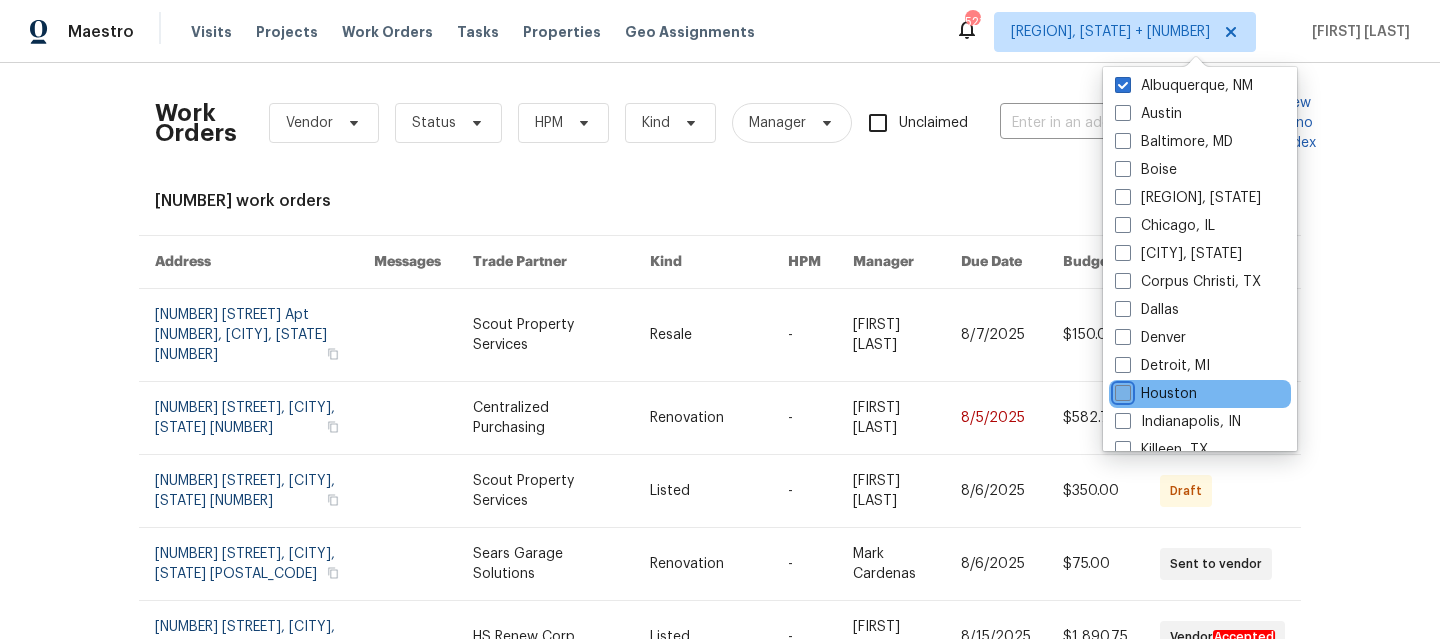 click on "Houston" at bounding box center (1121, 390) 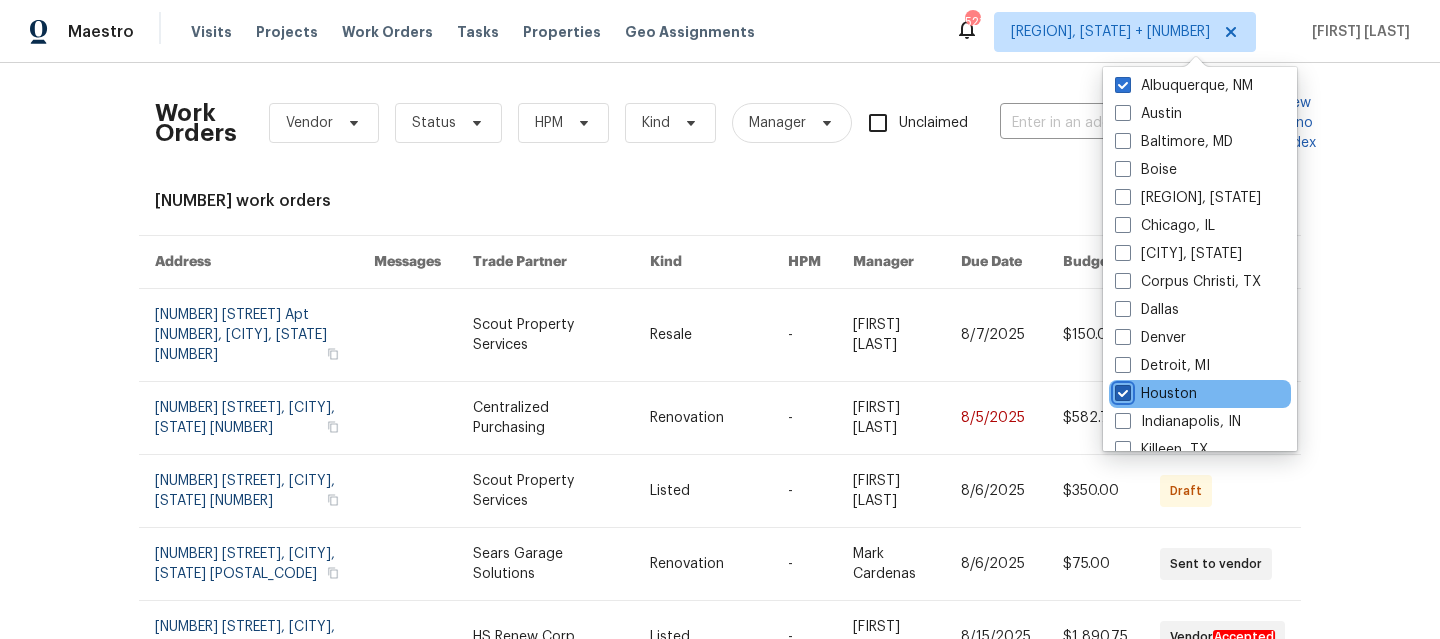 checkbox on "true" 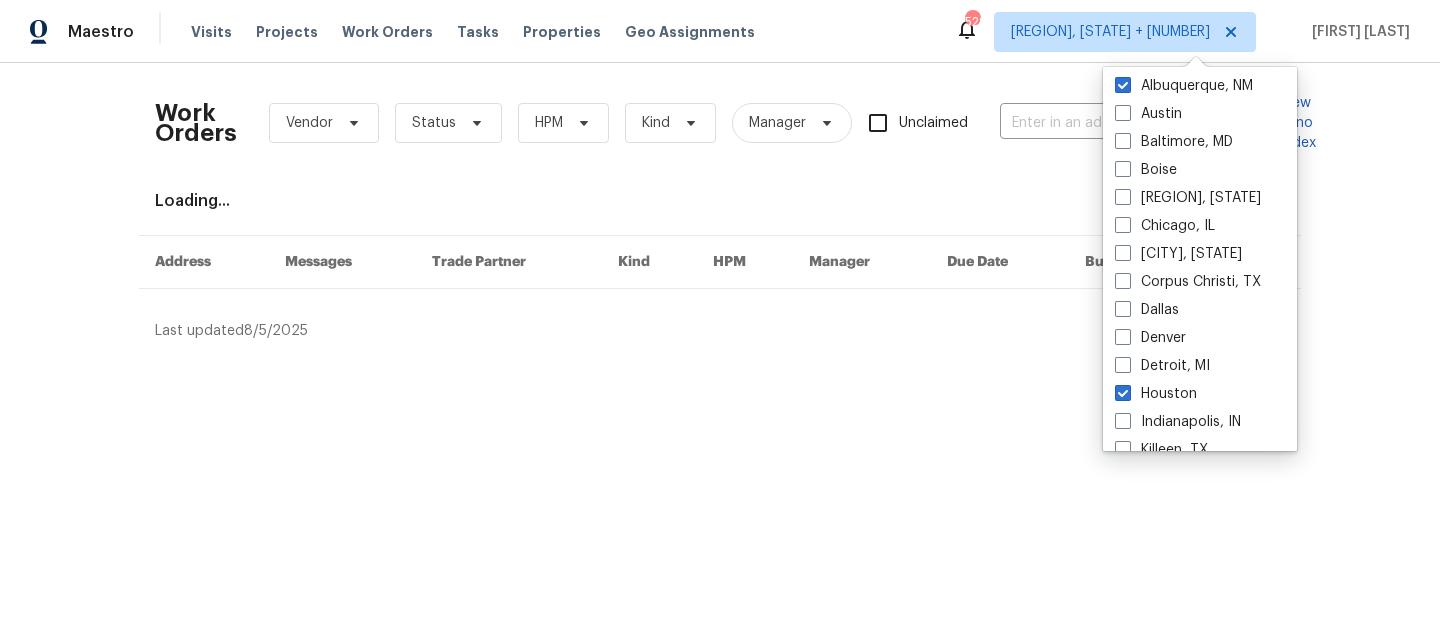 click on "Work Orders Vendor Status HPM Kind Manager Unclaimed ​" at bounding box center [705, 123] 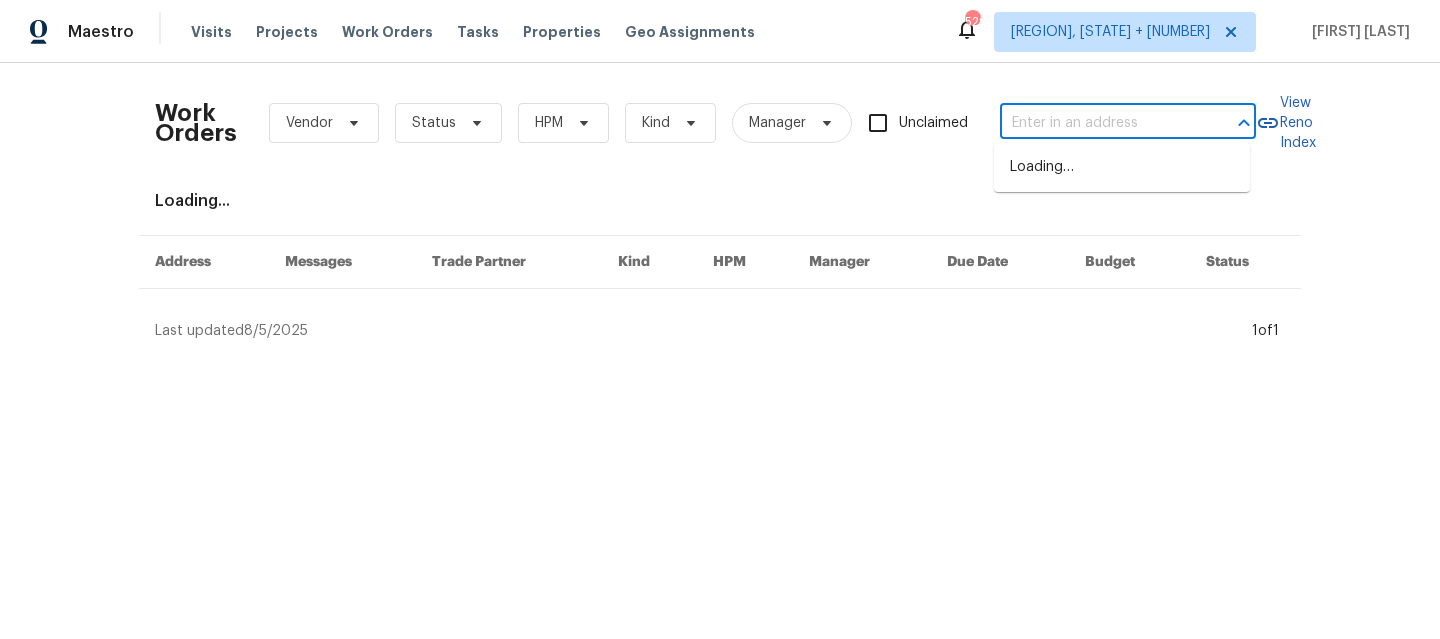 click at bounding box center [1100, 123] 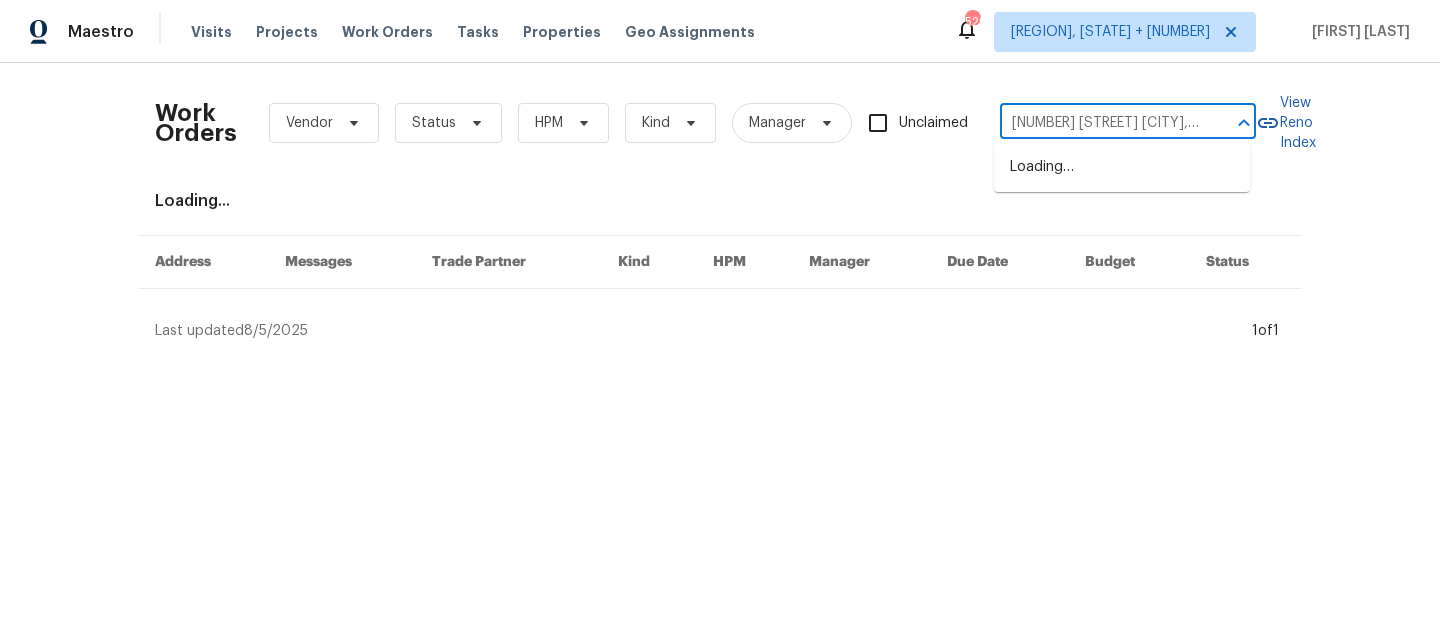 scroll, scrollTop: 0, scrollLeft: 31, axis: horizontal 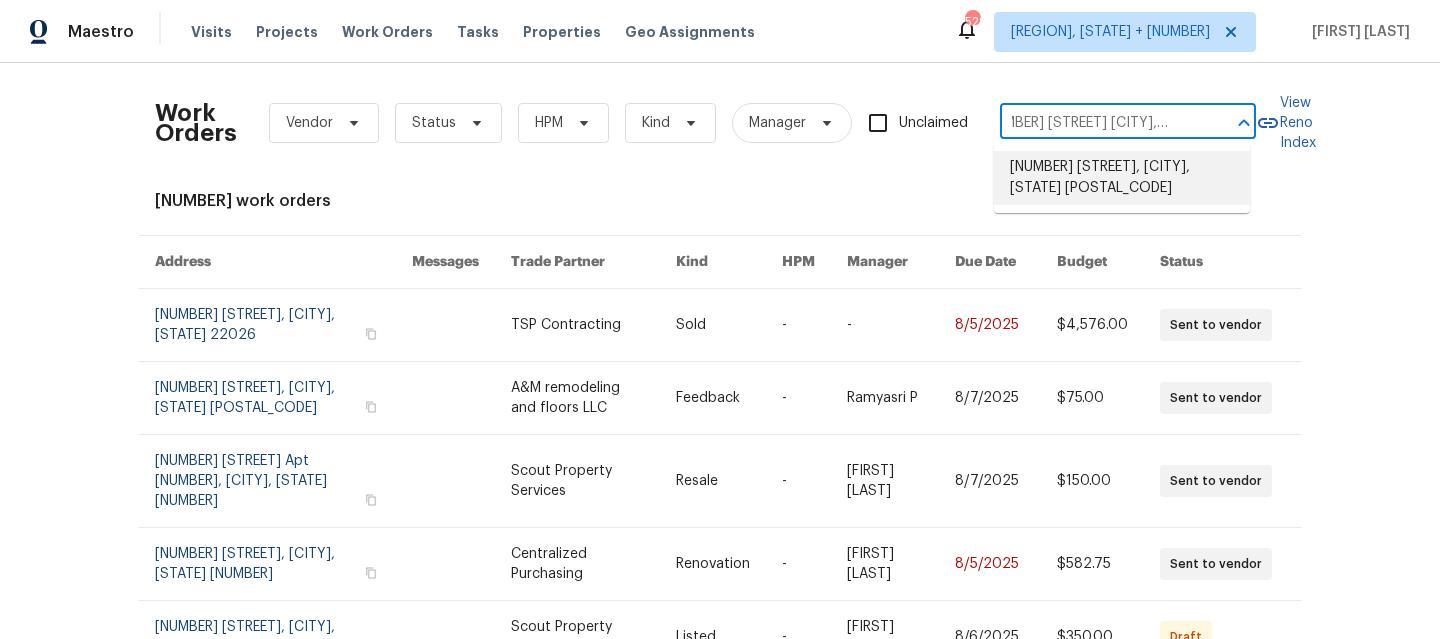 click on "[NUMBER] [STREET], [CITY], [STATE] [POSTAL_CODE]" at bounding box center (1122, 178) 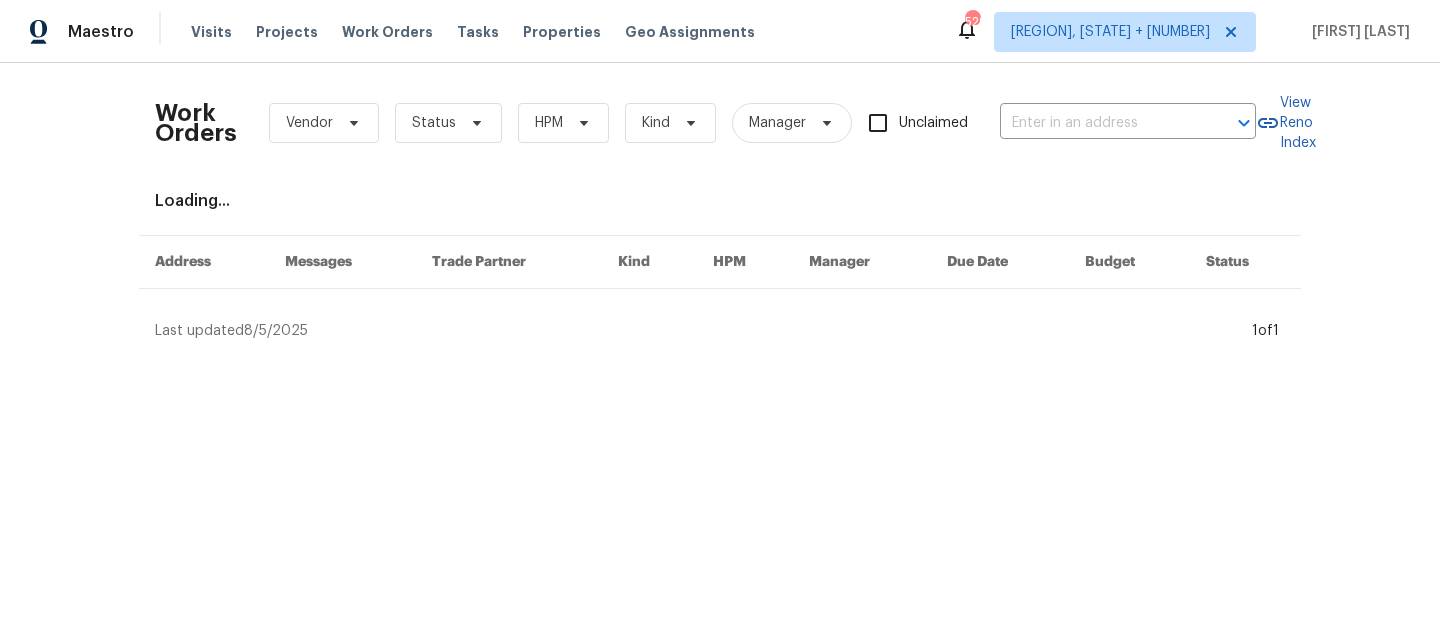 type on "[NUMBER] [STREET], [CITY], [STATE] [POSTAL_CODE]" 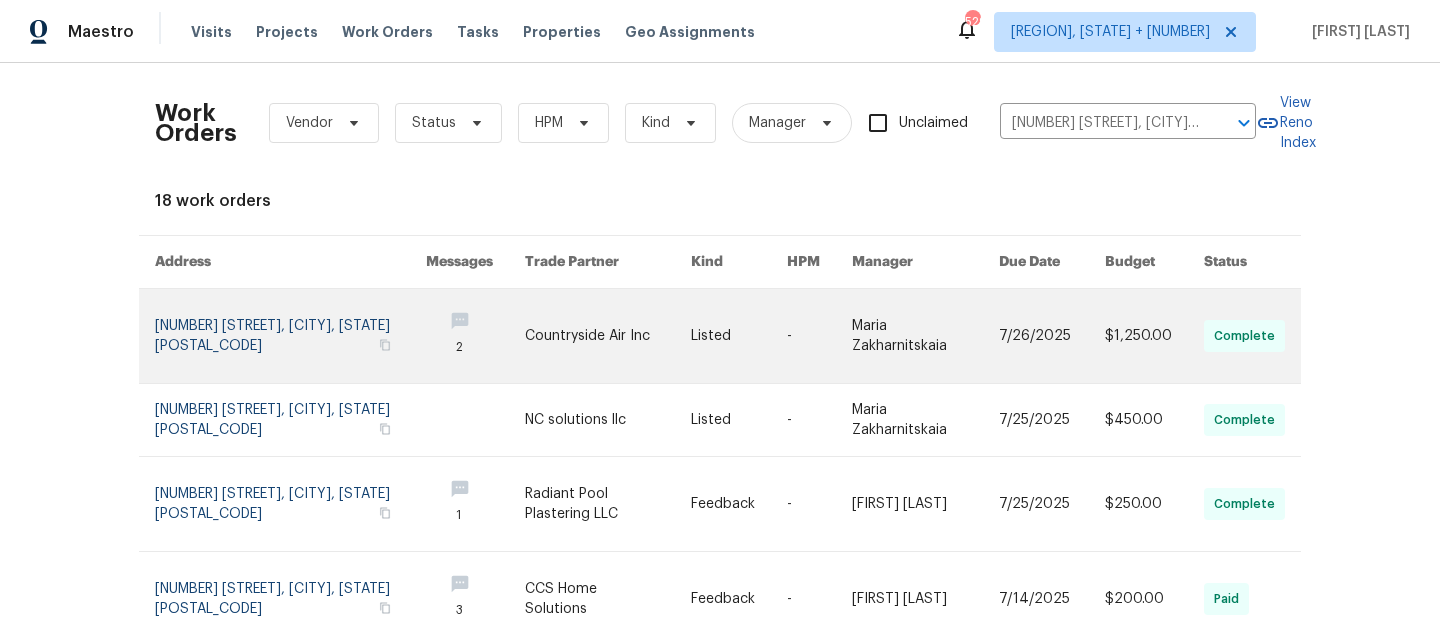 click at bounding box center (290, 336) 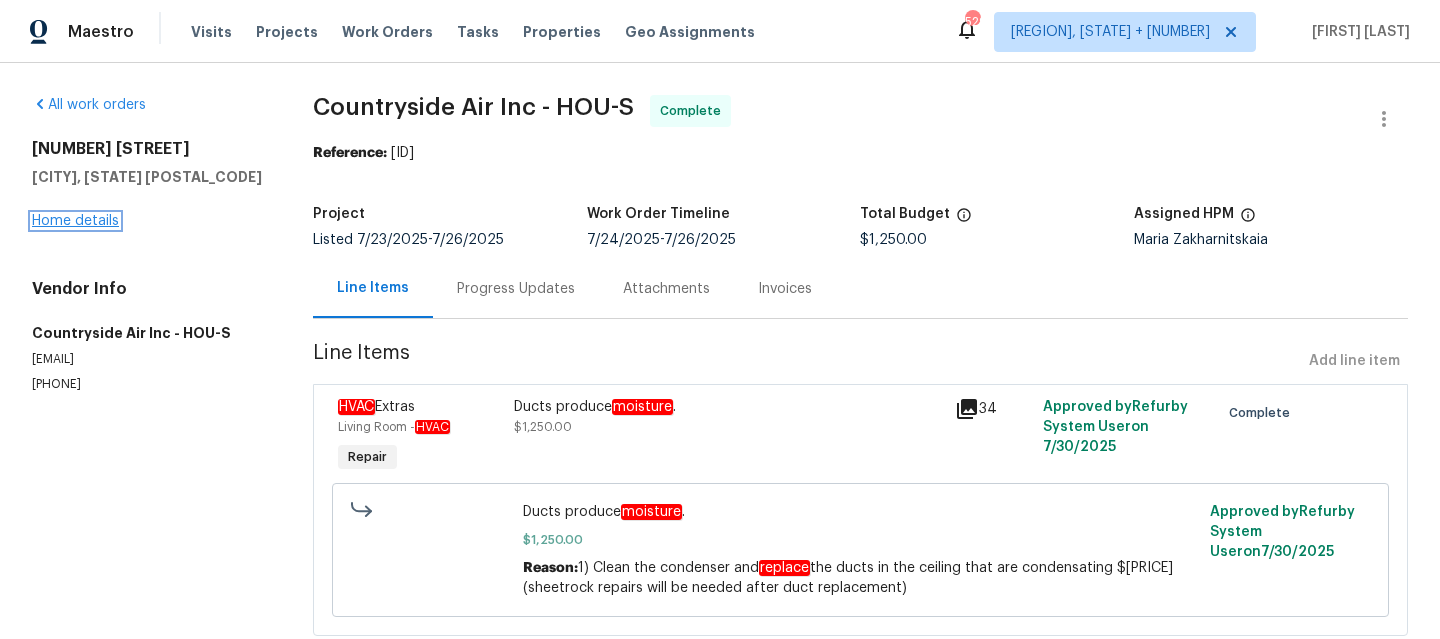click on "Home details" at bounding box center (75, 221) 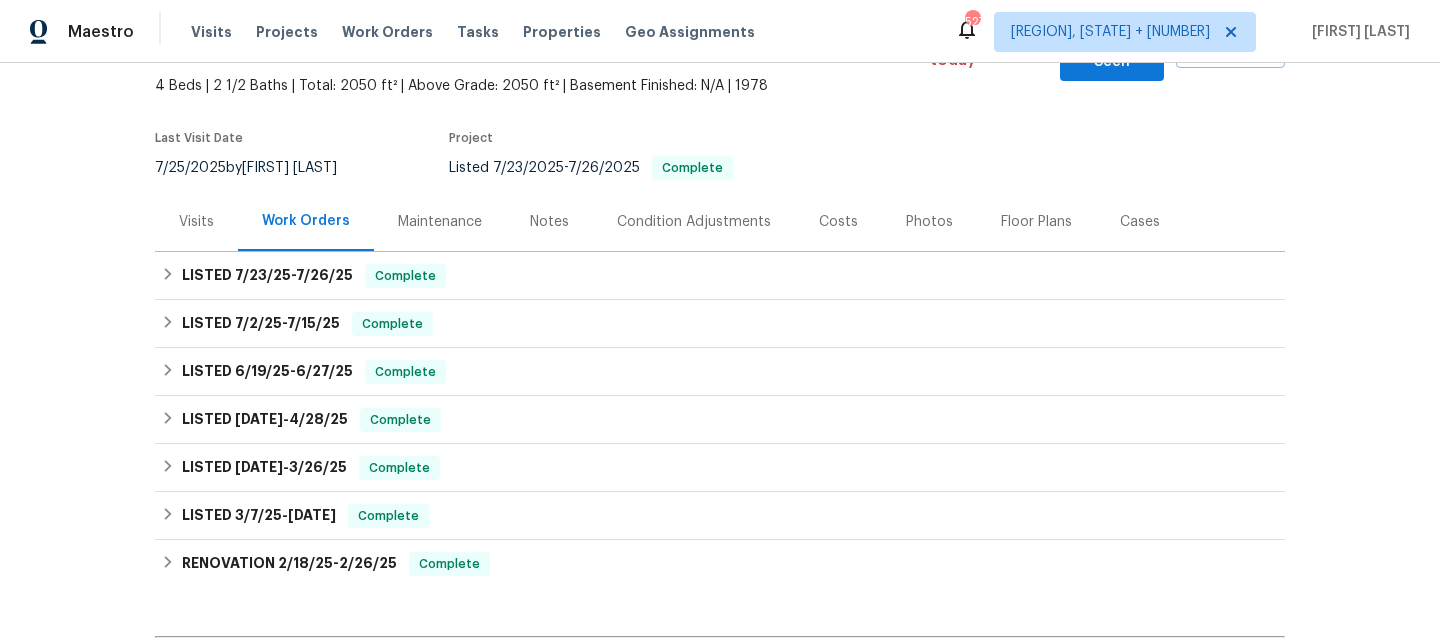 scroll, scrollTop: 132, scrollLeft: 0, axis: vertical 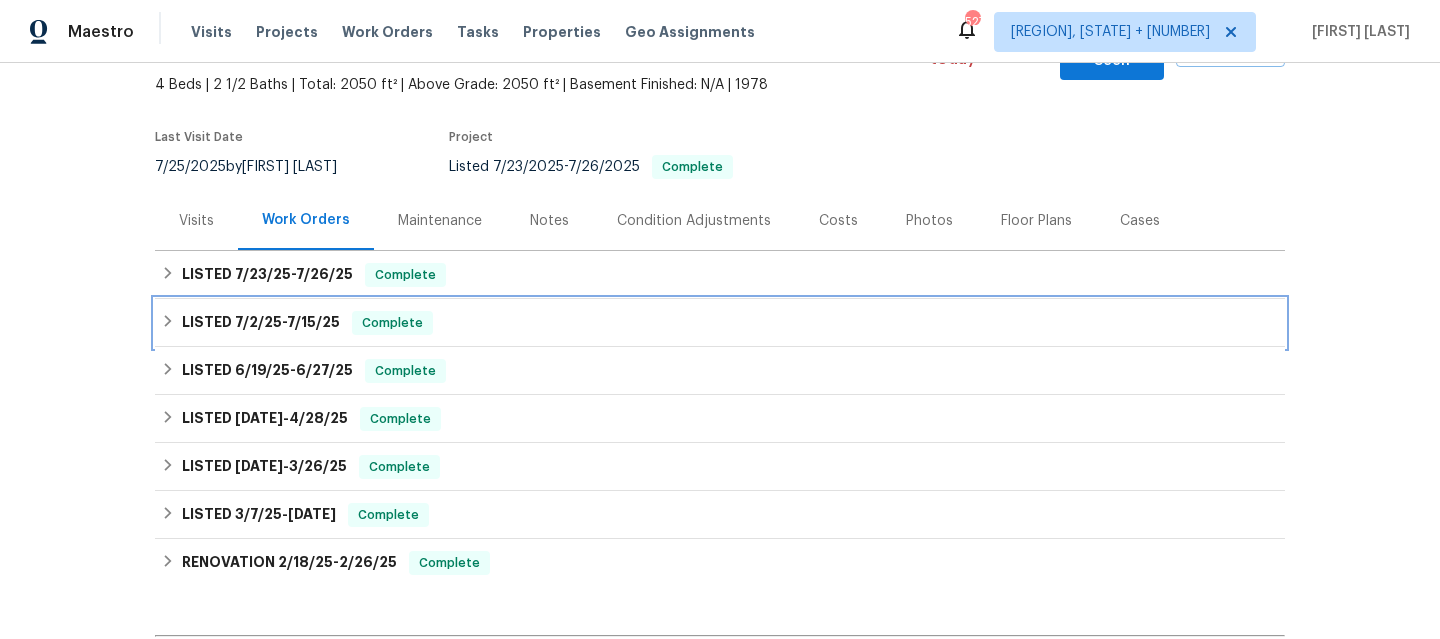 click on "Complete" at bounding box center [392, 323] 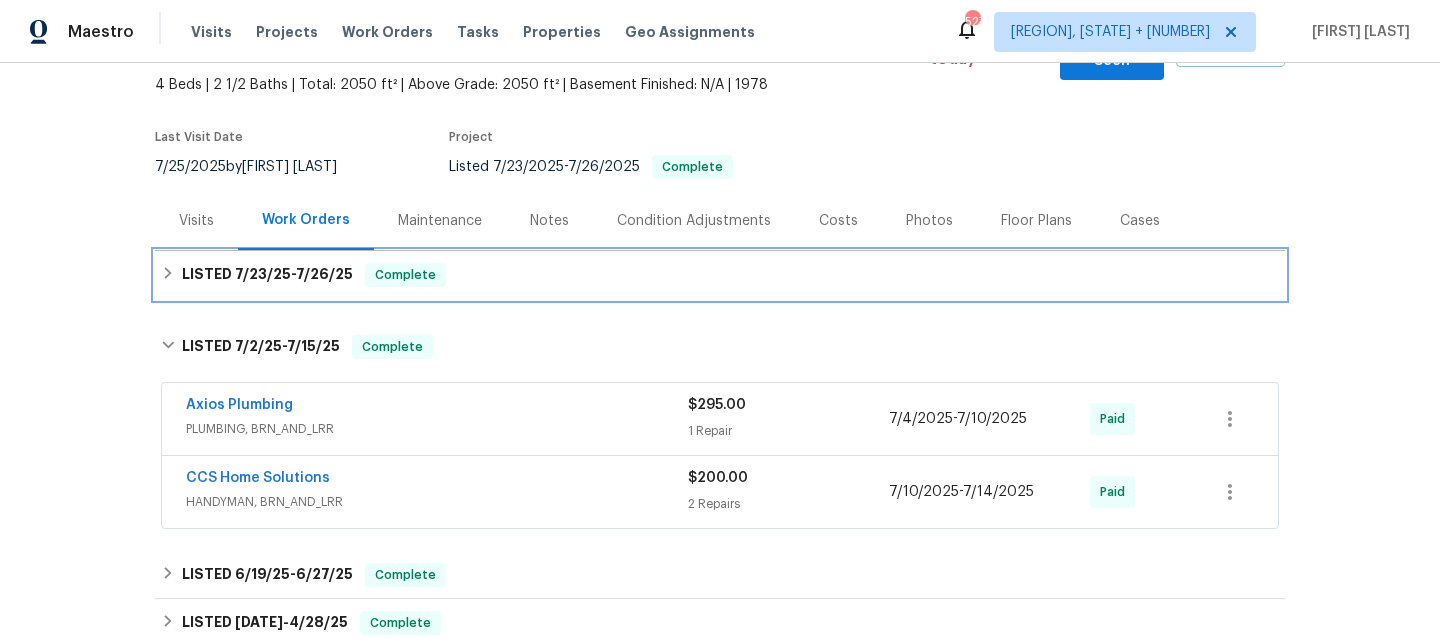 click on "LISTED   [DATE]  -  [DATE] Complete" at bounding box center (720, 275) 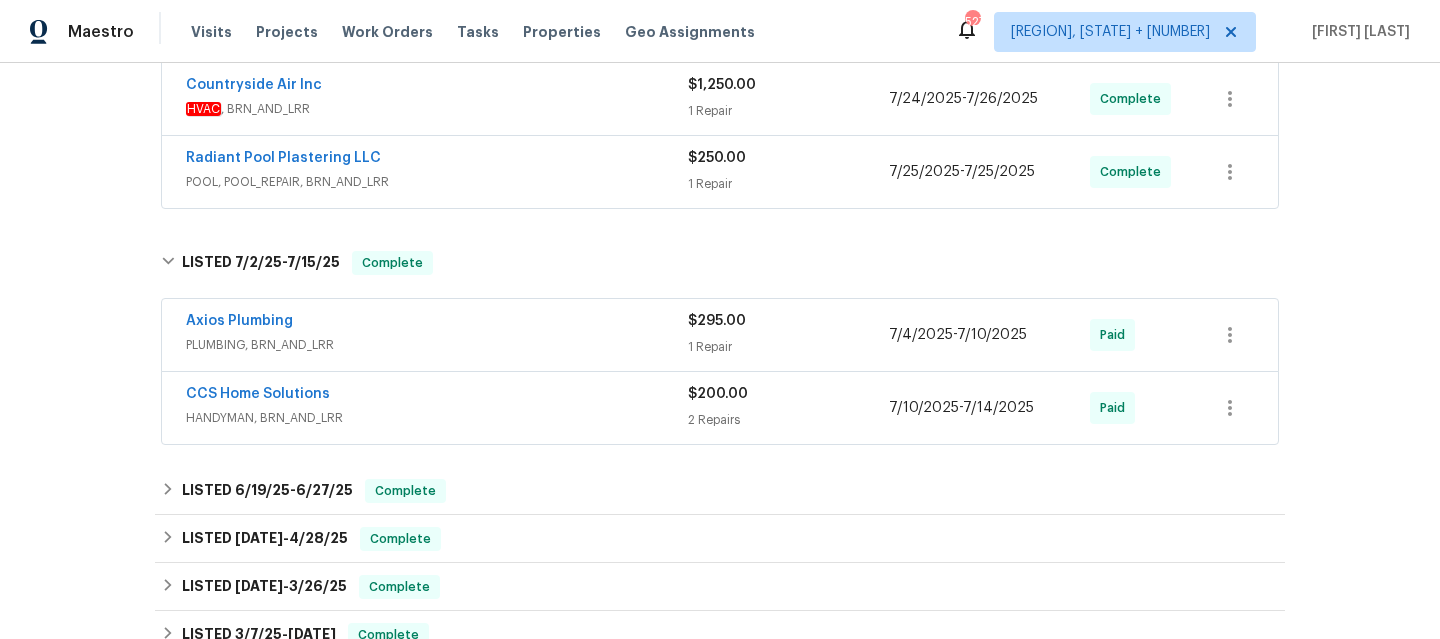 scroll, scrollTop: 478, scrollLeft: 0, axis: vertical 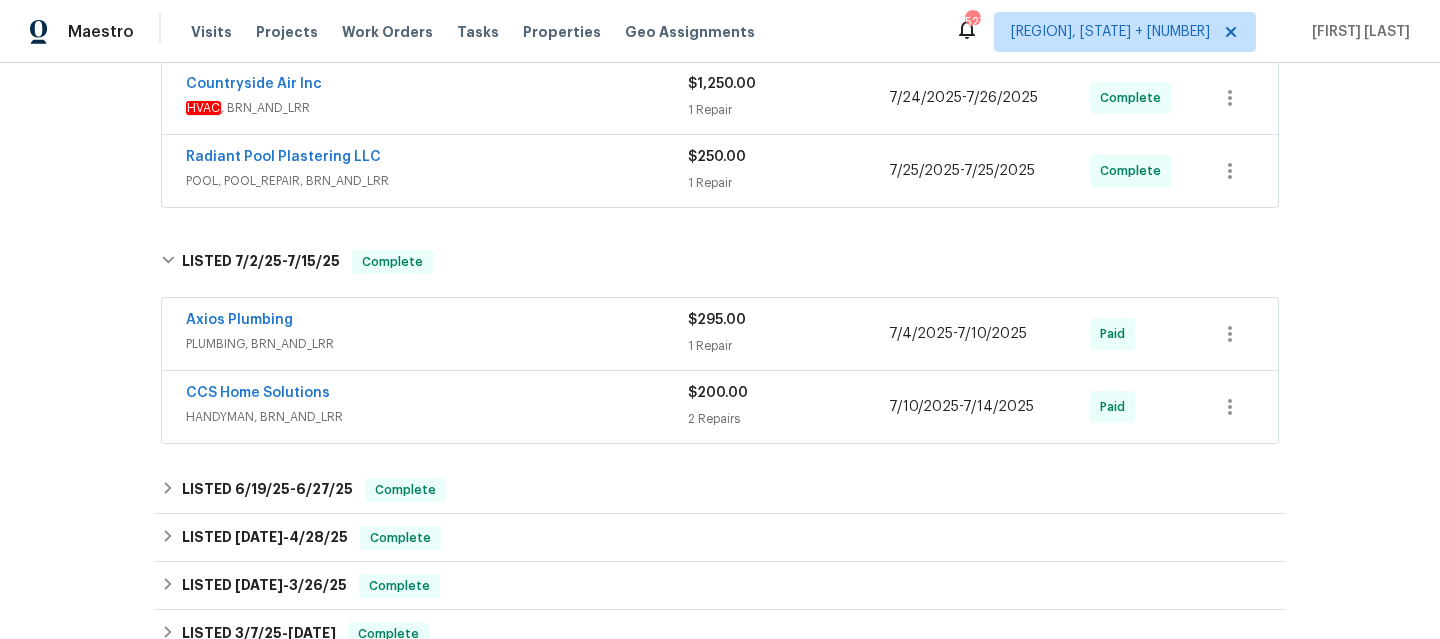 click on "HANDYMAN, BRN_AND_LRR" at bounding box center [437, 417] 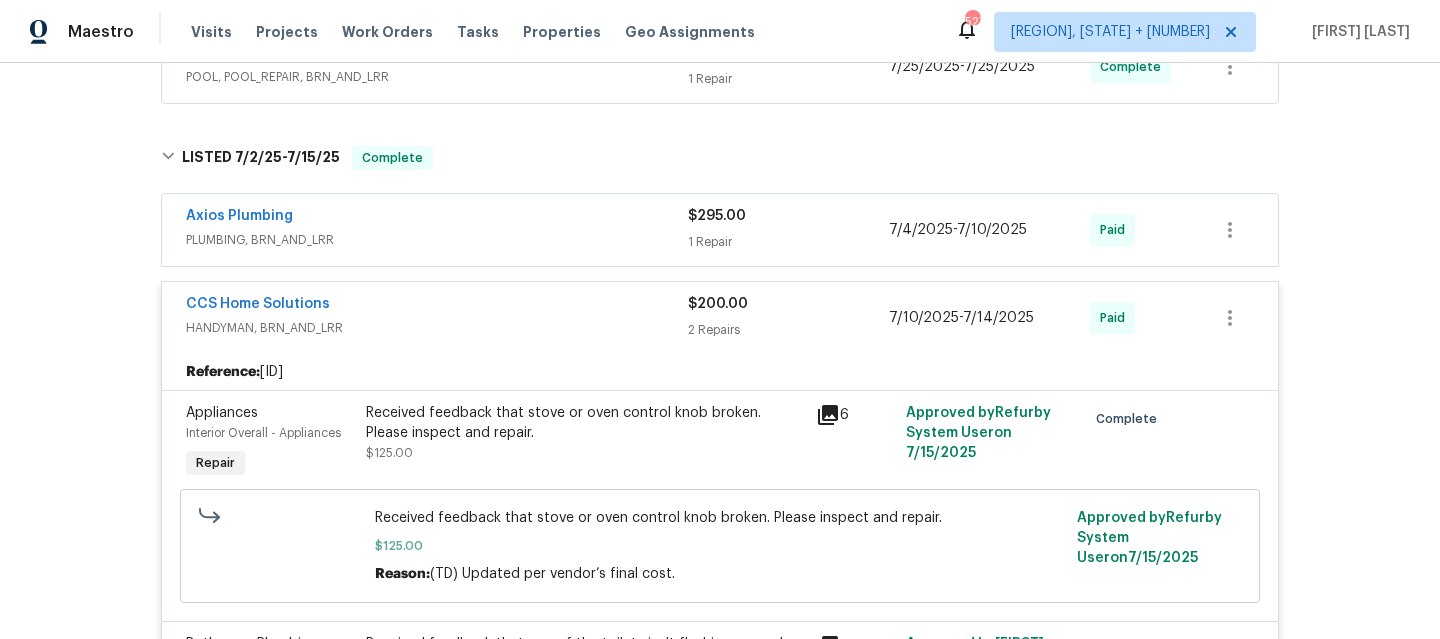 scroll, scrollTop: 536, scrollLeft: 0, axis: vertical 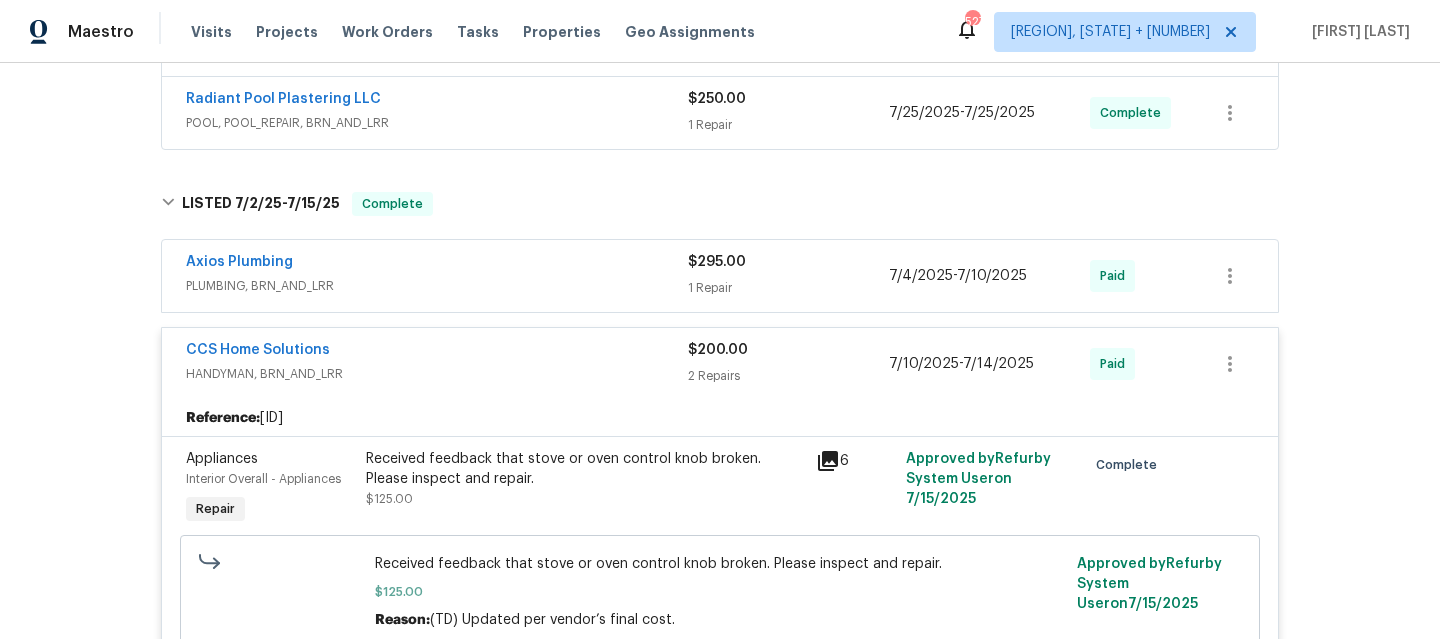click on "HANDYMAN, BRN_AND_LRR" at bounding box center (437, 374) 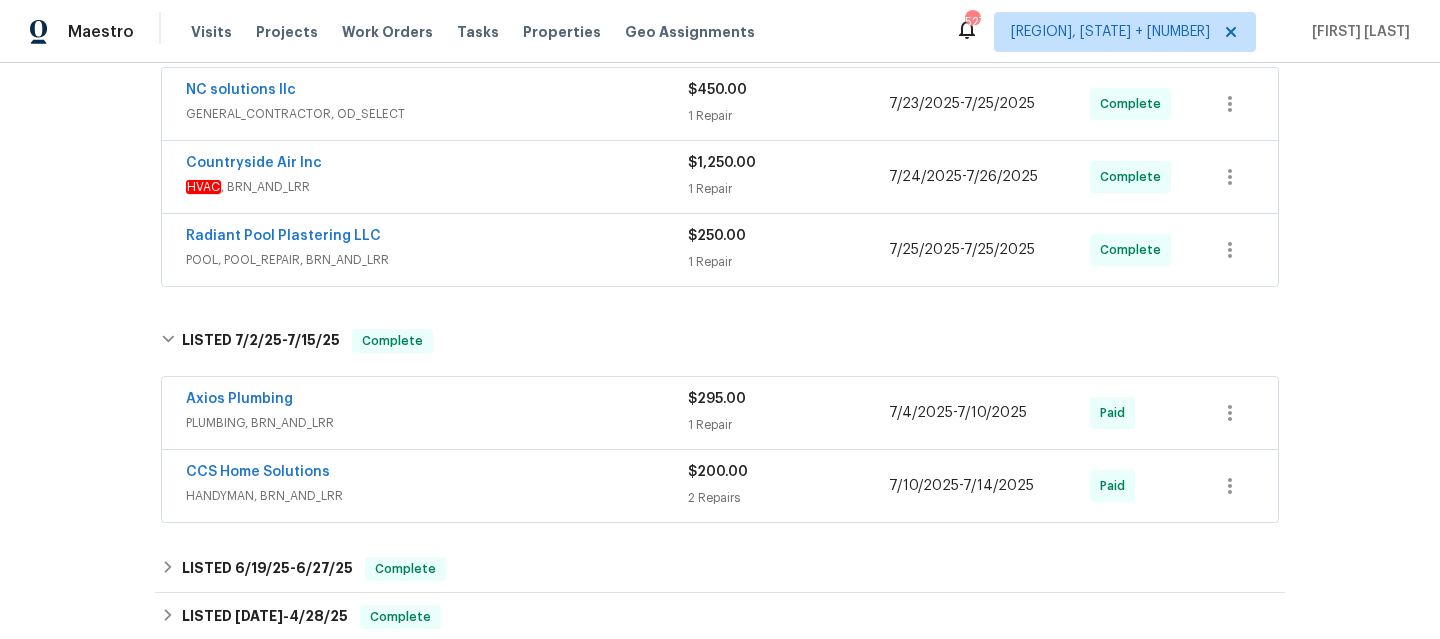 scroll, scrollTop: 396, scrollLeft: 0, axis: vertical 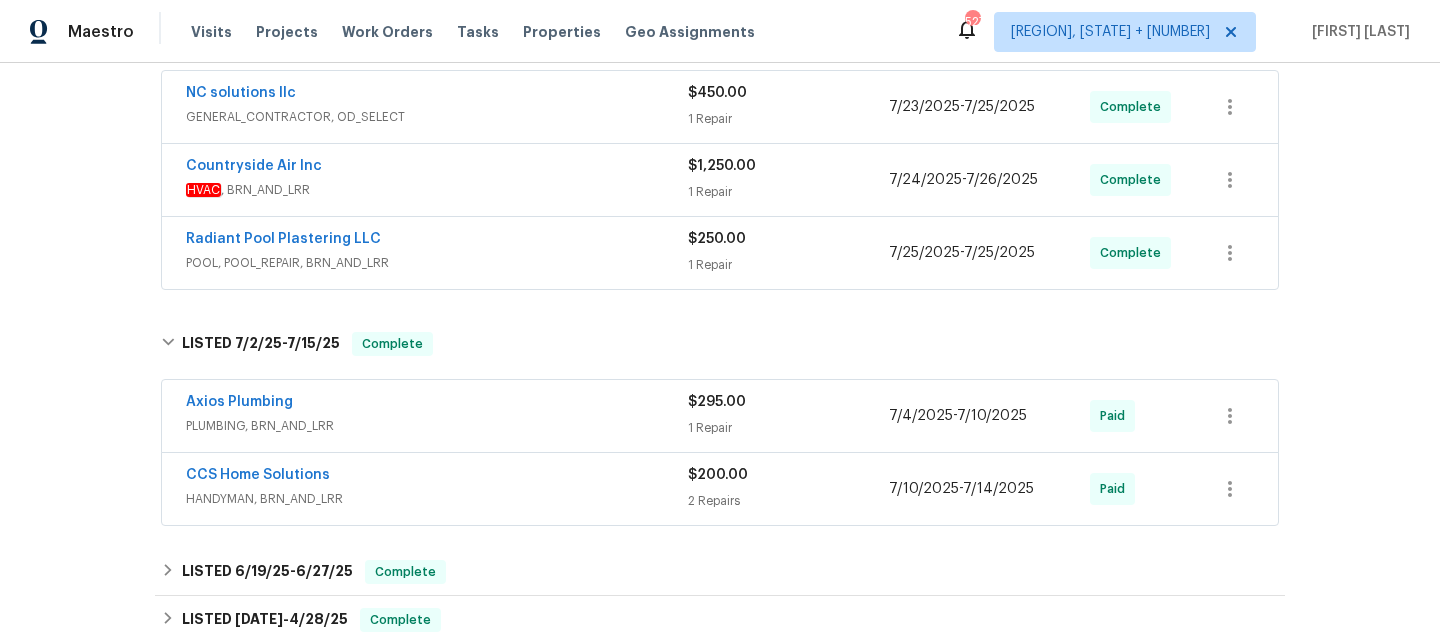 click on "Axios Plumbing" at bounding box center (437, 404) 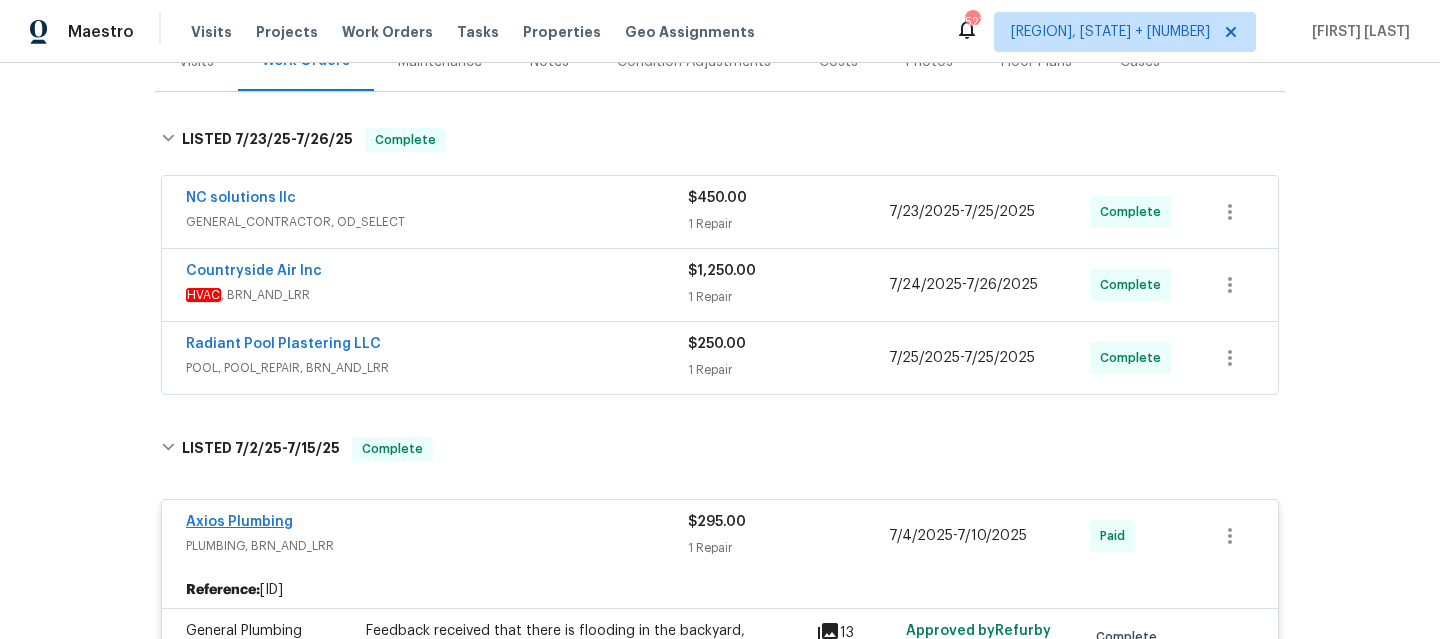 scroll, scrollTop: 290, scrollLeft: 0, axis: vertical 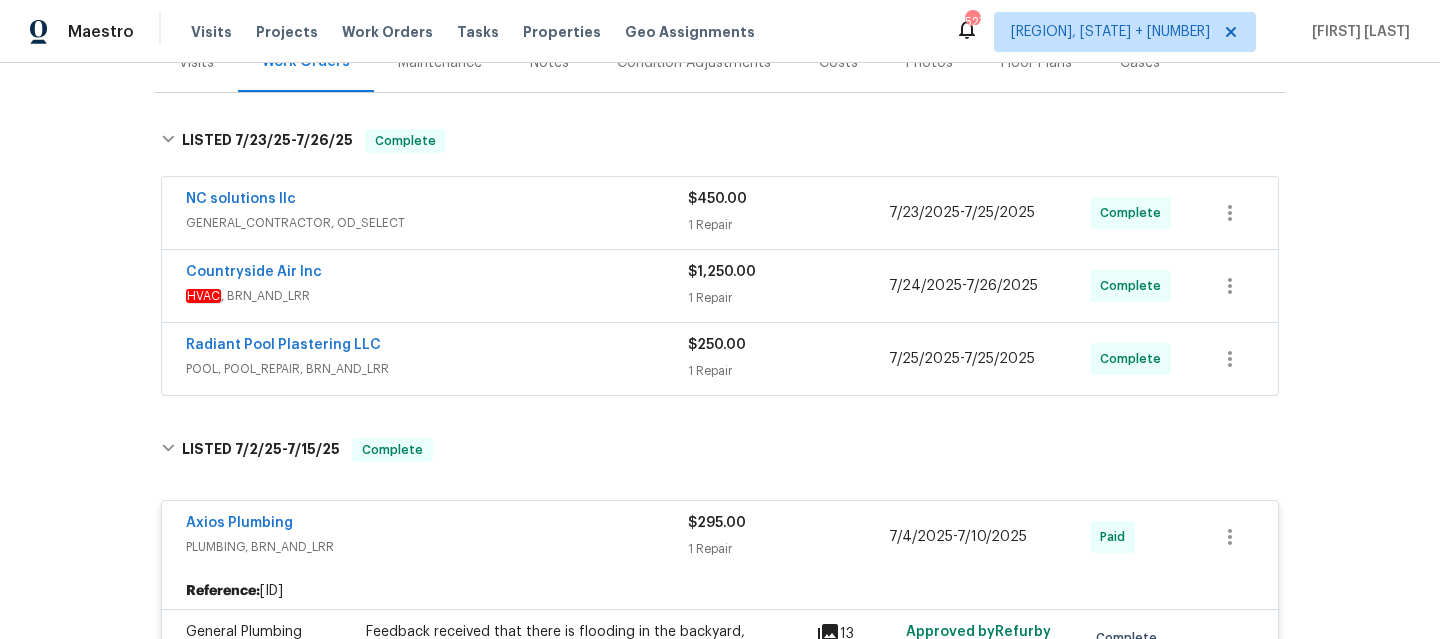 click on "GENERAL_CONTRACTOR, OD_SELECT" at bounding box center [437, 223] 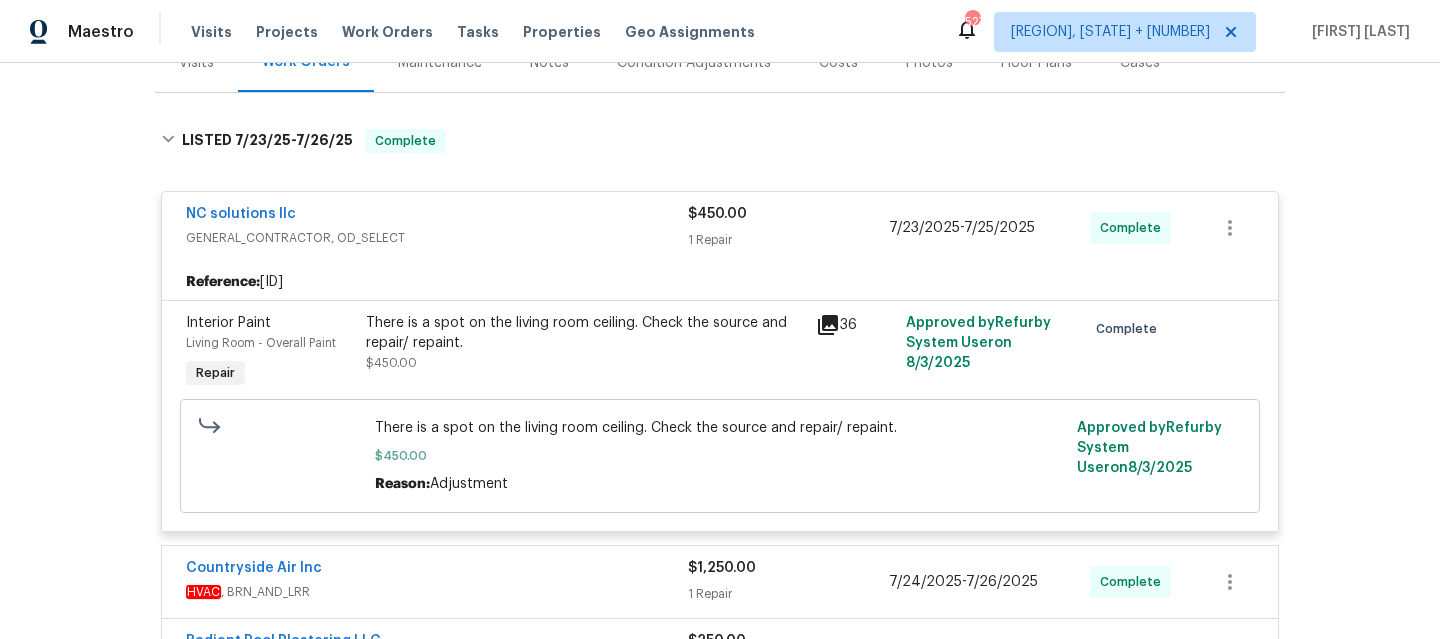 drag, startPoint x: 568, startPoint y: 216, endPoint x: 554, endPoint y: 301, distance: 86.145226 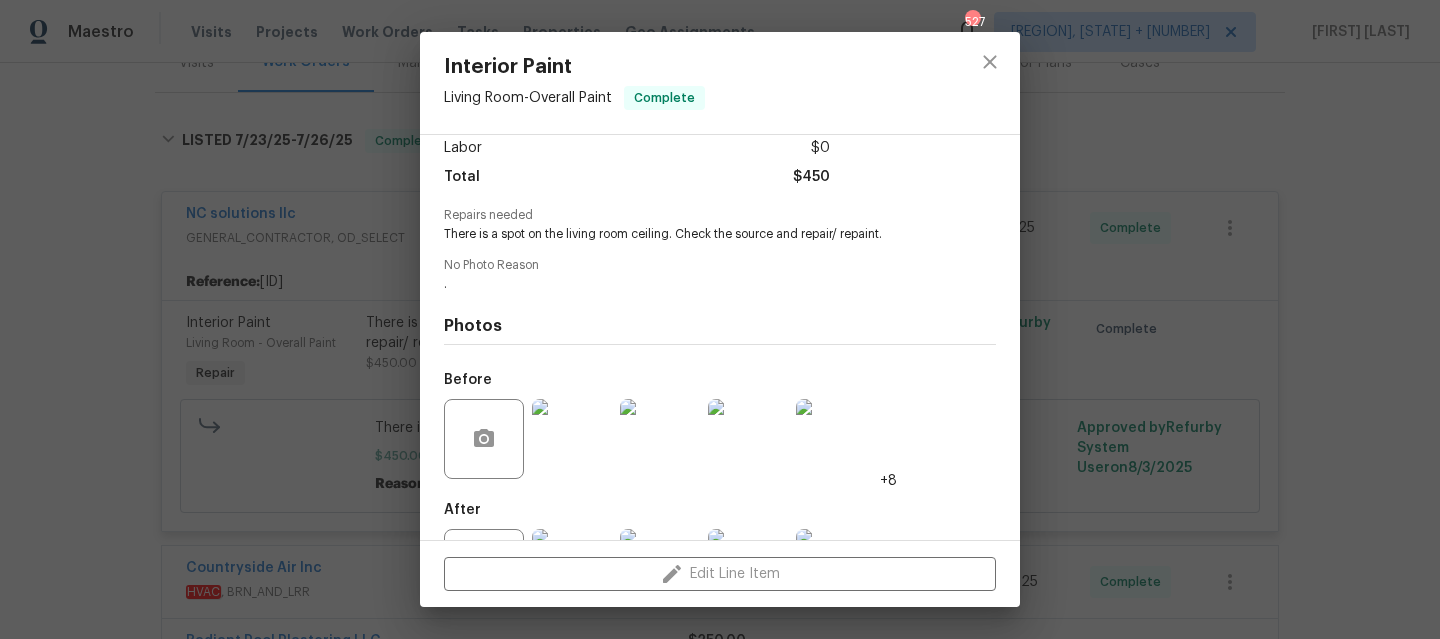 scroll, scrollTop: 231, scrollLeft: 0, axis: vertical 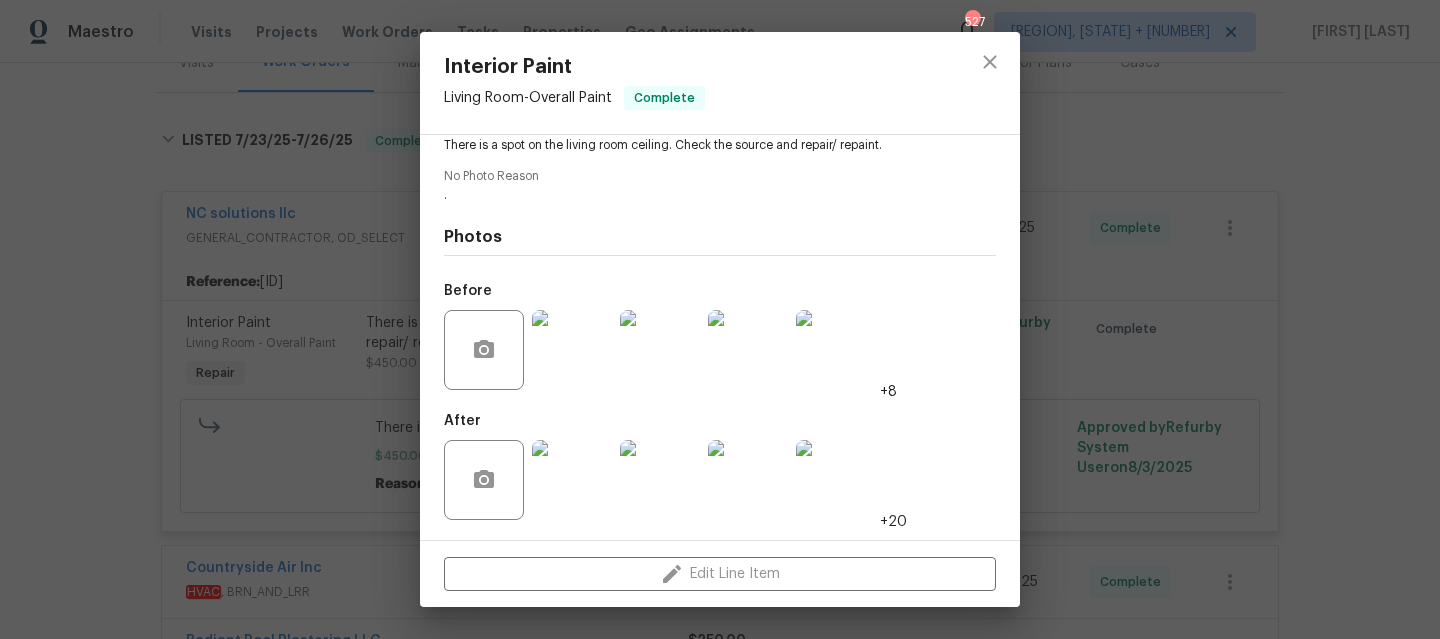 click at bounding box center (572, 350) 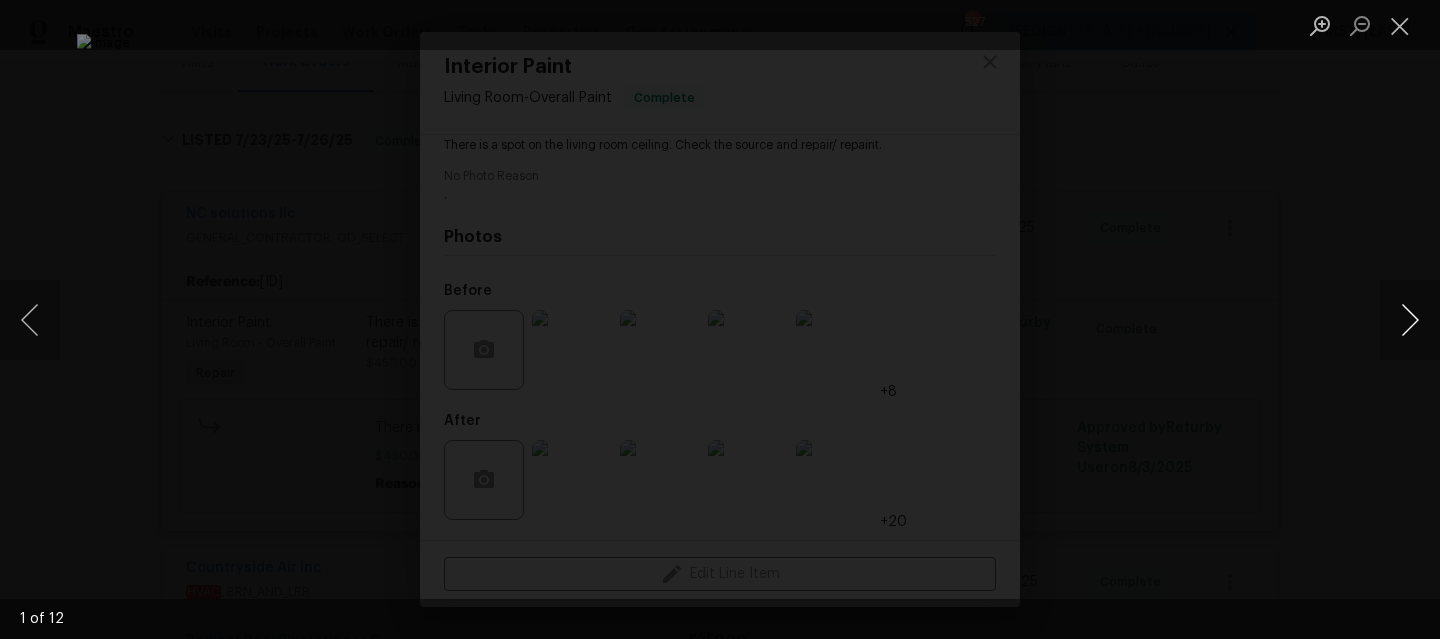 click at bounding box center [1410, 320] 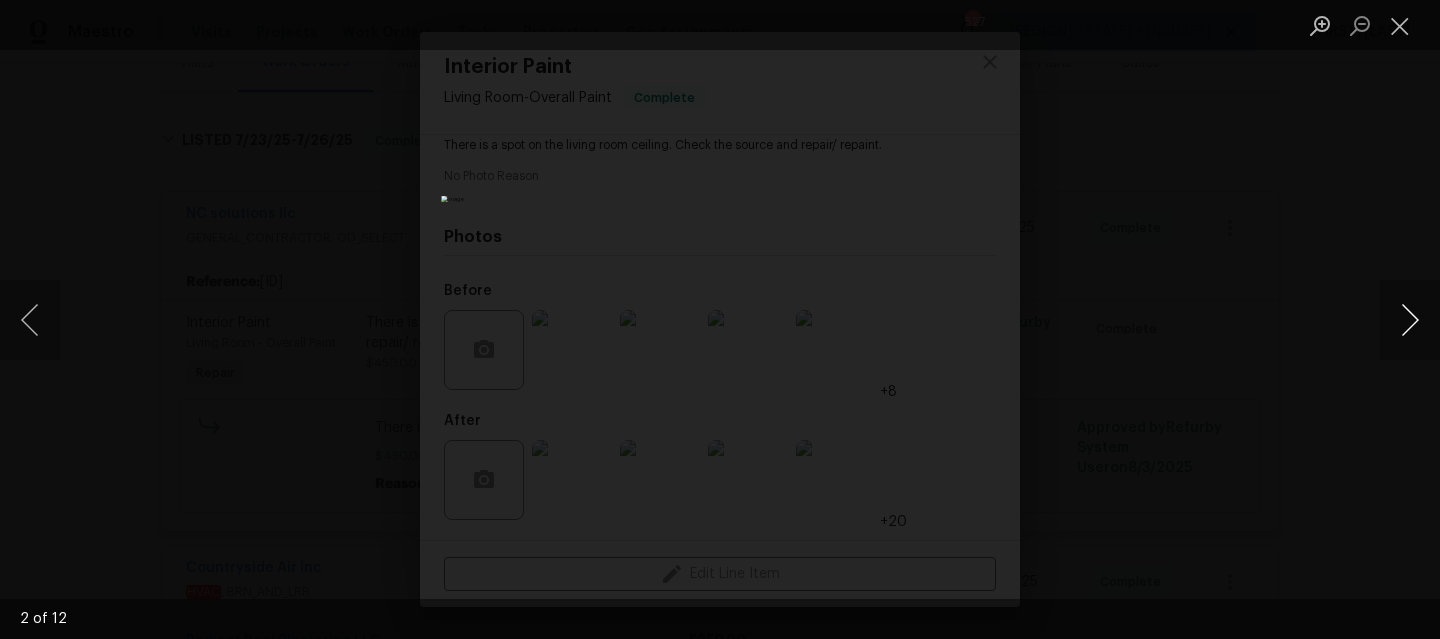 click at bounding box center [1410, 320] 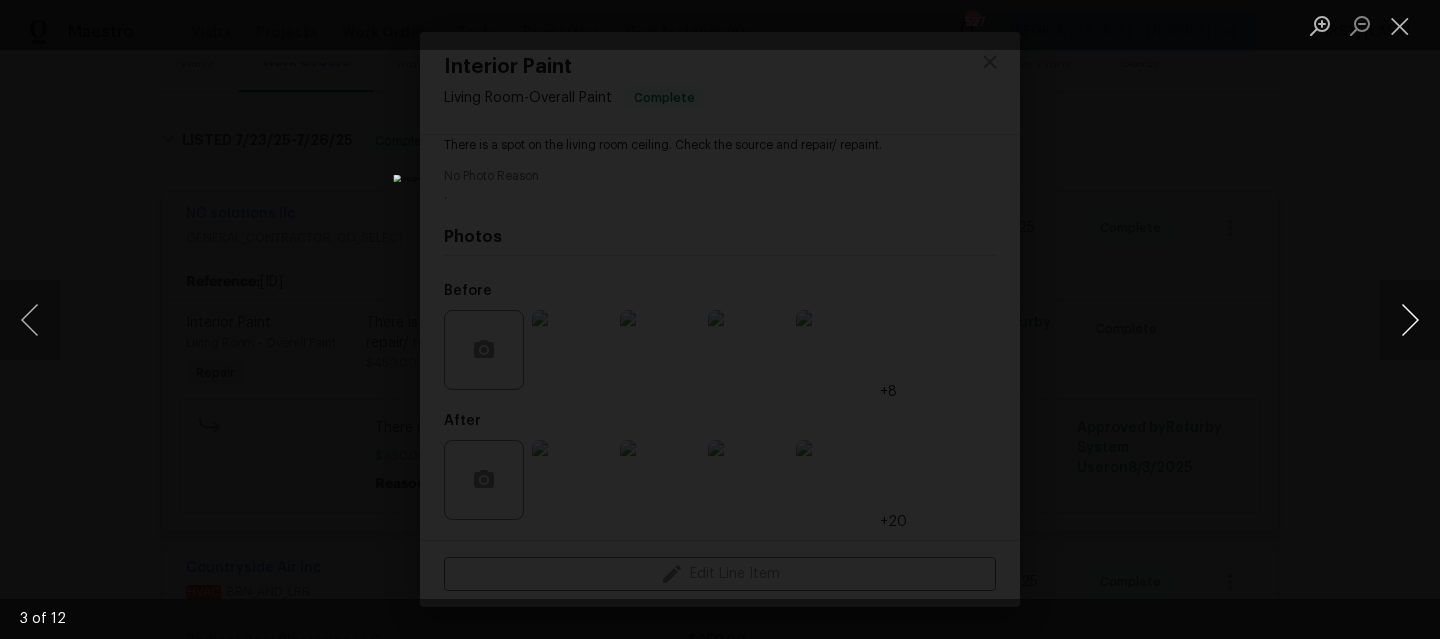 click at bounding box center (1410, 320) 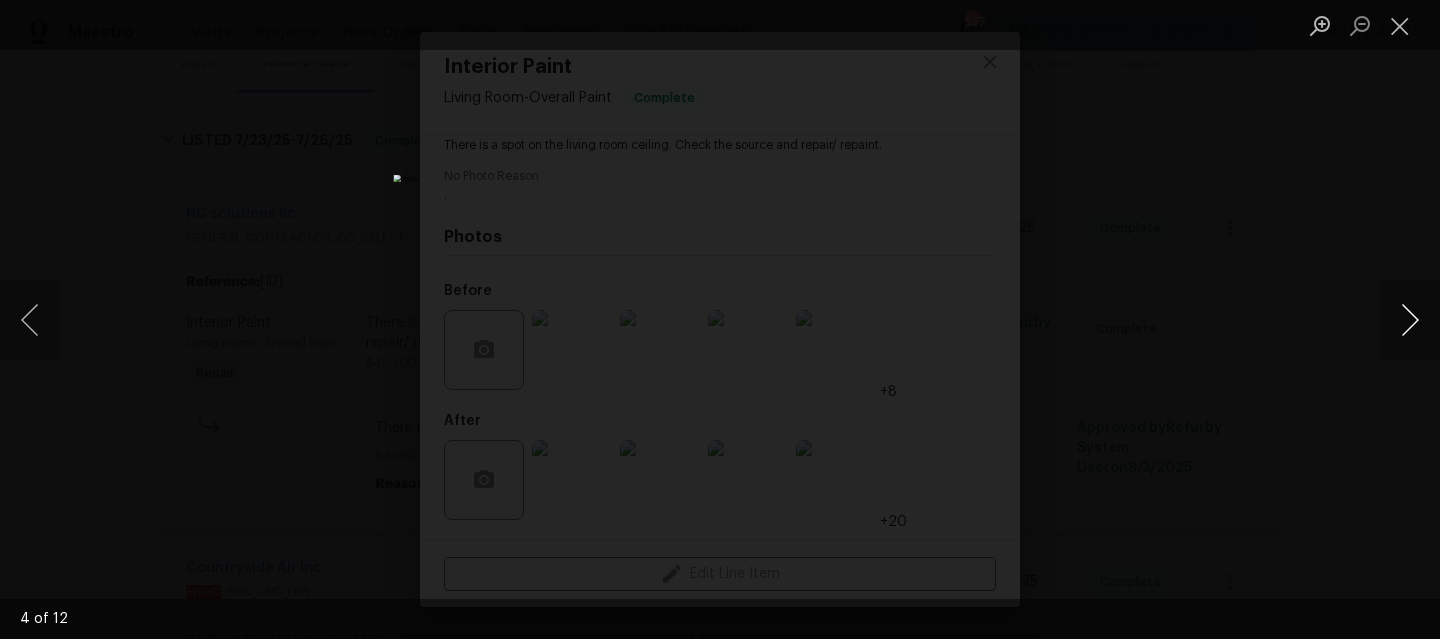 click at bounding box center [1410, 320] 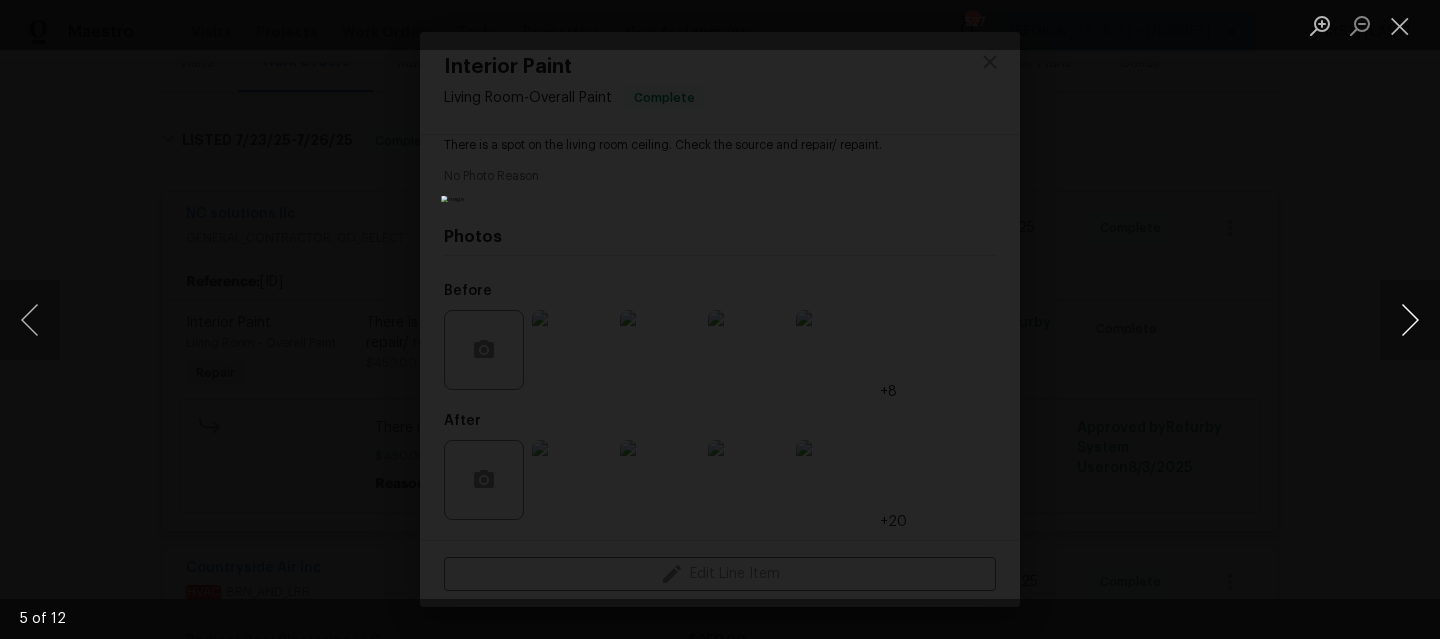 click at bounding box center (1410, 320) 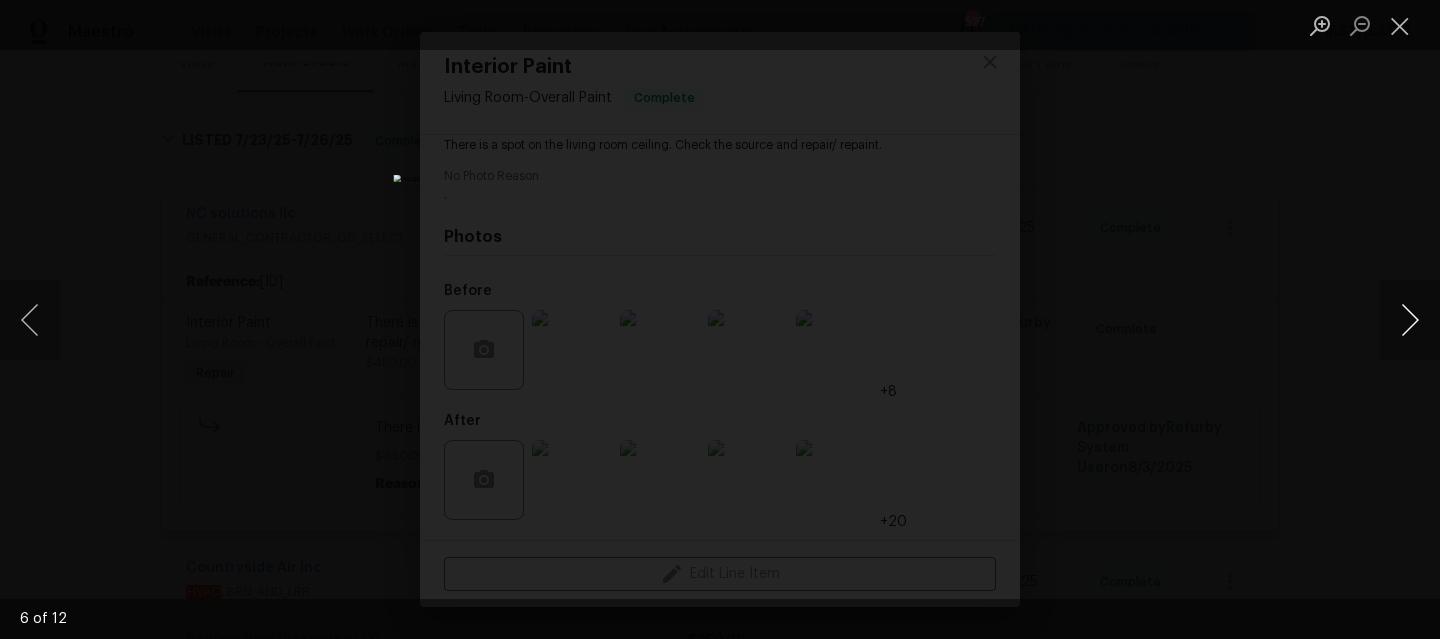 click at bounding box center [1410, 320] 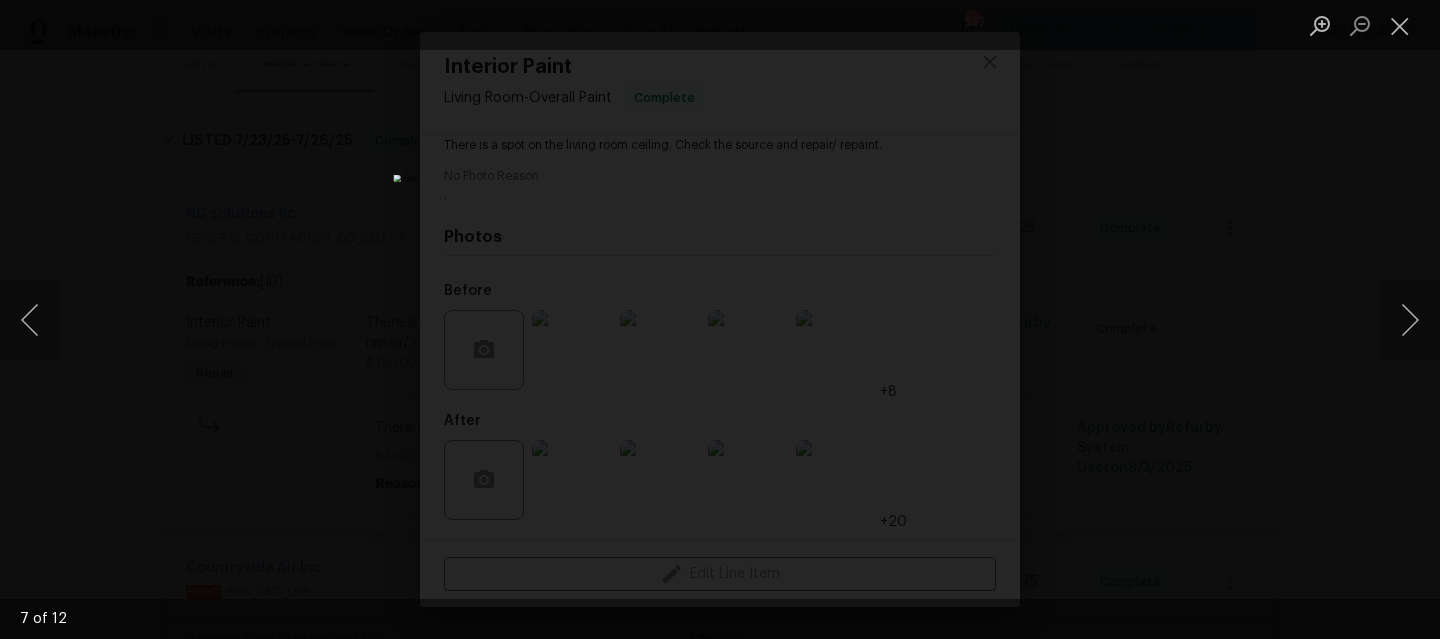 click at bounding box center [720, 319] 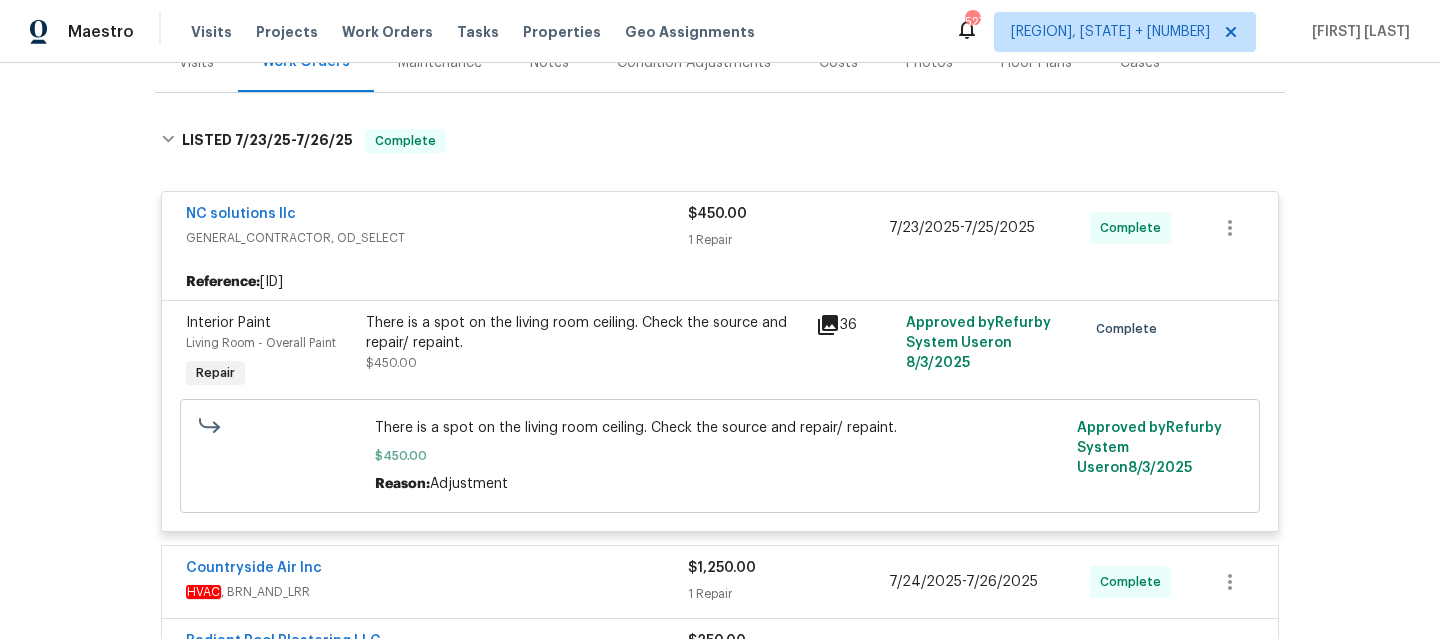 click on "NC solutions llc" at bounding box center (437, 216) 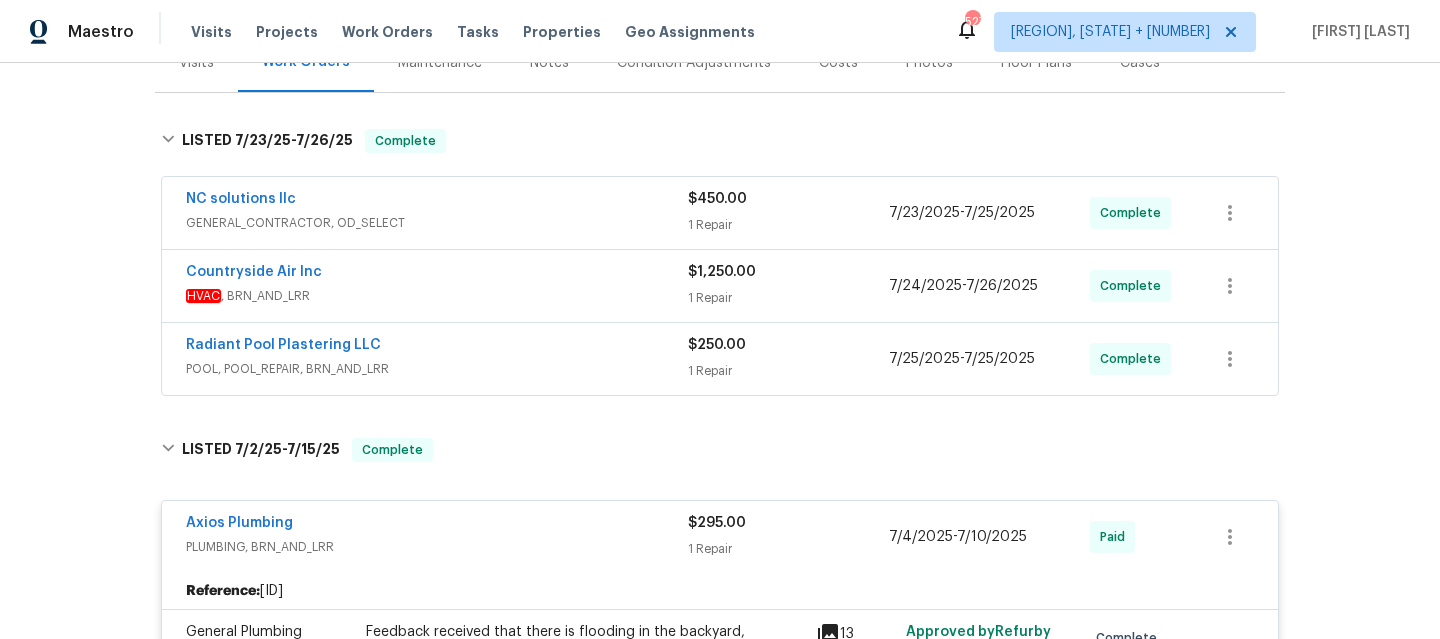 click on "HVAC , BRN_AND_LRR" at bounding box center (437, 296) 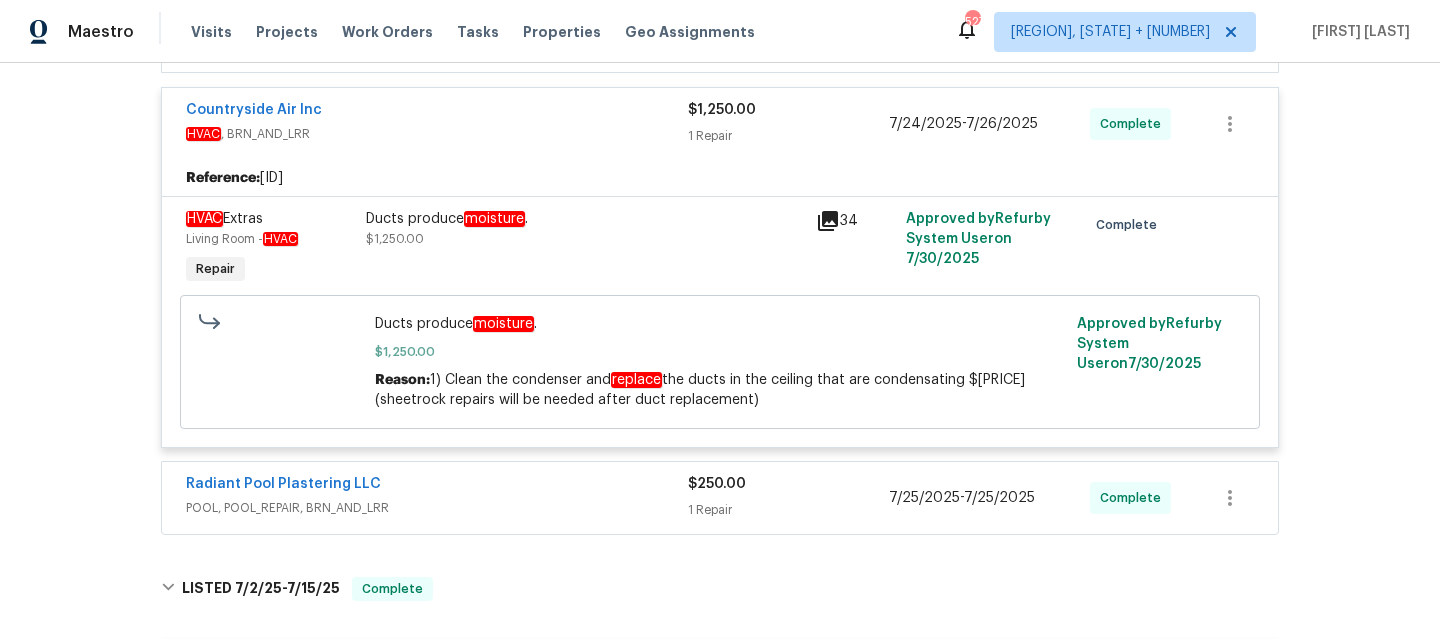 scroll, scrollTop: 489, scrollLeft: 0, axis: vertical 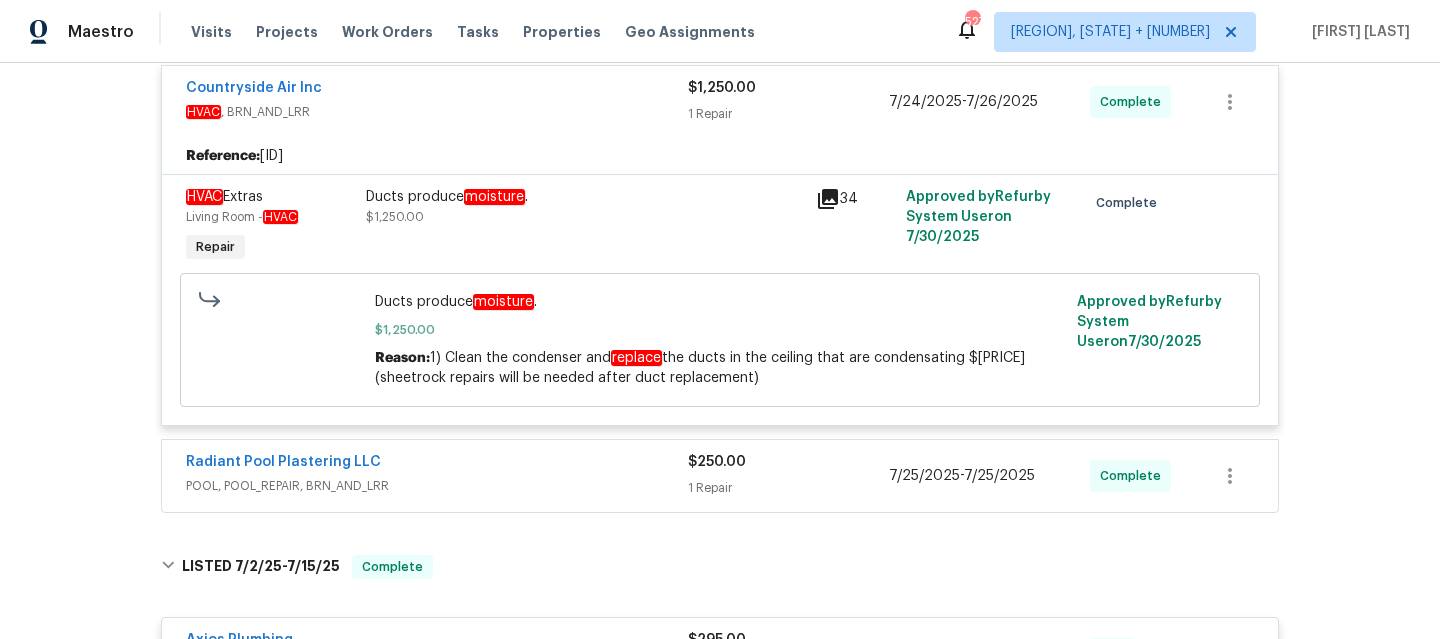 click on "POOL, POOL_REPAIR, BRN_AND_LRR" at bounding box center (437, 486) 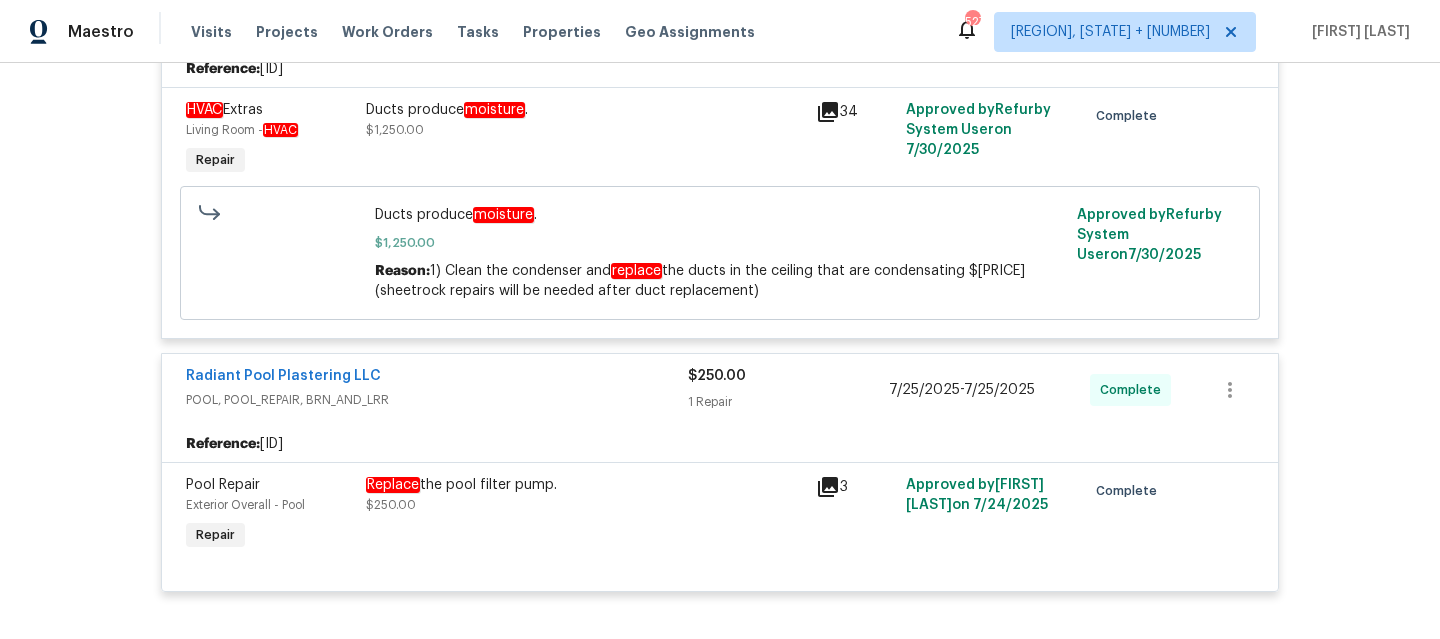 scroll, scrollTop: 566, scrollLeft: 0, axis: vertical 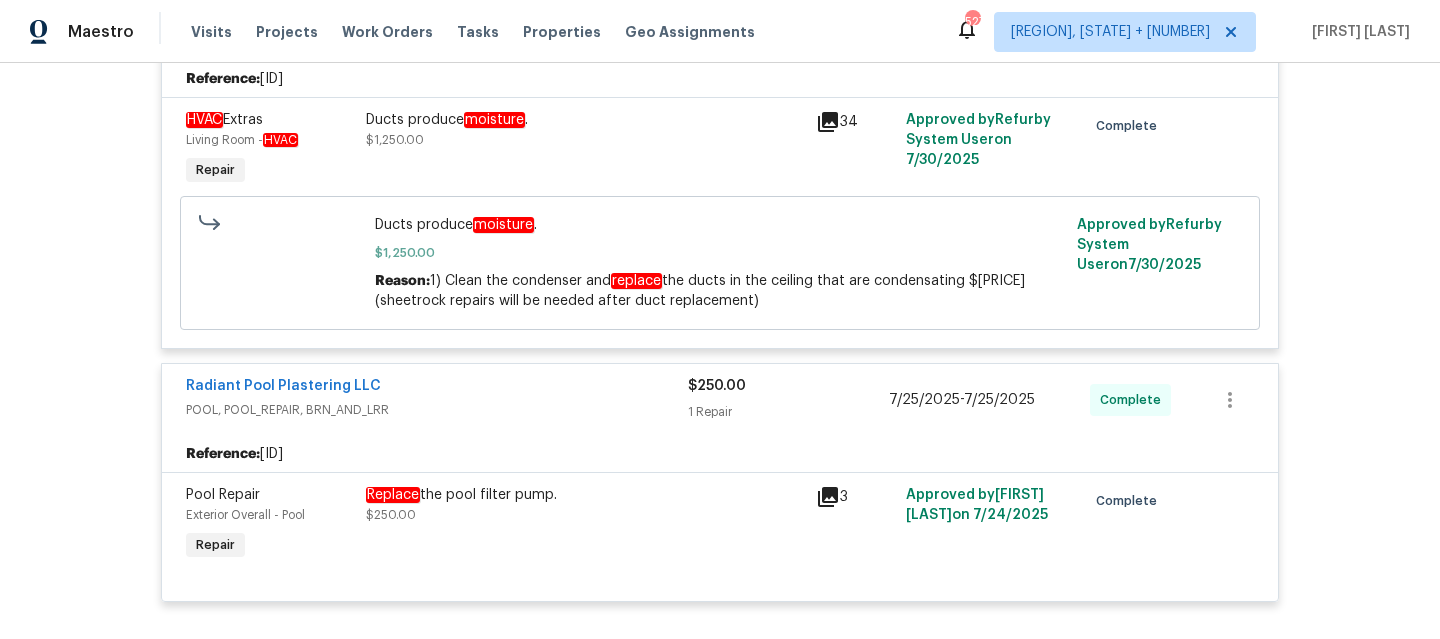 click on "POOL, POOL_REPAIR, BRN_AND_LRR" at bounding box center (437, 410) 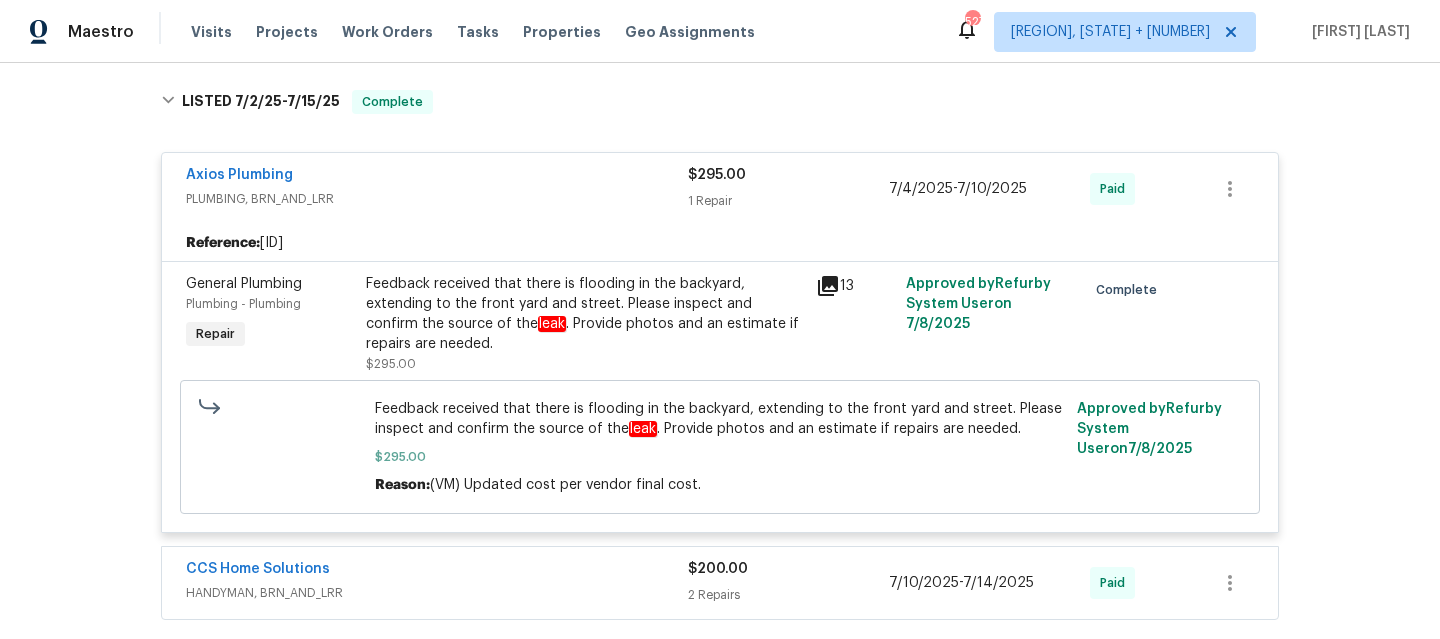 scroll, scrollTop: 949, scrollLeft: 0, axis: vertical 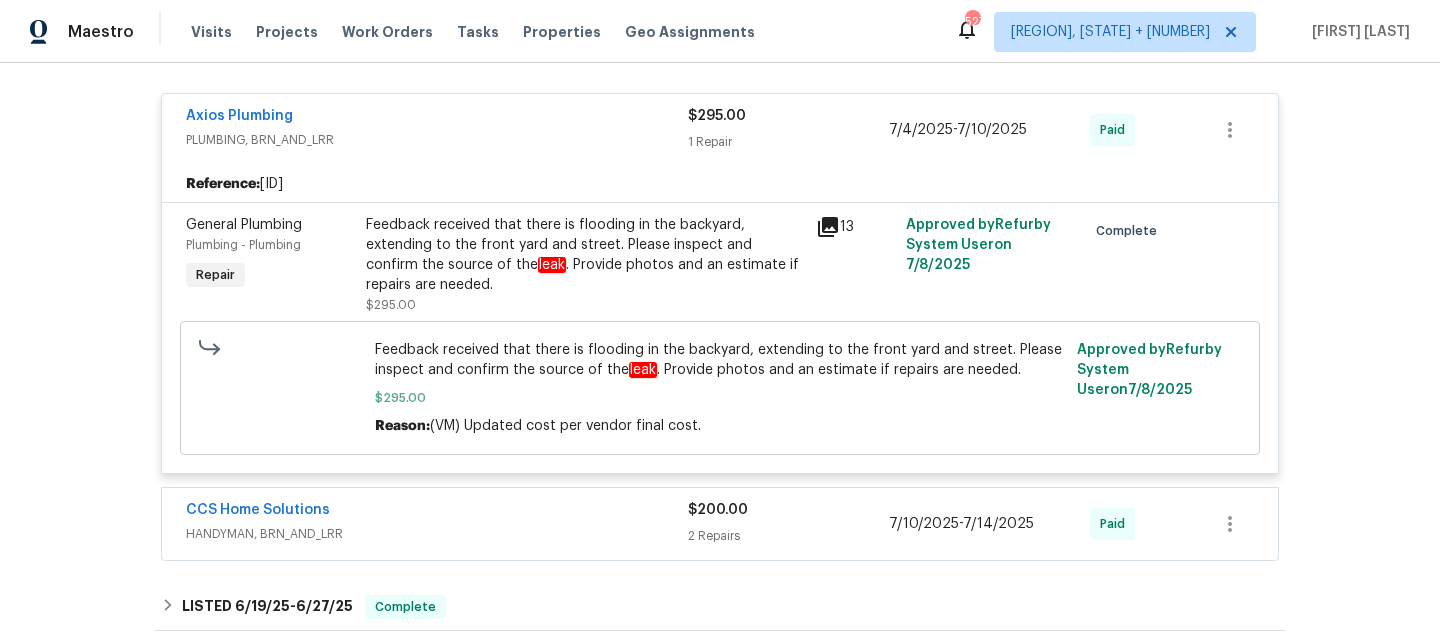 click on "HANDYMAN, BRN_AND_LRR" at bounding box center (437, 534) 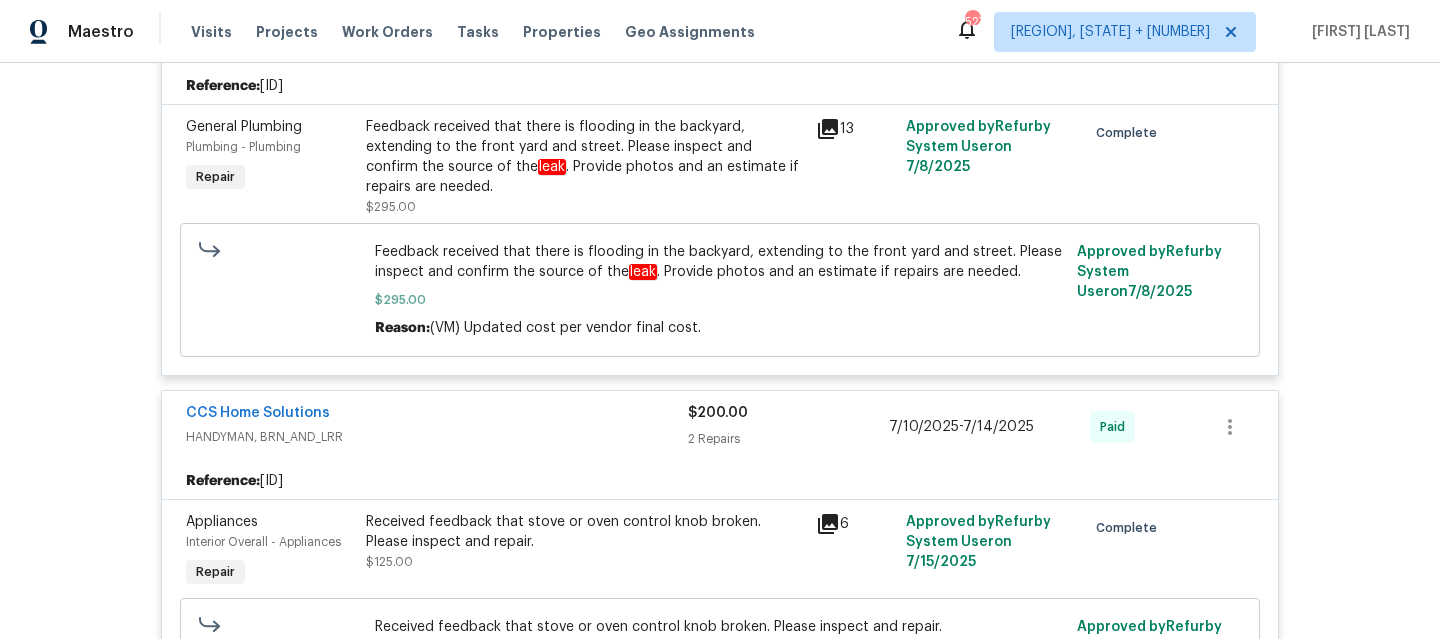 scroll, scrollTop: 1067, scrollLeft: 0, axis: vertical 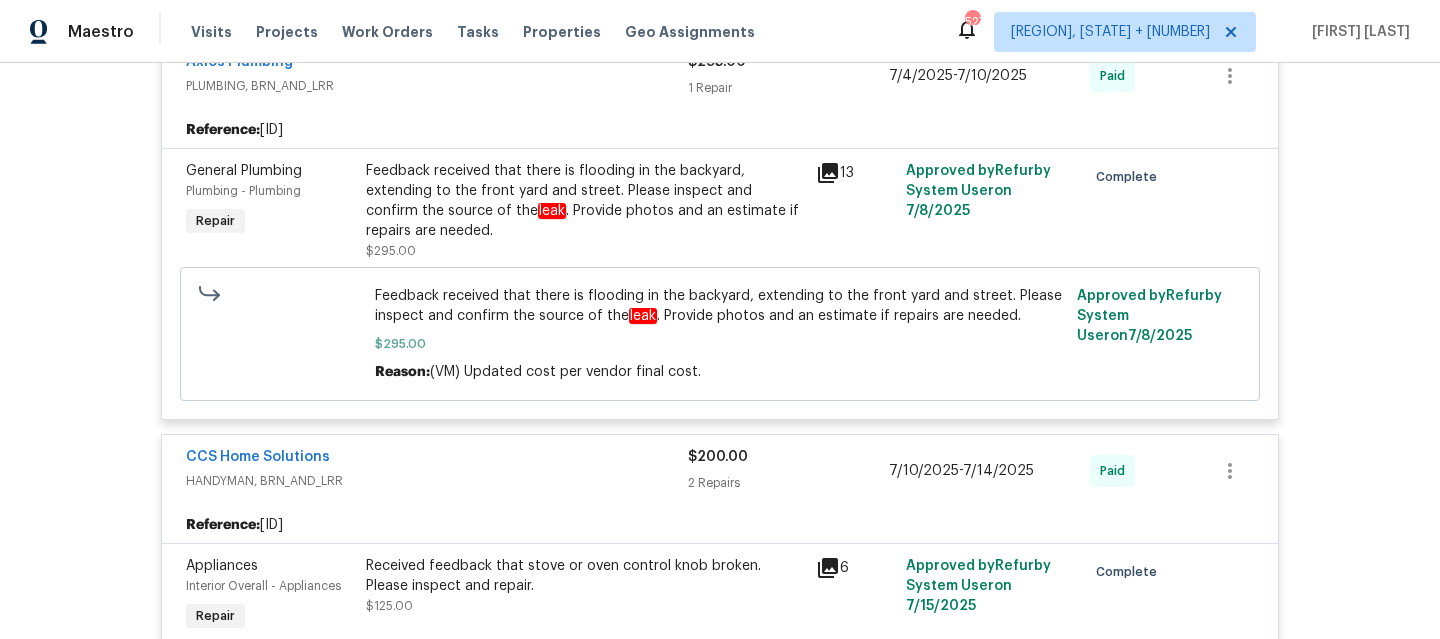 click on "CCS Home Solutions" at bounding box center (437, 459) 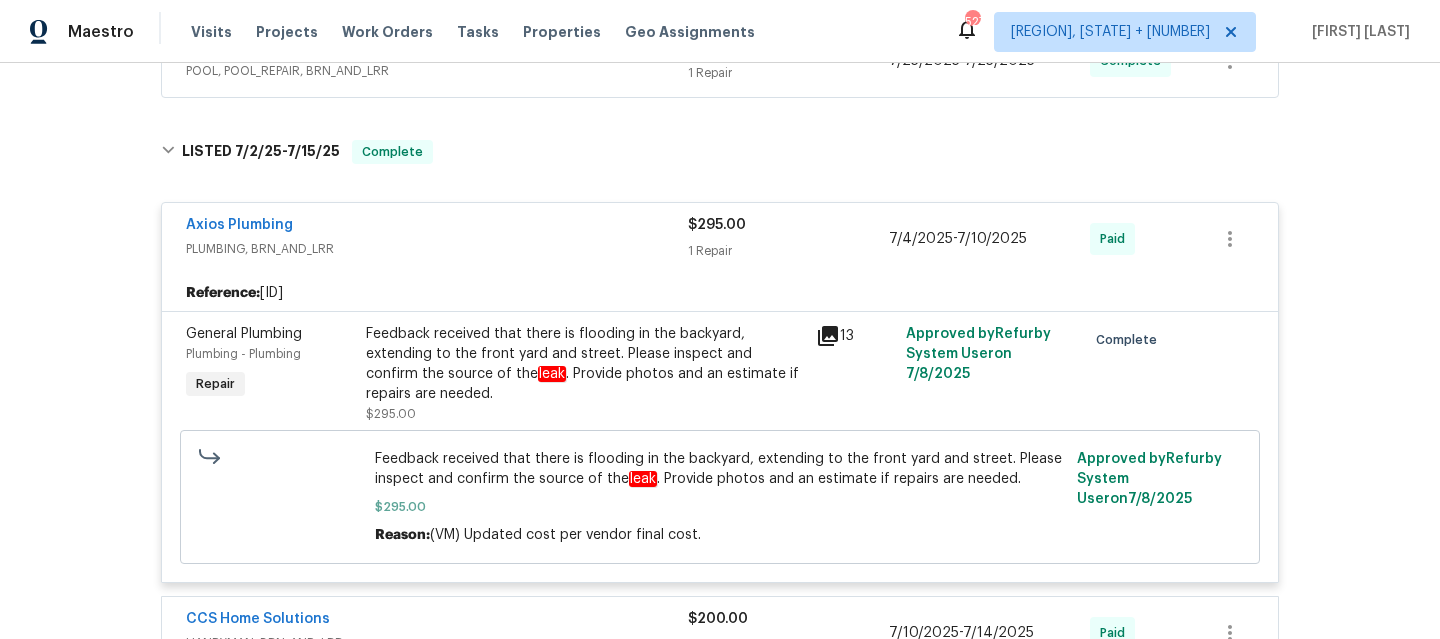 scroll, scrollTop: 901, scrollLeft: 0, axis: vertical 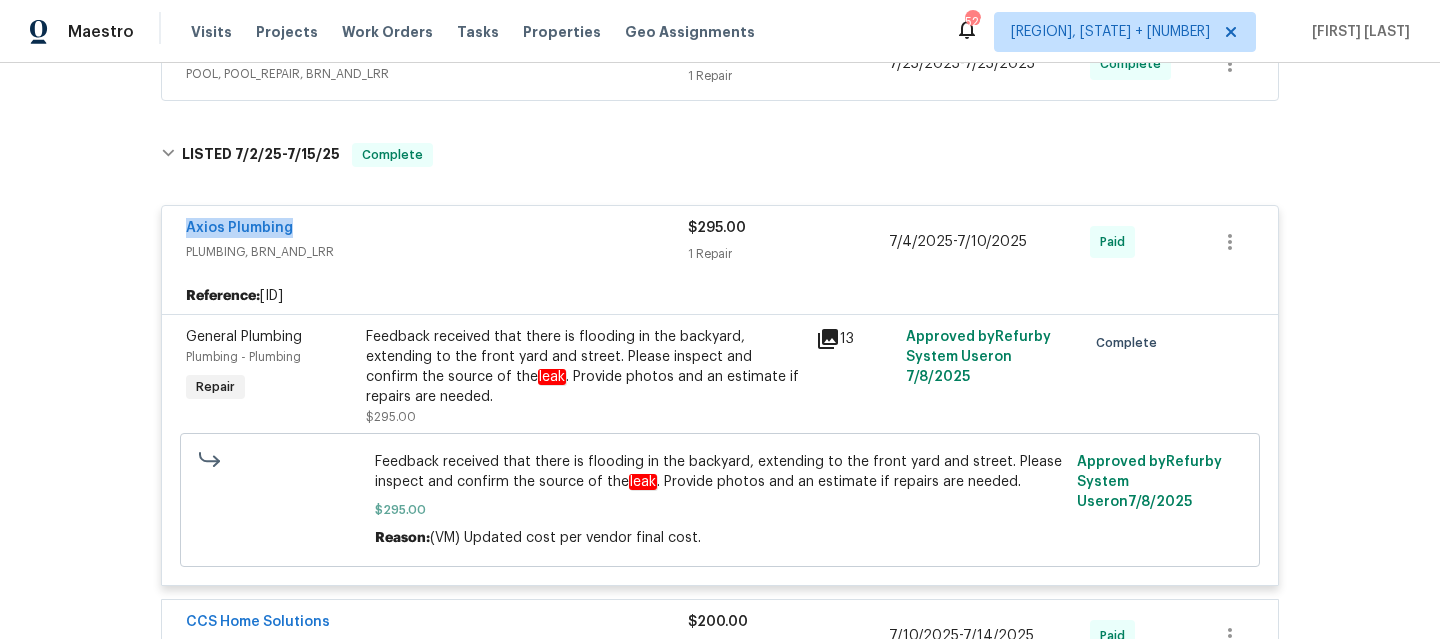 click on "Axios Plumbing" at bounding box center [437, 230] 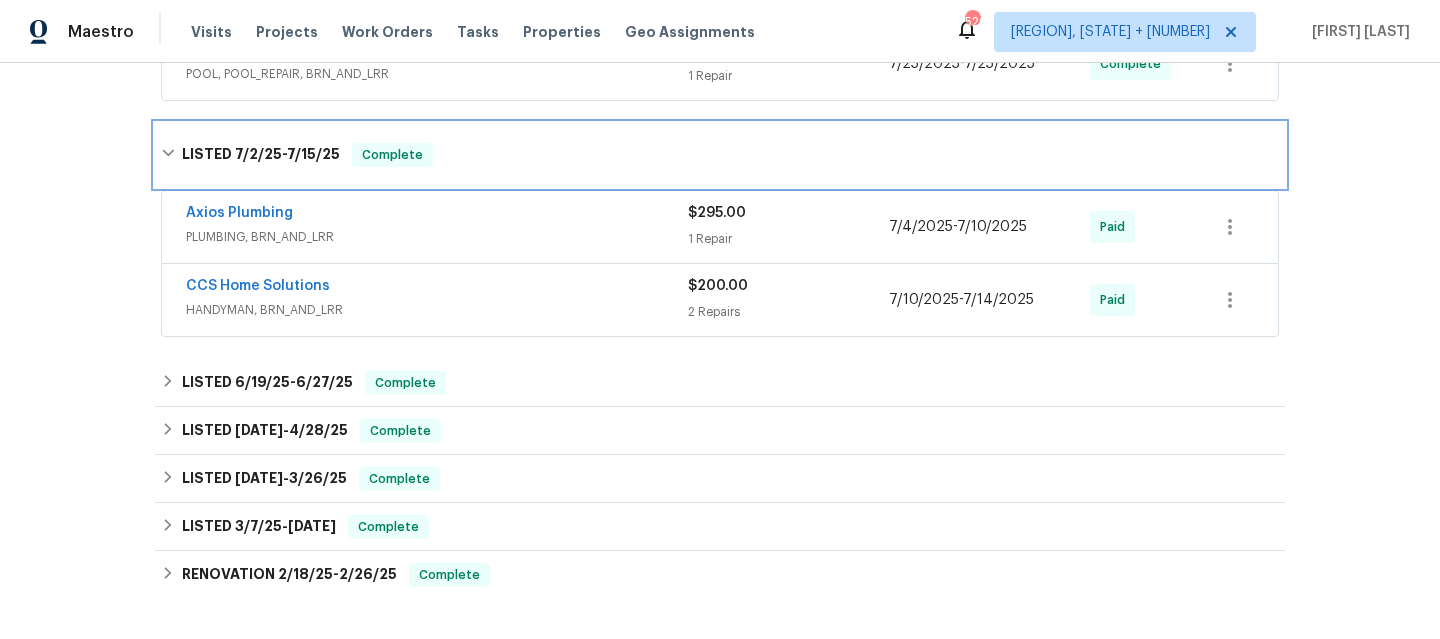 click on "LISTED   [DATE]  -  [DATE] Complete" at bounding box center [720, 155] 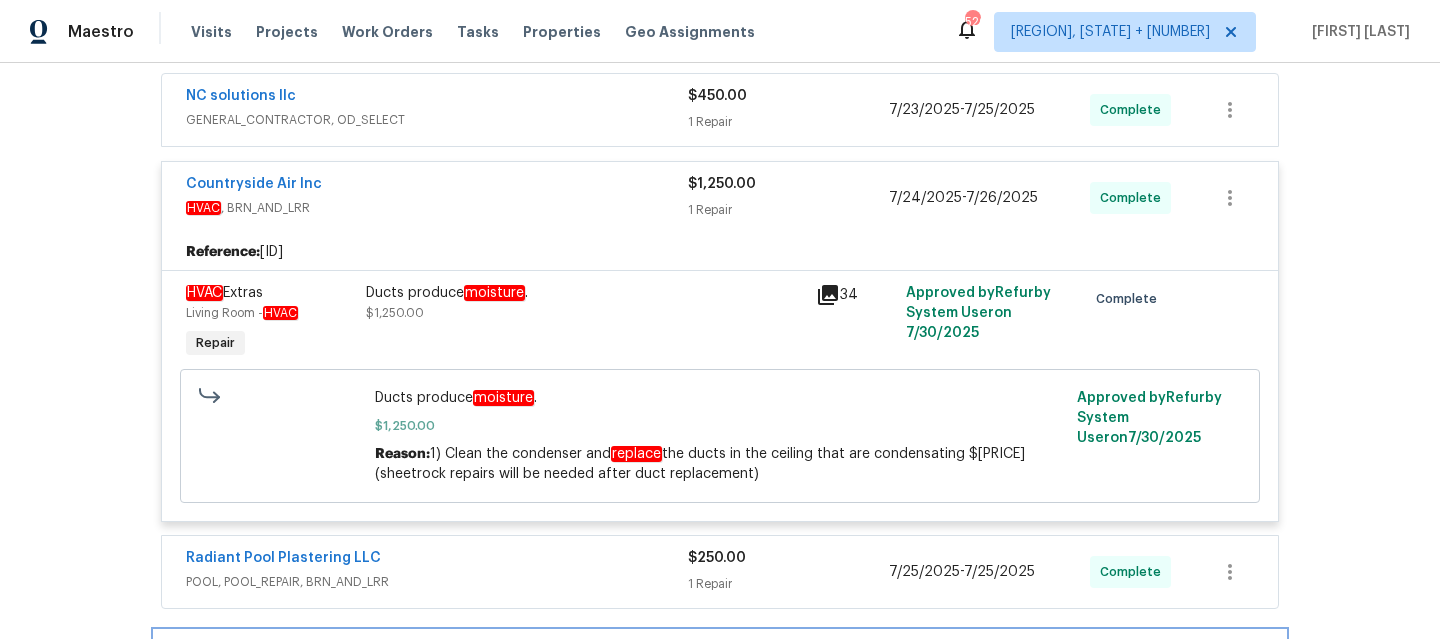 scroll, scrollTop: 392, scrollLeft: 0, axis: vertical 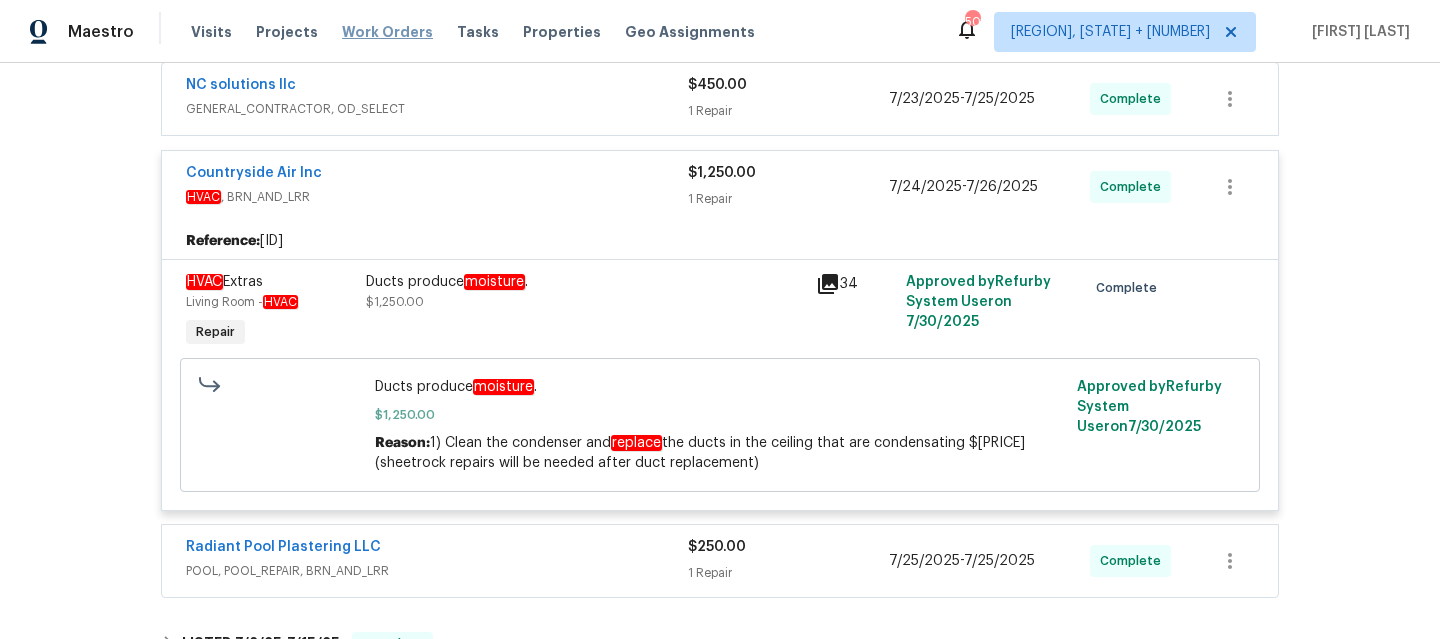 click on "Work Orders" at bounding box center (387, 32) 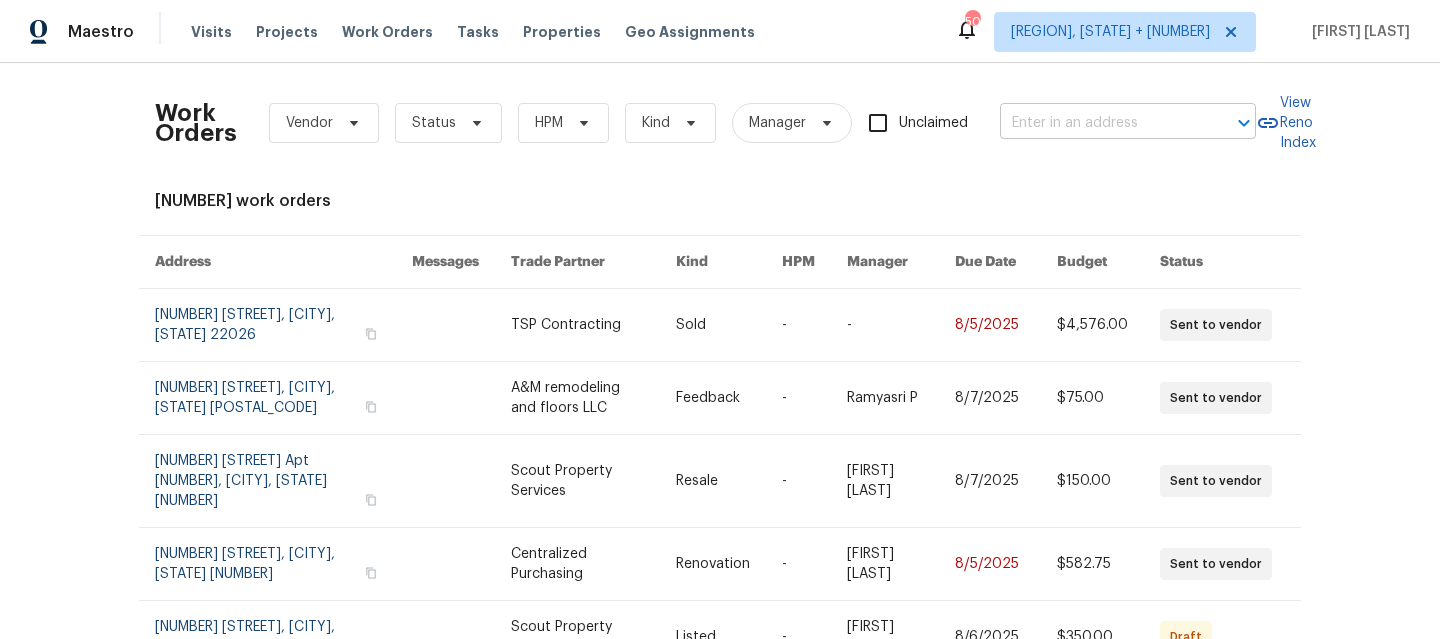 click at bounding box center [1100, 123] 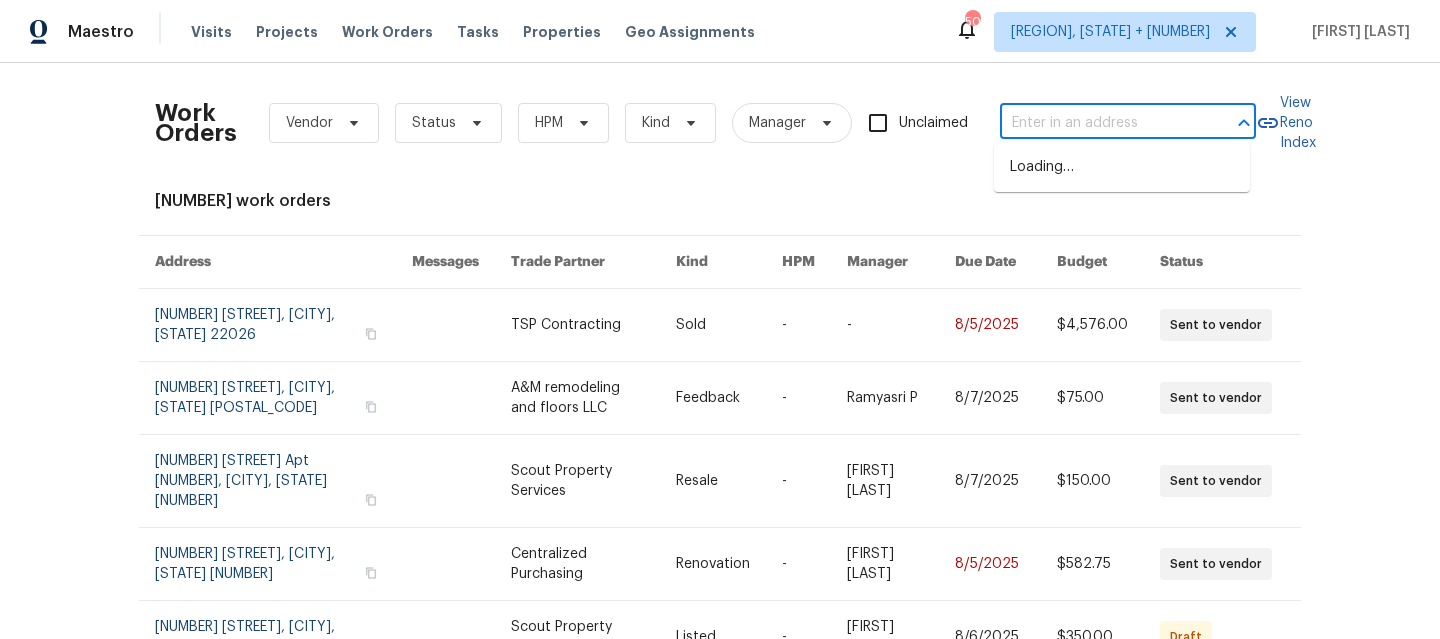 click at bounding box center [1100, 123] 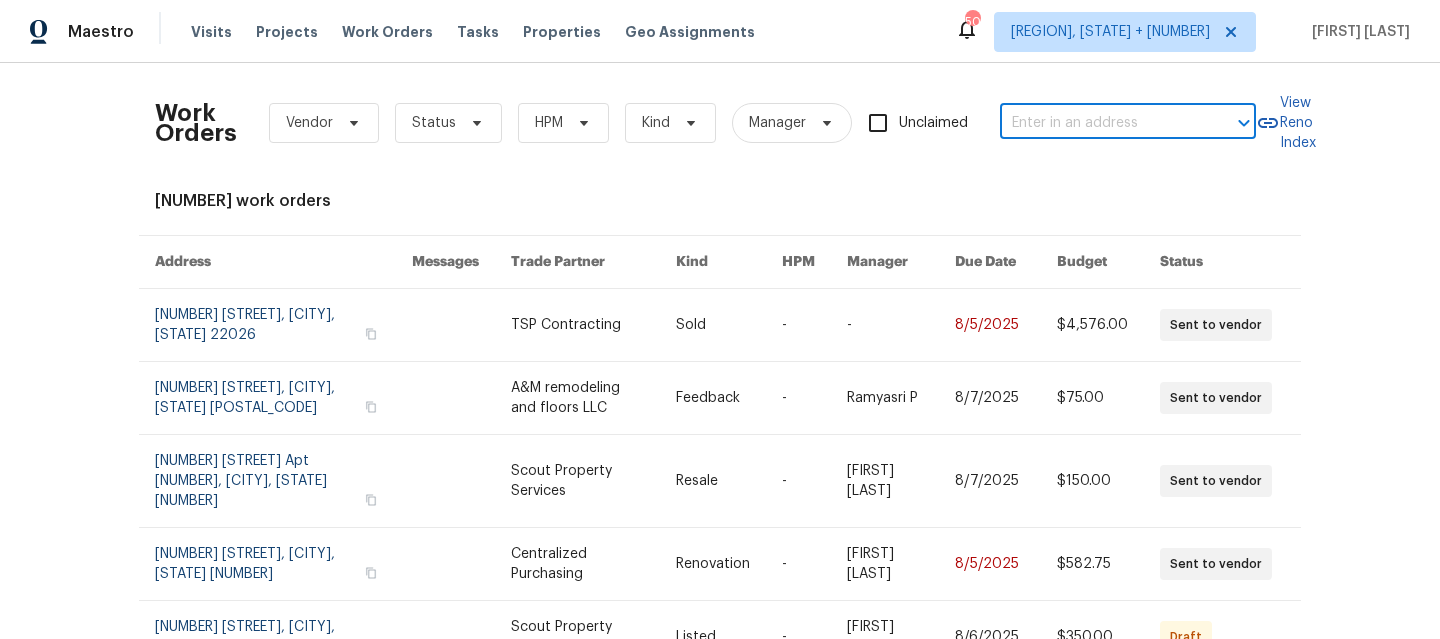 paste on "[NUMBER] [STREET], [CITY], [STATE] [POSTAL_CODE]" 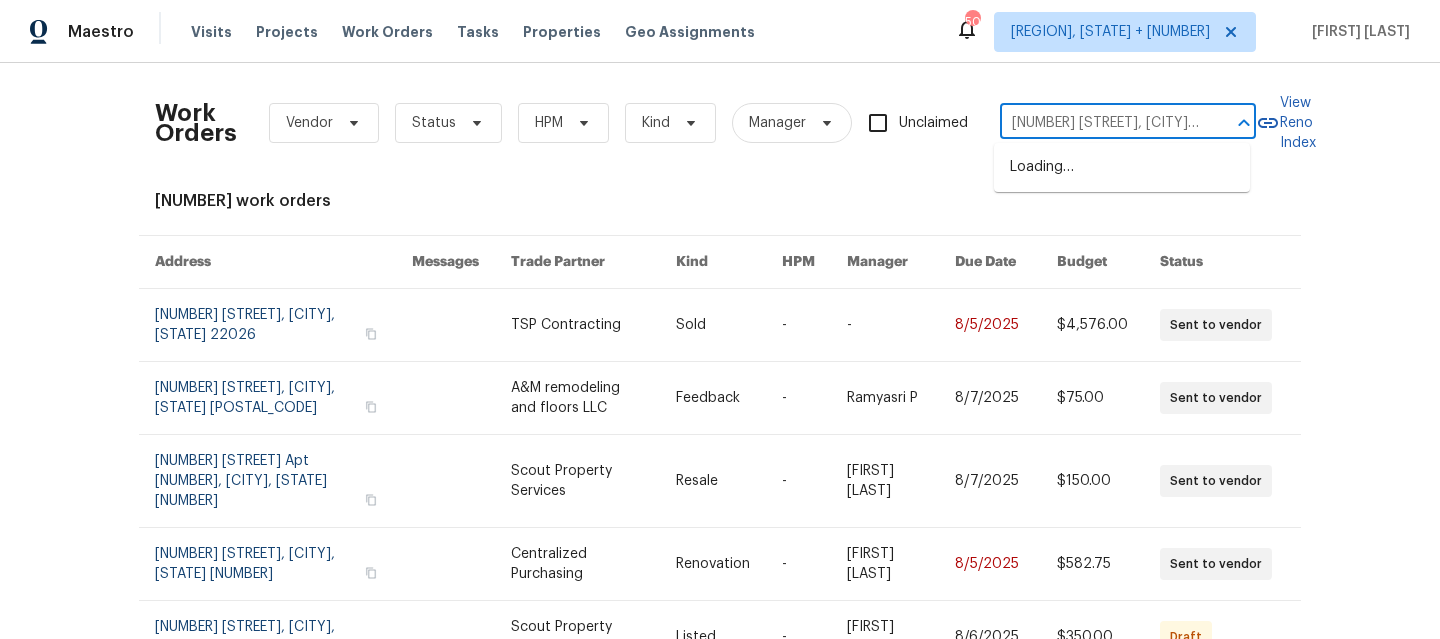scroll, scrollTop: 0, scrollLeft: 93, axis: horizontal 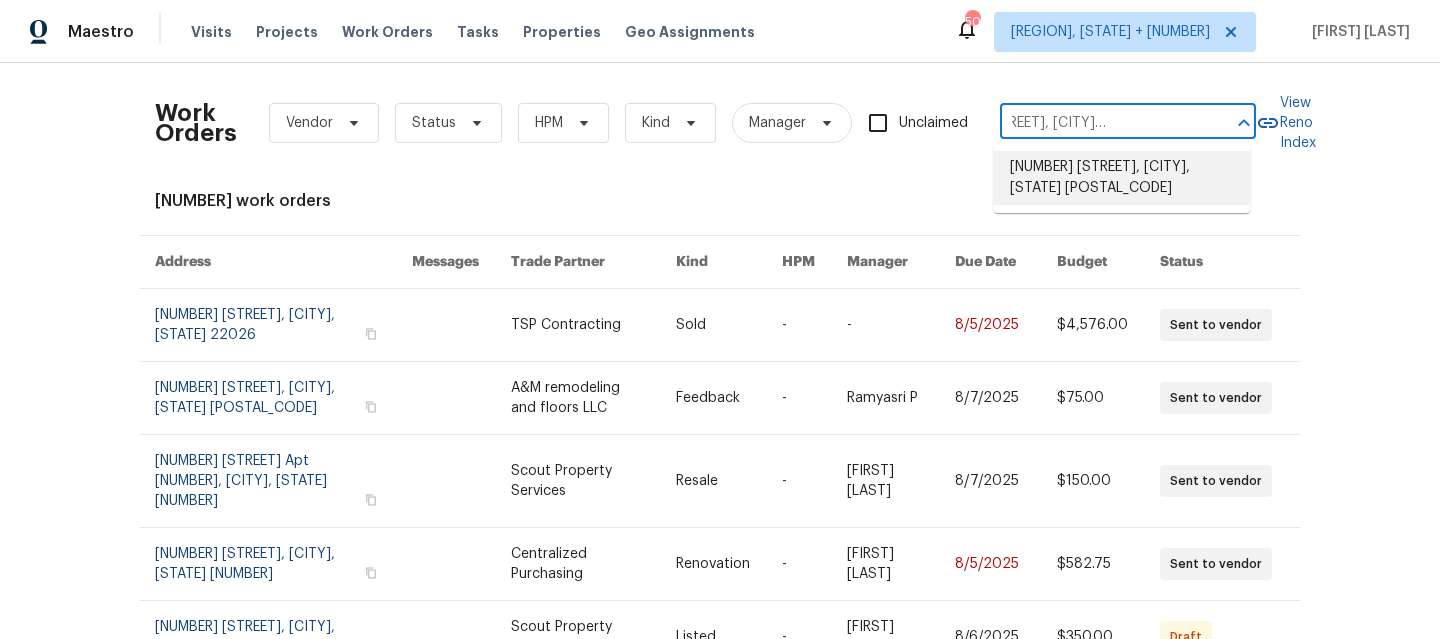 click on "[NUMBER] [STREET], [CITY], [STATE] [POSTAL_CODE]" at bounding box center (1122, 178) 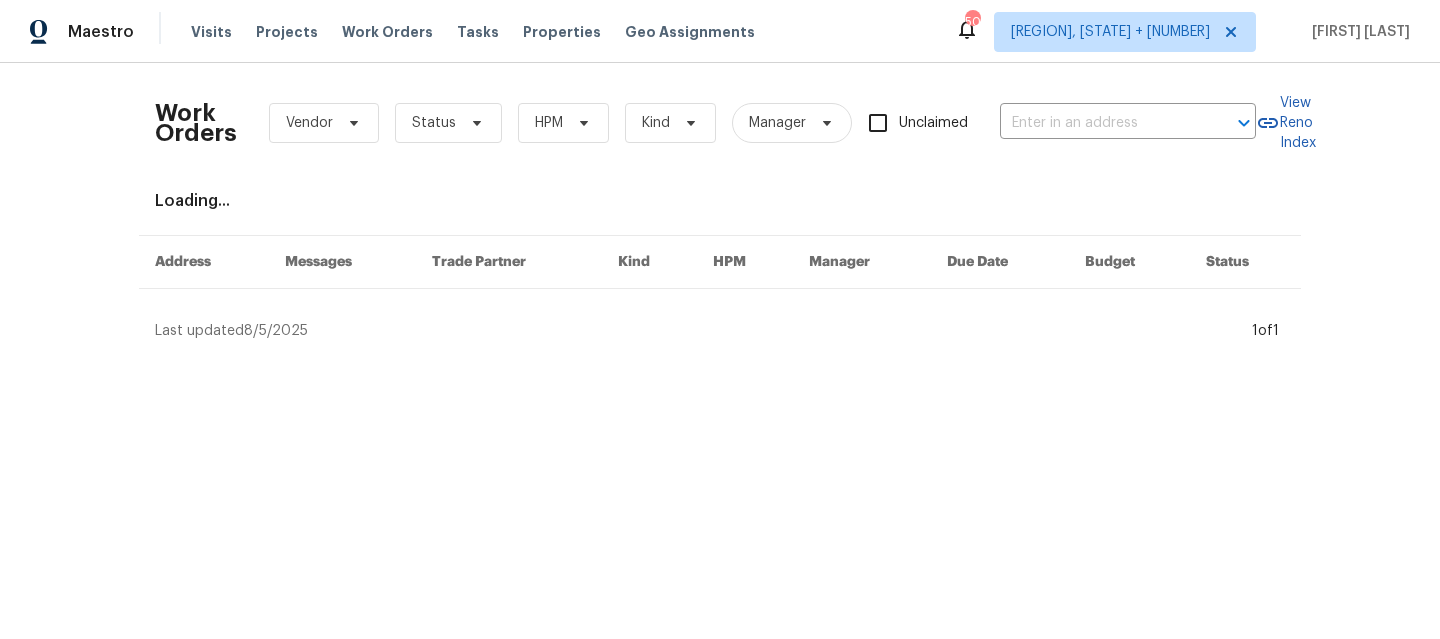 type on "[NUMBER] [STREET], [CITY], [STATE] [POSTAL_CODE]" 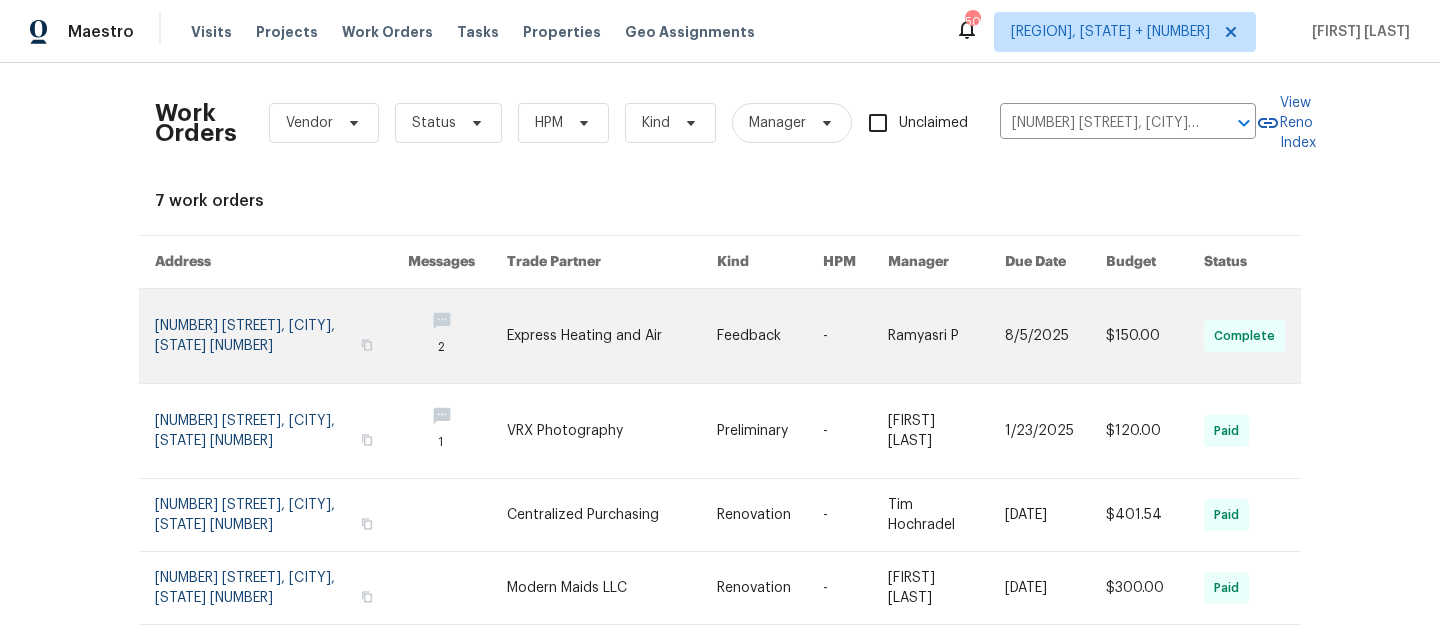 click at bounding box center (281, 336) 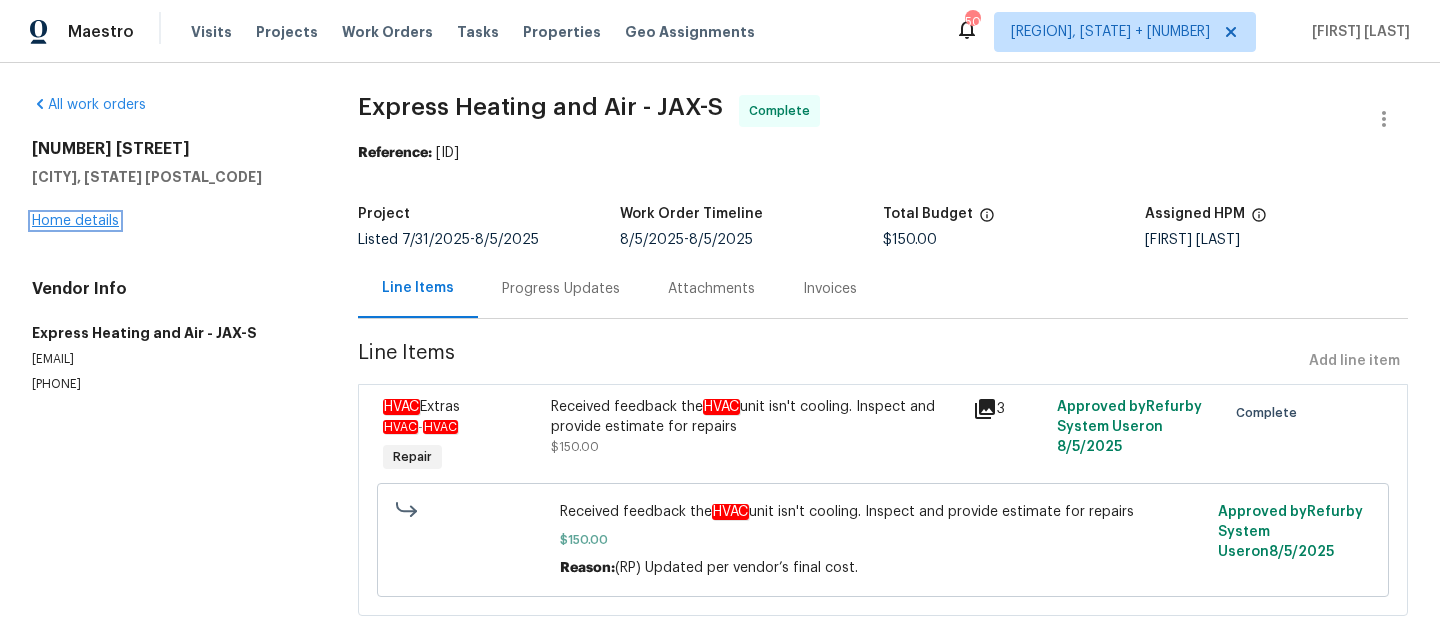 click on "Home details" at bounding box center [75, 221] 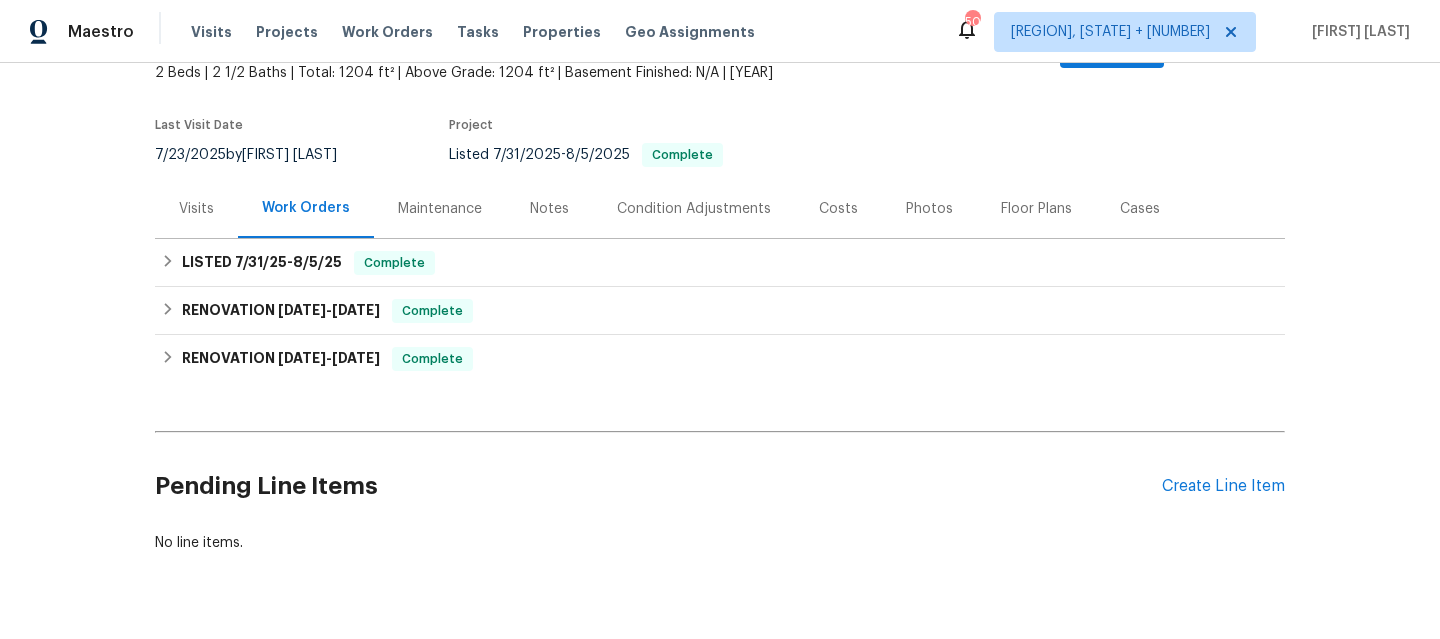scroll, scrollTop: 145, scrollLeft: 0, axis: vertical 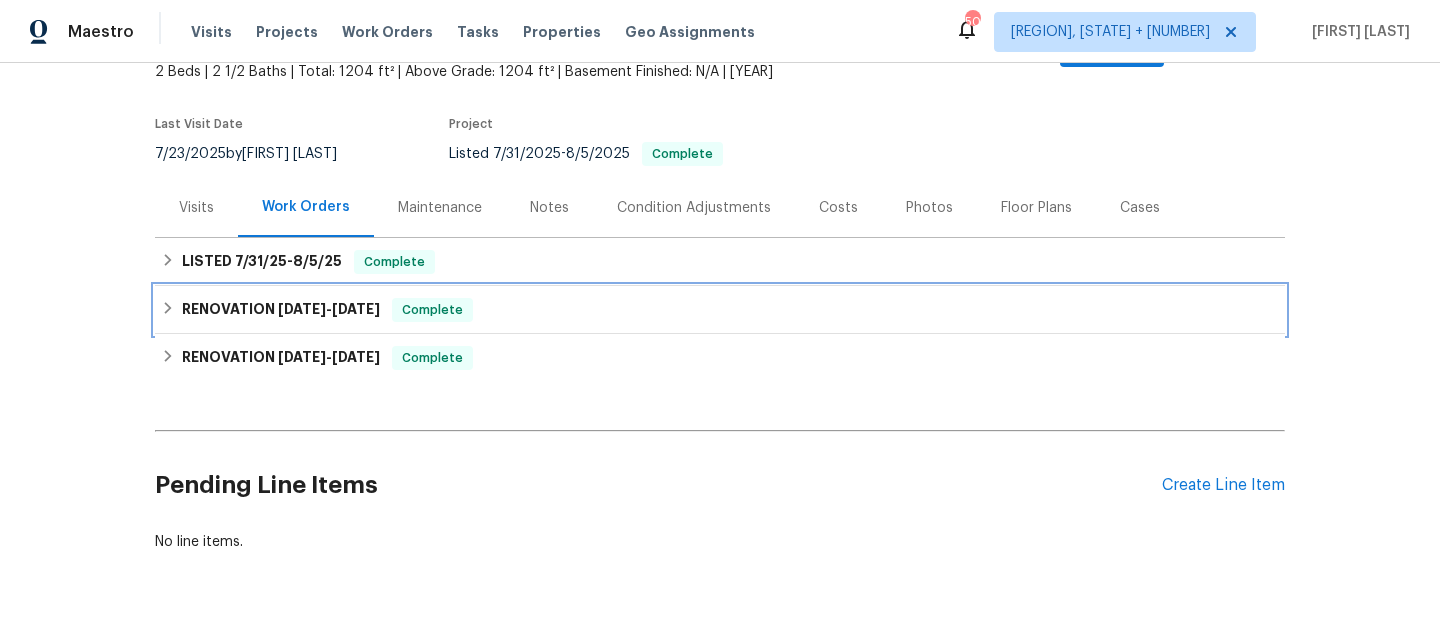 click on "RENOVATION   [DATE]  -  [DATE] Complete" at bounding box center [720, 310] 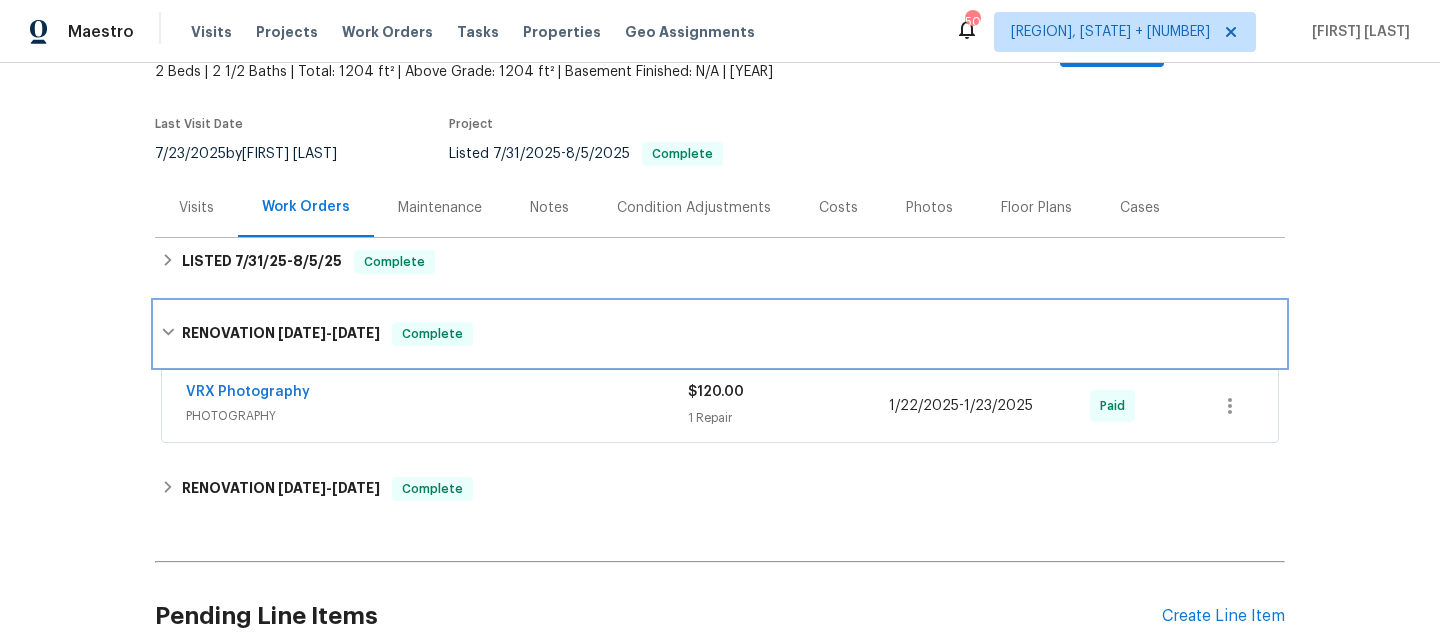 click on "Complete" at bounding box center [432, 334] 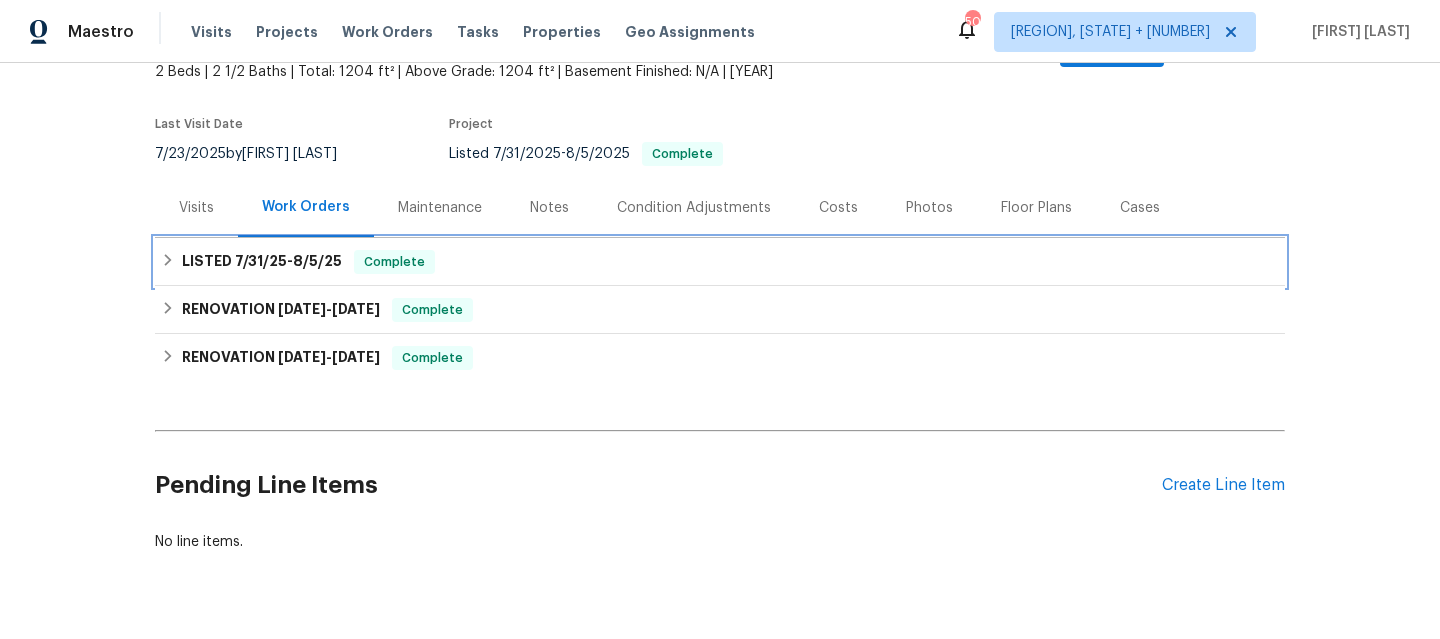 click on "LISTED   [DATE]  -  [DATE] Complete" at bounding box center (720, 262) 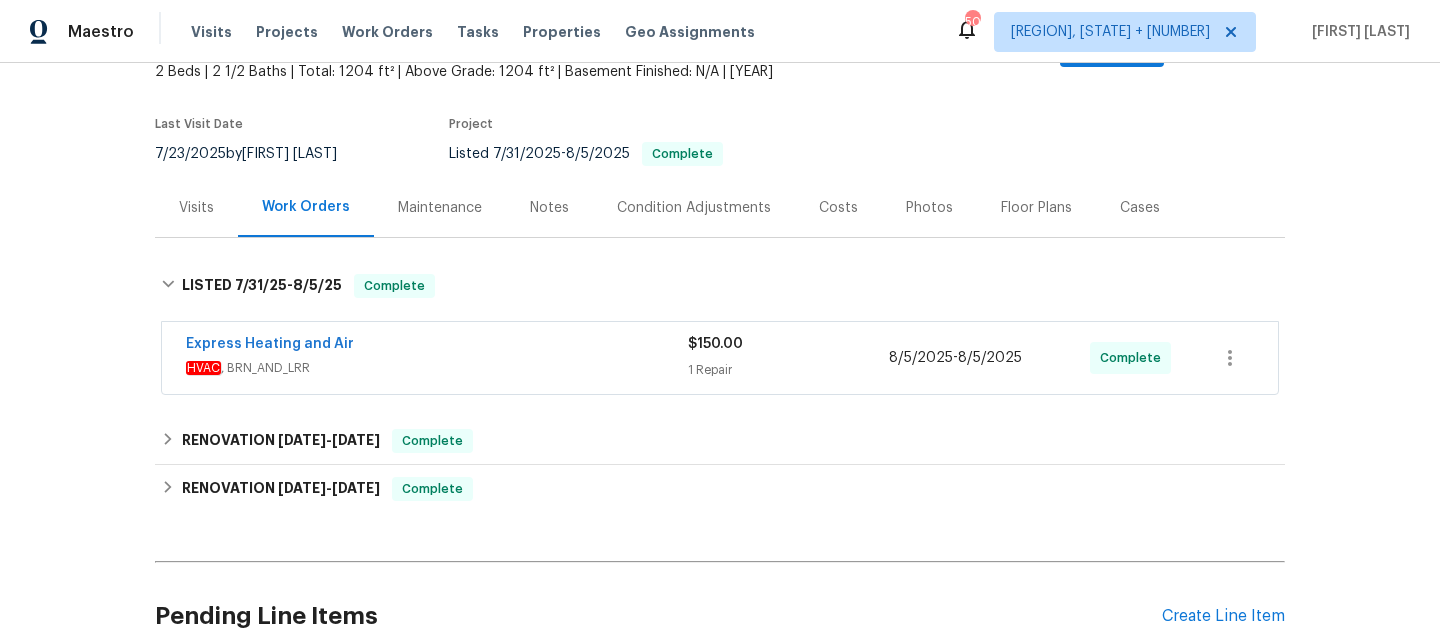 click on "HVAC , BRN_AND_LRR" at bounding box center (437, 368) 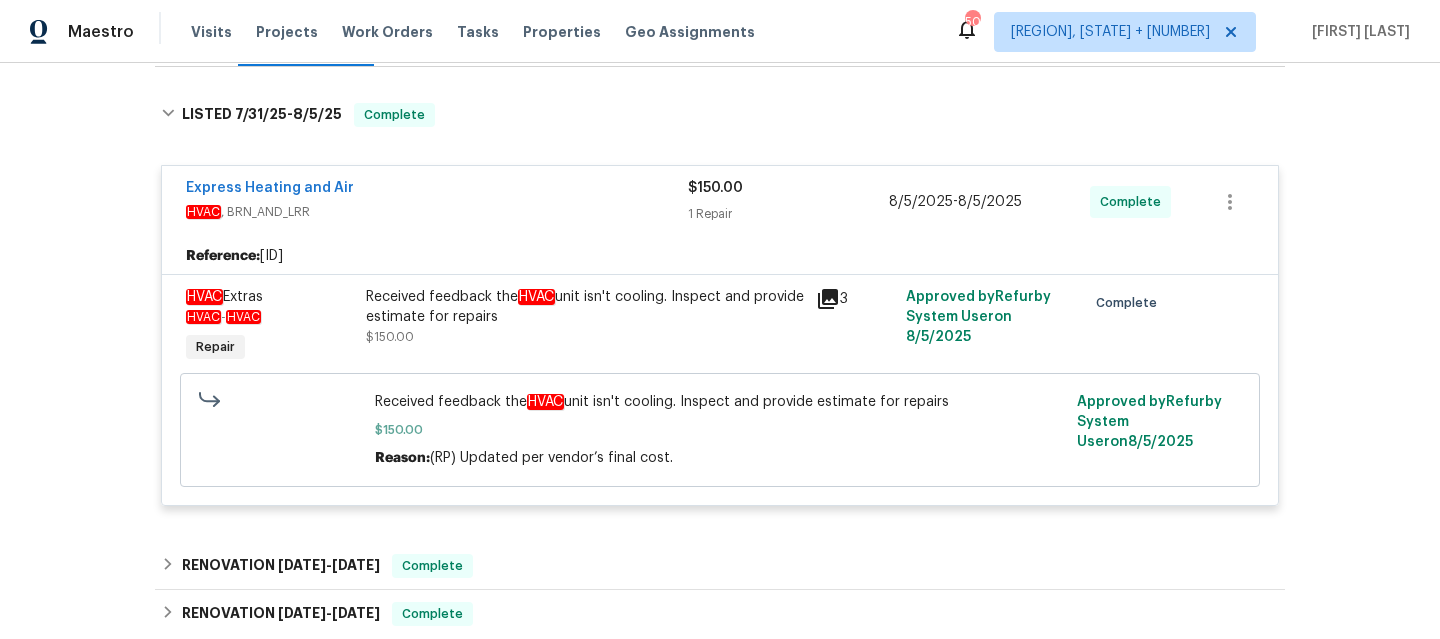 scroll, scrollTop: 321, scrollLeft: 0, axis: vertical 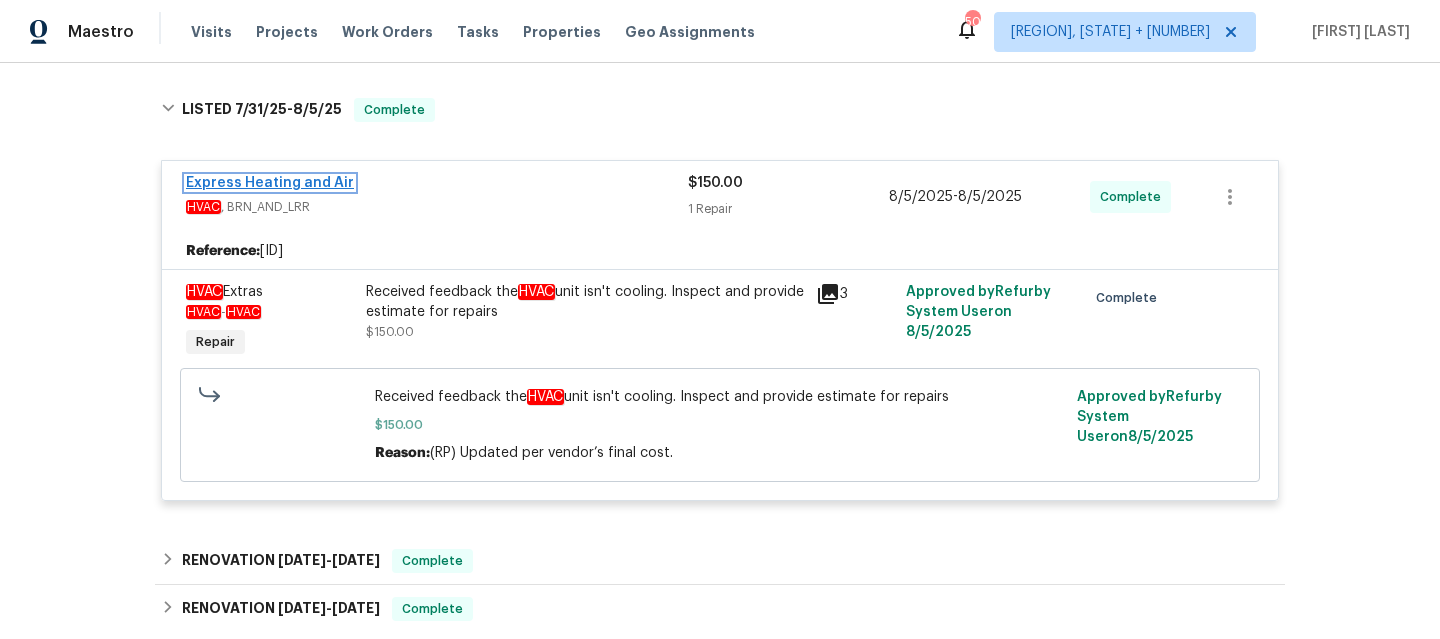 click on "Express Heating and Air" at bounding box center [270, 183] 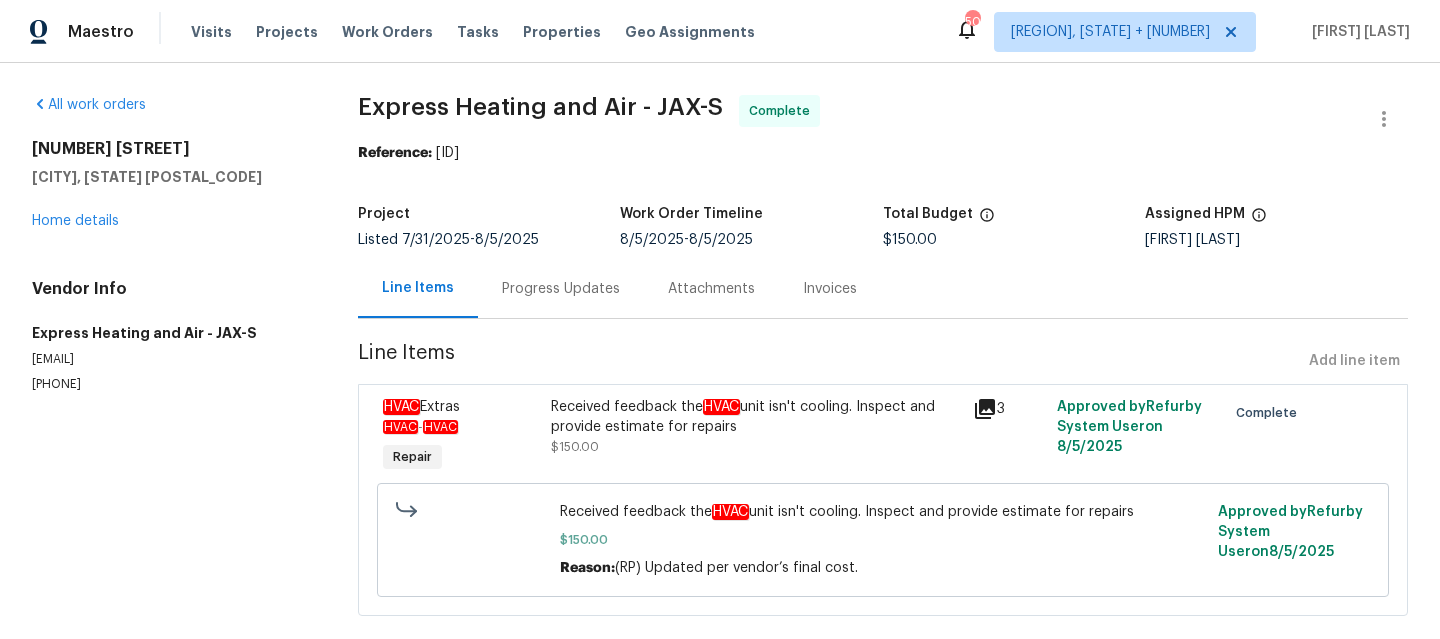 click on "Progress Updates" at bounding box center [561, 288] 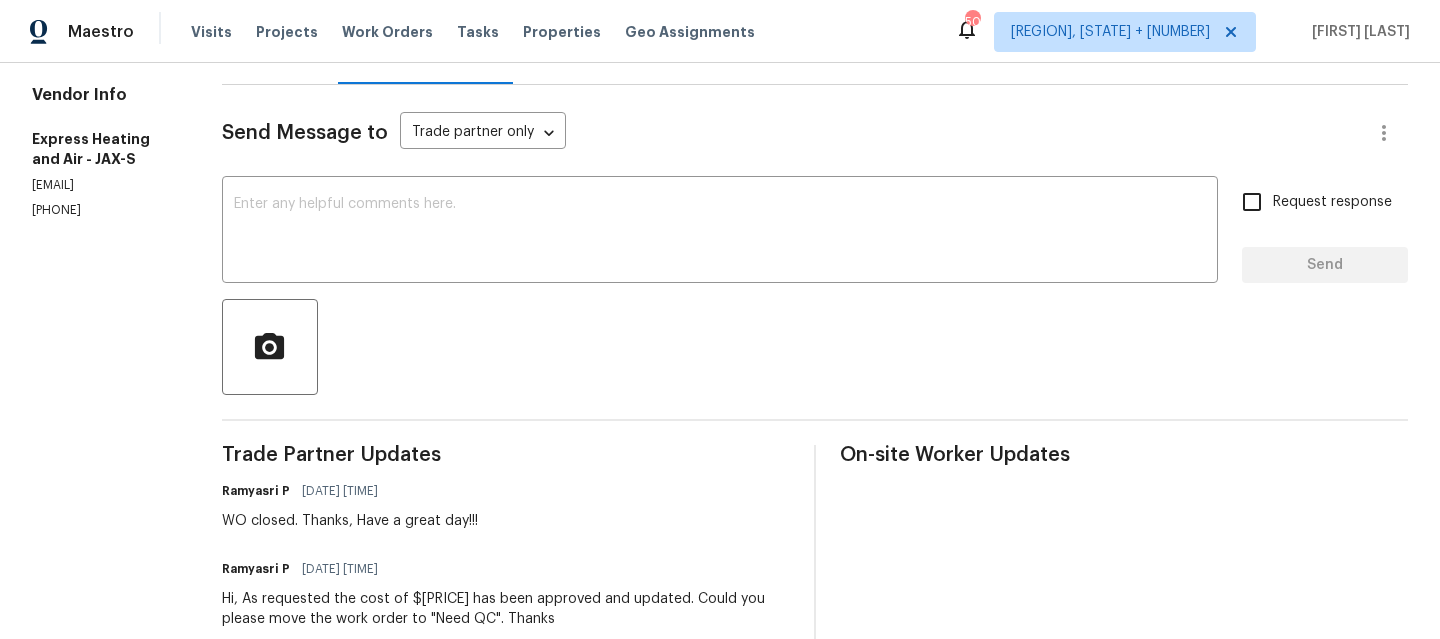 scroll, scrollTop: 0, scrollLeft: 0, axis: both 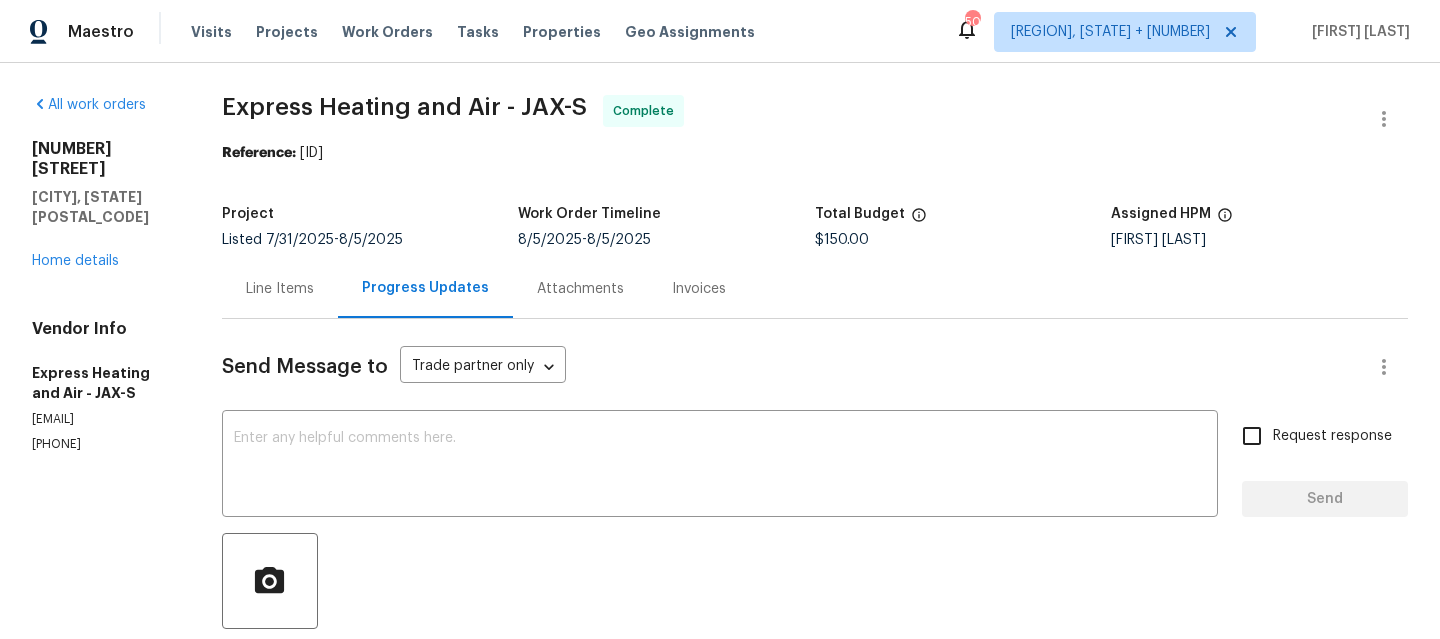 click on "Send Message to Trade partner only Trade partner only ​ x ​ Request response Send Trade Partner Updates [FIRST] [LAST] [DATE] [TIME] WO closed. Thanks, Have a great day!!! [FIRST] [LAST] [DATE] [TIME] Hi, As requested the cost of $[PRICE] has been approved and updated. Could you please move the work order to "Need QC". Thanks Express Heating and Air [DATE] [TIME] Hi, yes this was completed. Can you please update total to $[PRICE] for condensate drain line cleaning [FIRST] [LAST] [DATE] [TIME] Hi, Could you please provide us with an update on the status of the work order? [FIRST] [LAST] [DATE] [TIME] Thanks for the update. Express Heating and Air [DATE] [TIME] Hi, this is on schedule for tomorrow [FIRST] [LAST] [DATE] [TIME] Just a reminder: Please accept the work order within an hour to avoid reassignment. Thank you. [FIRST] [LAST] [DATE] [TIME] On-site Worker Updates" at bounding box center (815, 897) 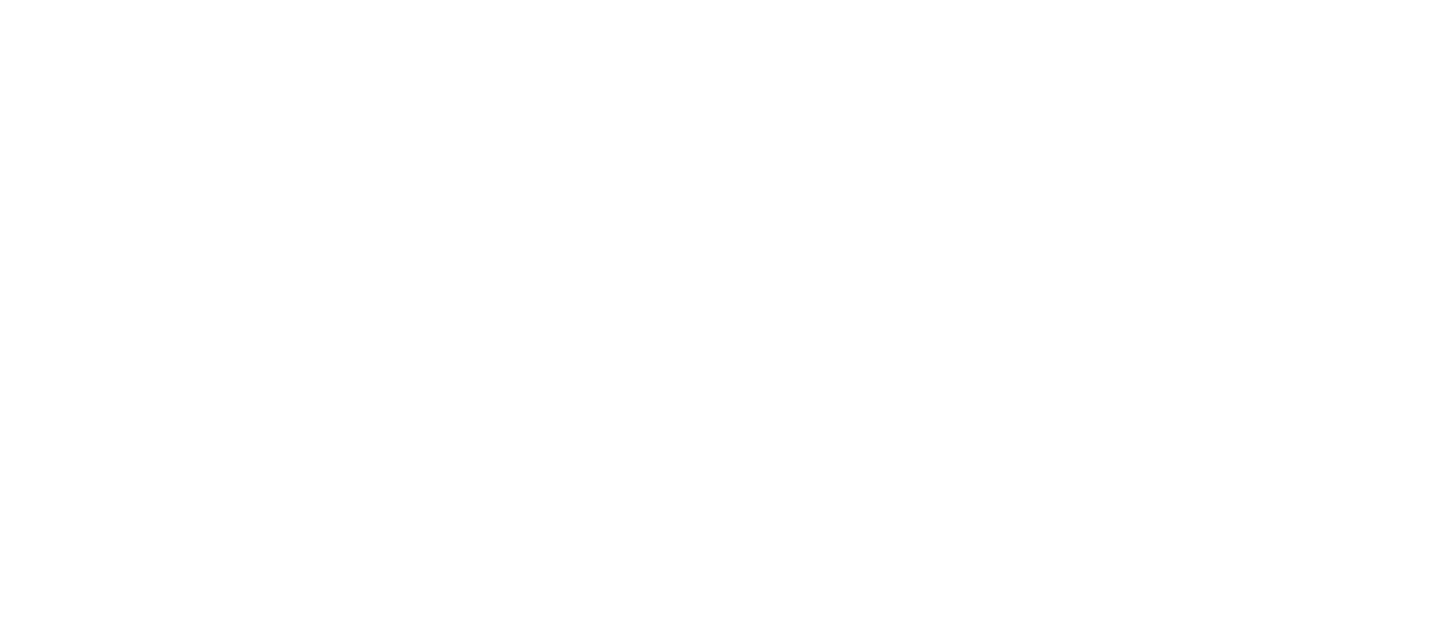 scroll, scrollTop: 0, scrollLeft: 0, axis: both 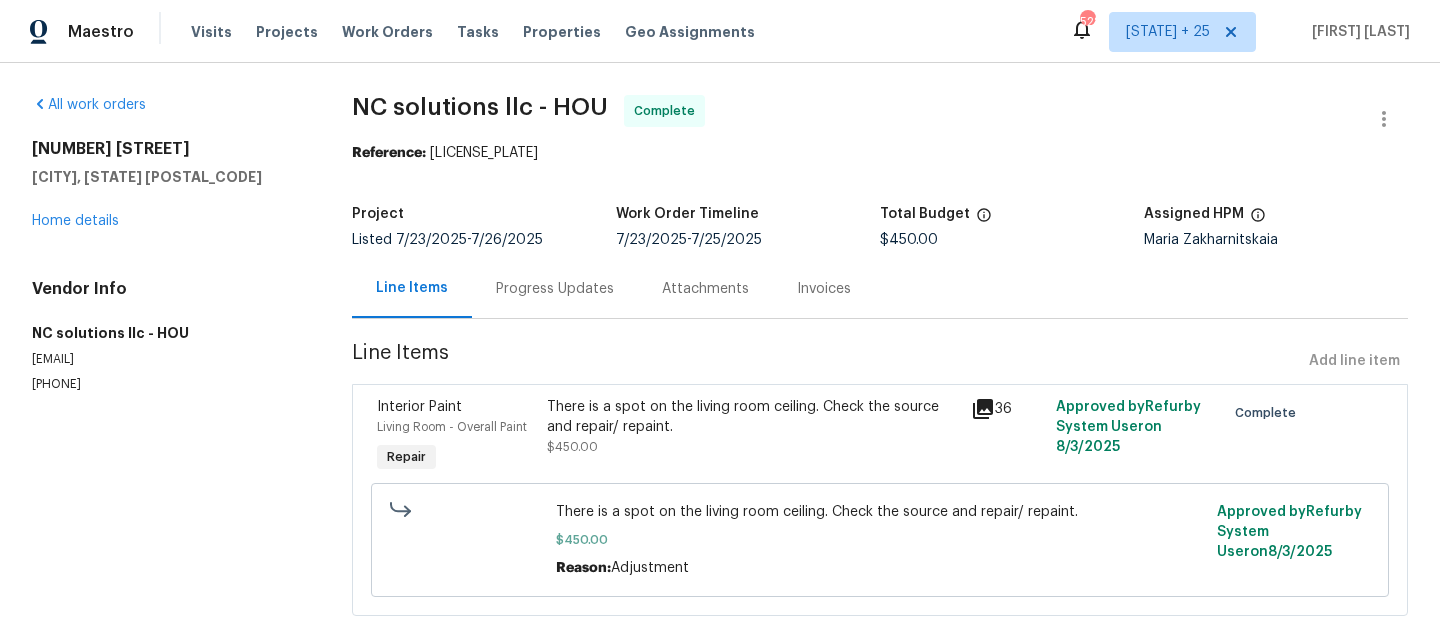 click on "Progress Updates" at bounding box center (555, 288) 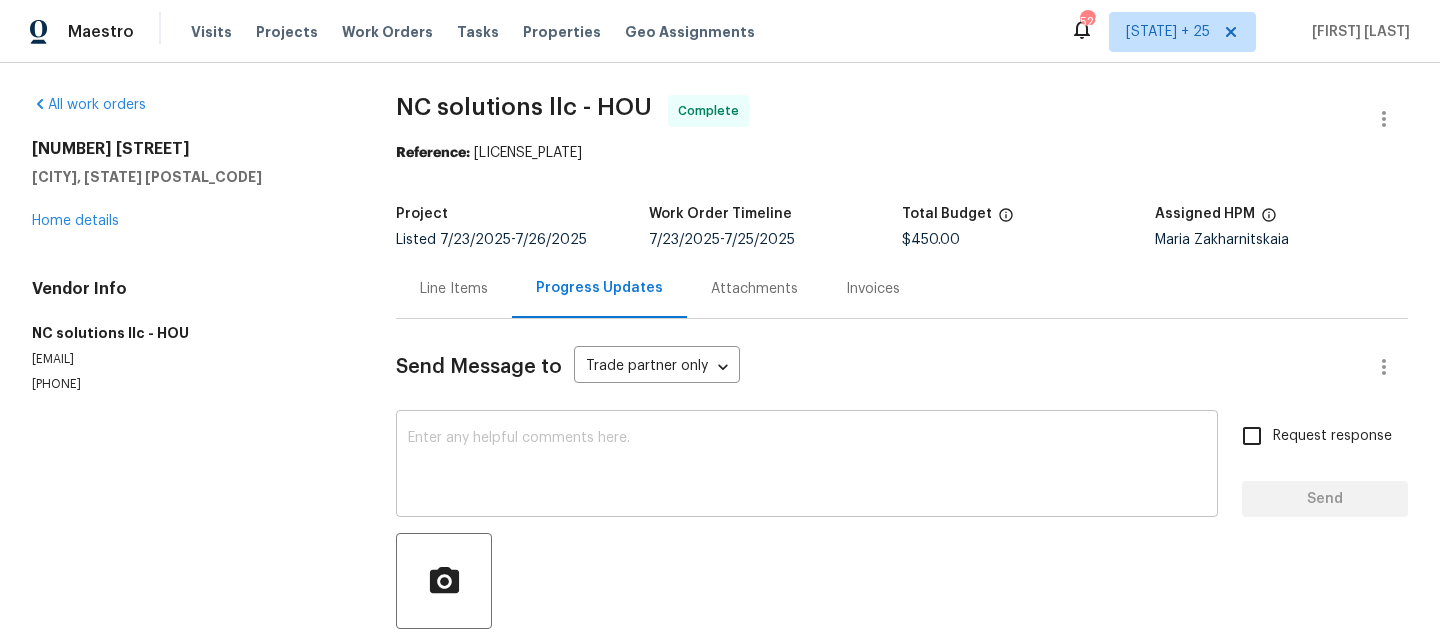 scroll, scrollTop: 119, scrollLeft: 0, axis: vertical 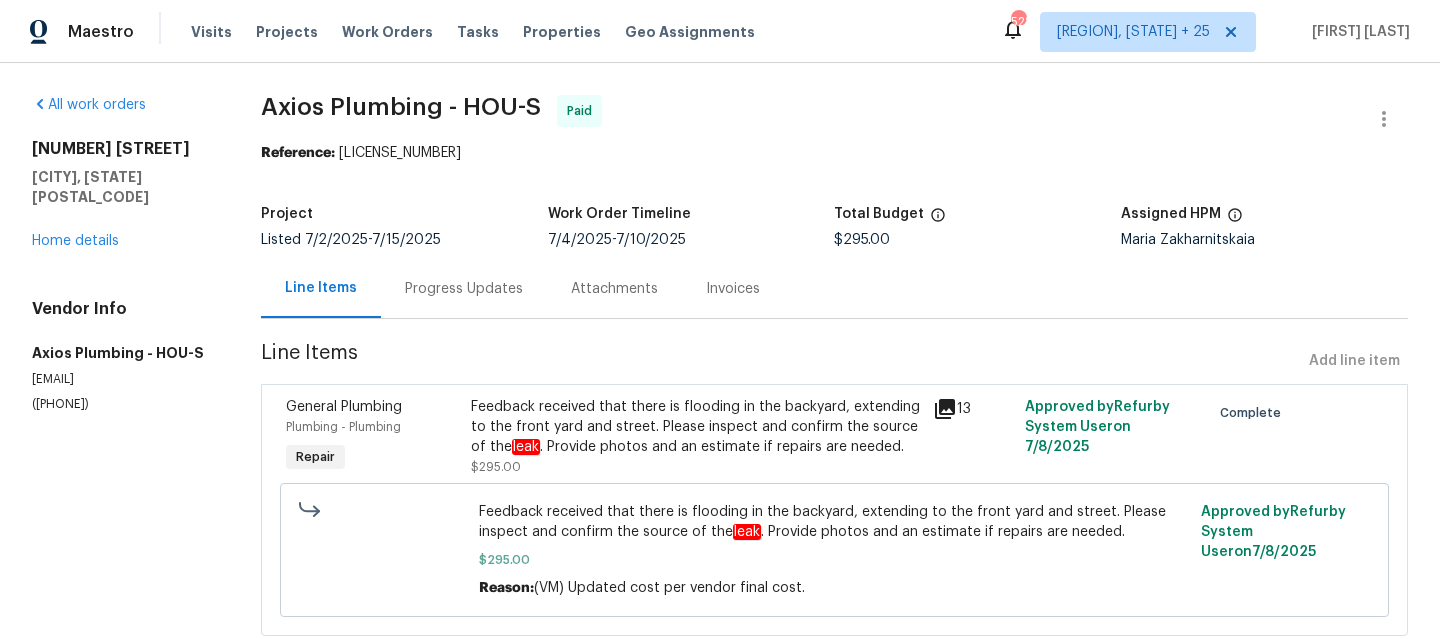 click on "Progress Updates" at bounding box center (464, 288) 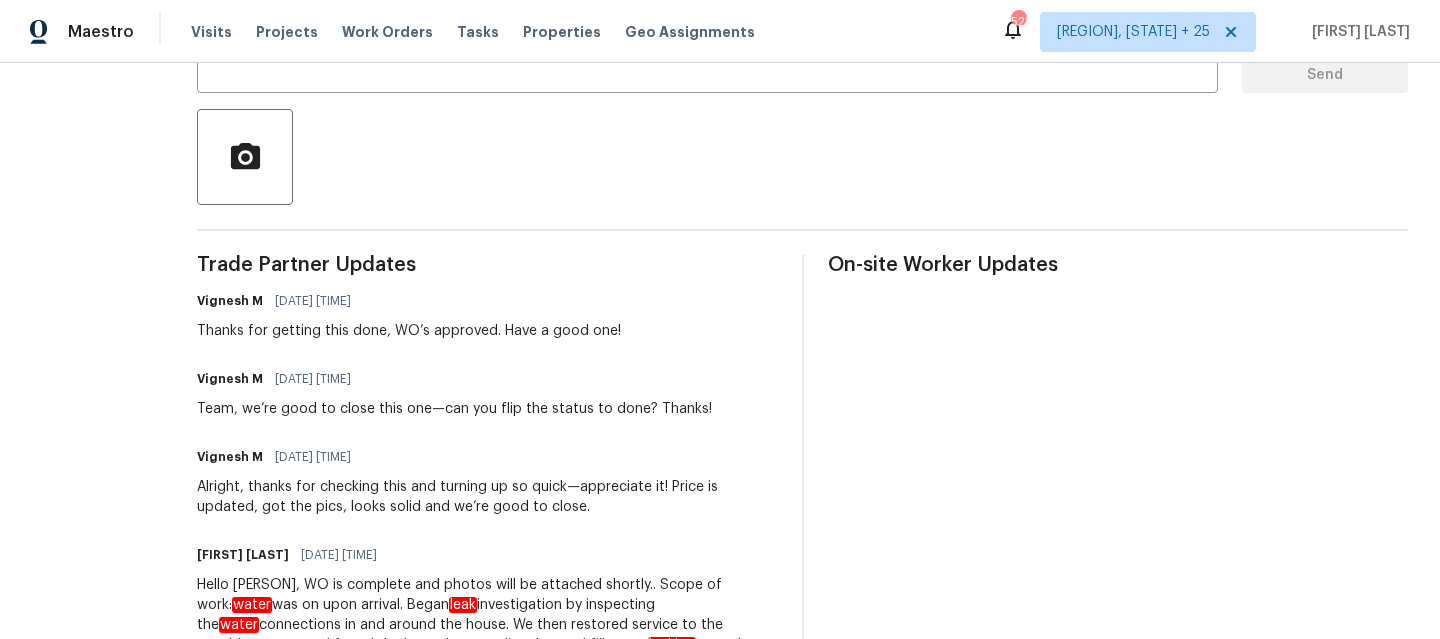 scroll, scrollTop: 0, scrollLeft: 0, axis: both 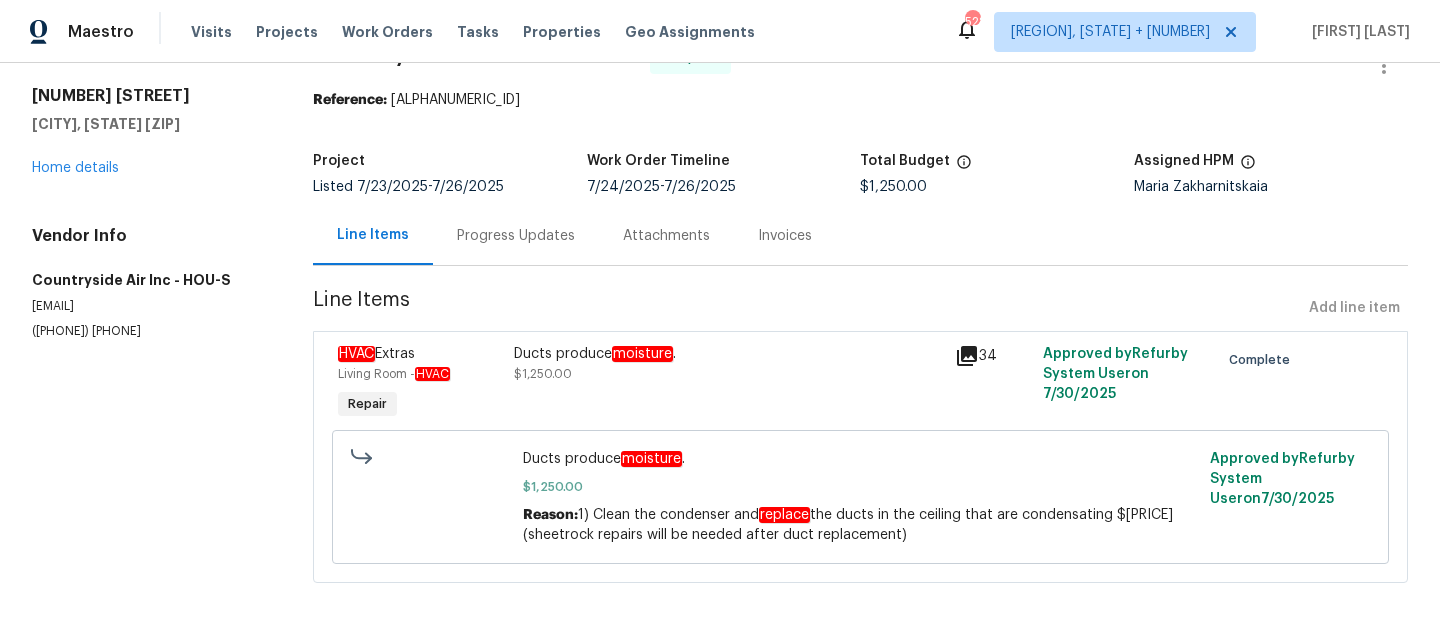 click on "Progress Updates" at bounding box center [516, 236] 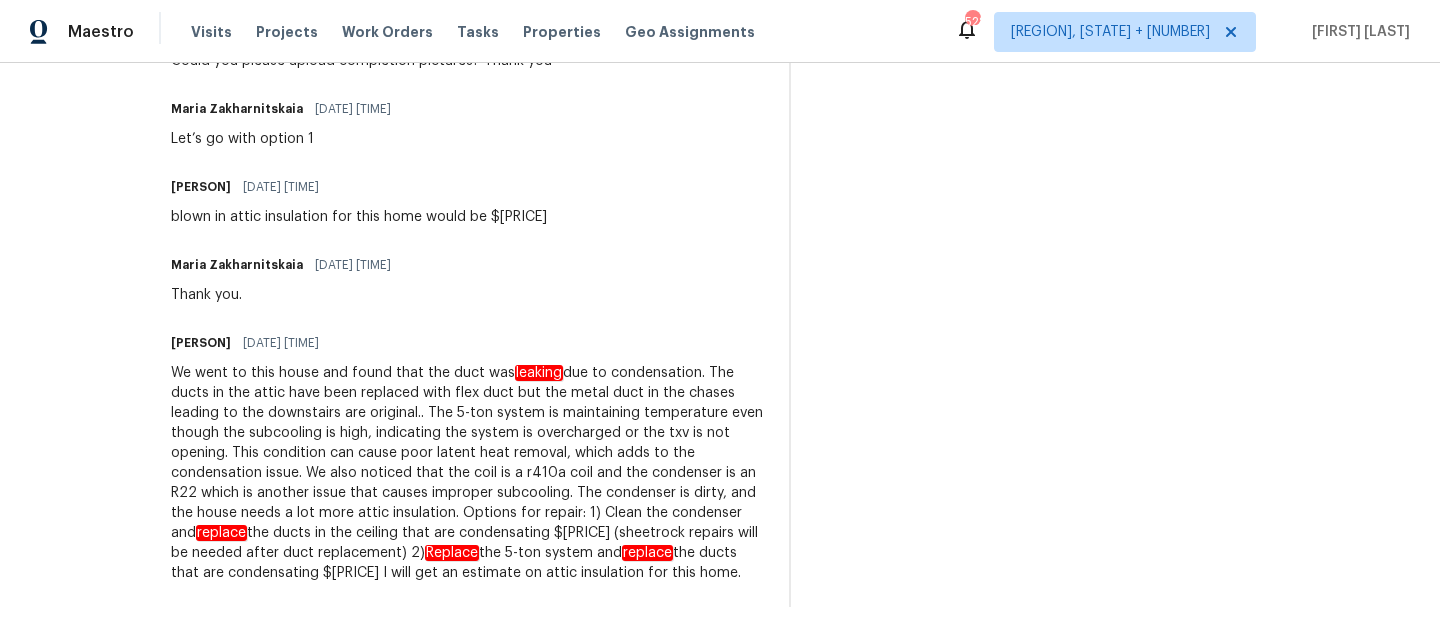 scroll, scrollTop: 729, scrollLeft: 0, axis: vertical 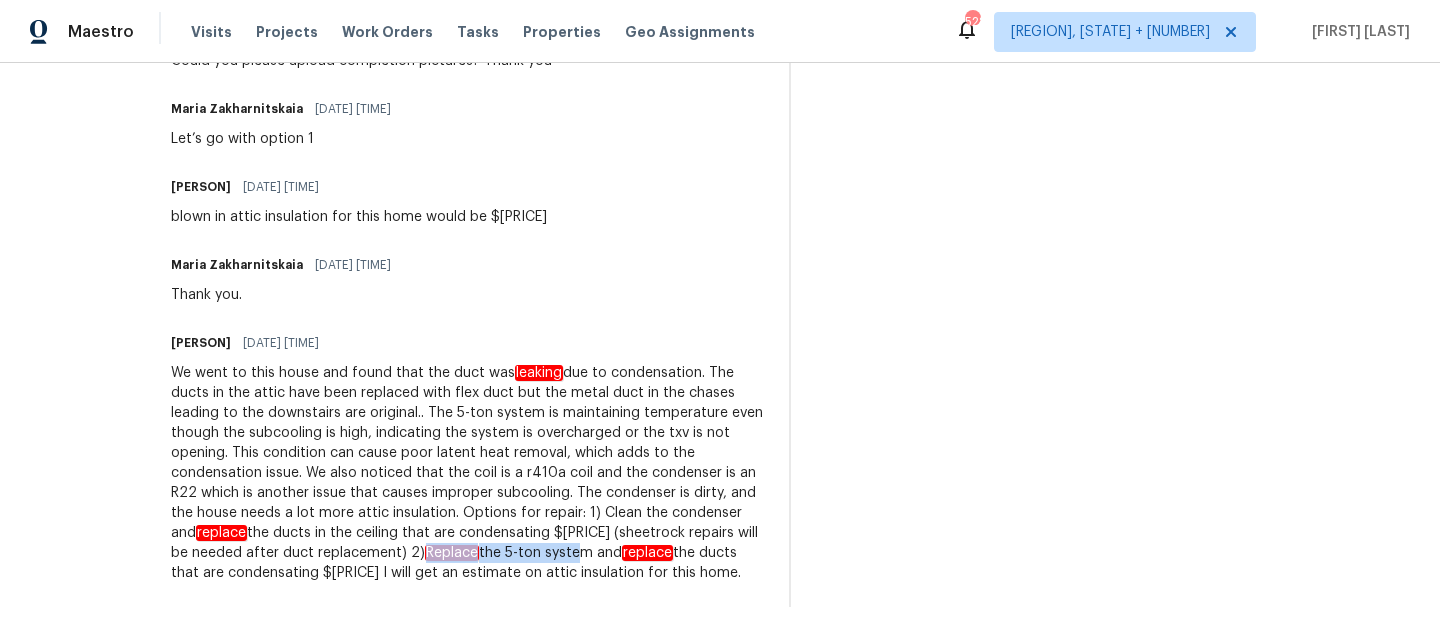 drag, startPoint x: 232, startPoint y: 543, endPoint x: 383, endPoint y: 543, distance: 151 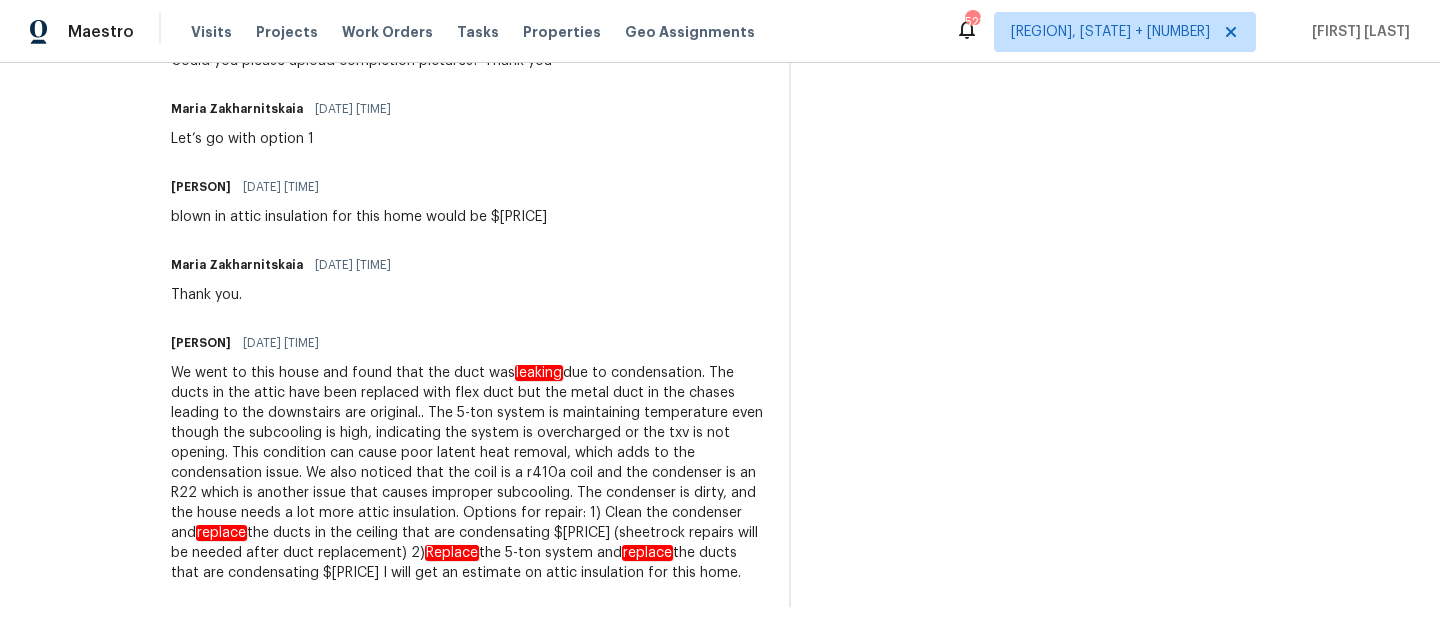 click on "Trade Partner Updates Maria Zakharnitskaia 08/01/2025 6:02 PM Could you please upload completion pictures? Thank you Maria Zakharnitskaia 07/28/2025 11:04 PM Let’s go with option 1 Michael Theard 07/28/2025 9:50 PM blown in attic insulation for this home would be $2460 Maria Zakharnitskaia 07/28/2025 6:55 PM Thank you. Michael Theard 07/28/2025 5:12 AM We went to this house and found that the duct was  leaking replace  the ducts in the ceiling that are condensating $1250 (sheetrock repairs will be needed after duct replacement)
2)  Replace  the 5-ton system and  replace  the ducts that are condensating $6225
I will get an estimate on attic insulation for this home." at bounding box center (468, 296) 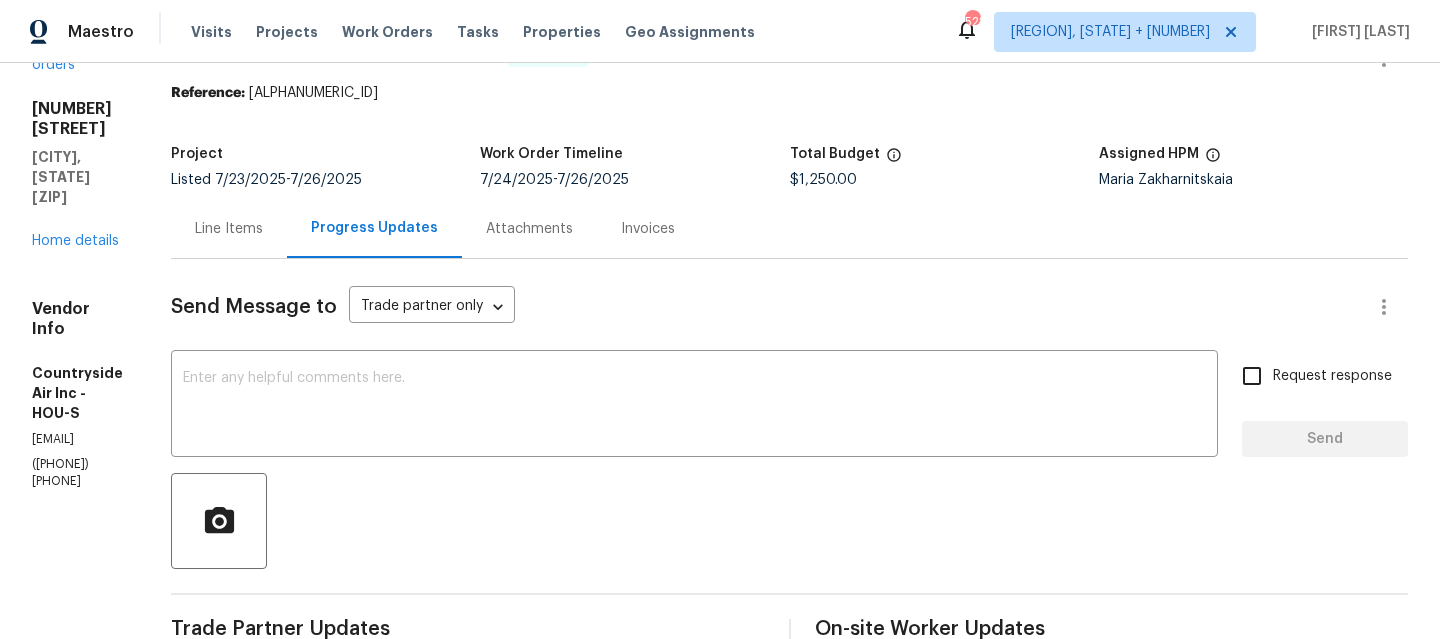 click on "Line Items" at bounding box center (229, 228) 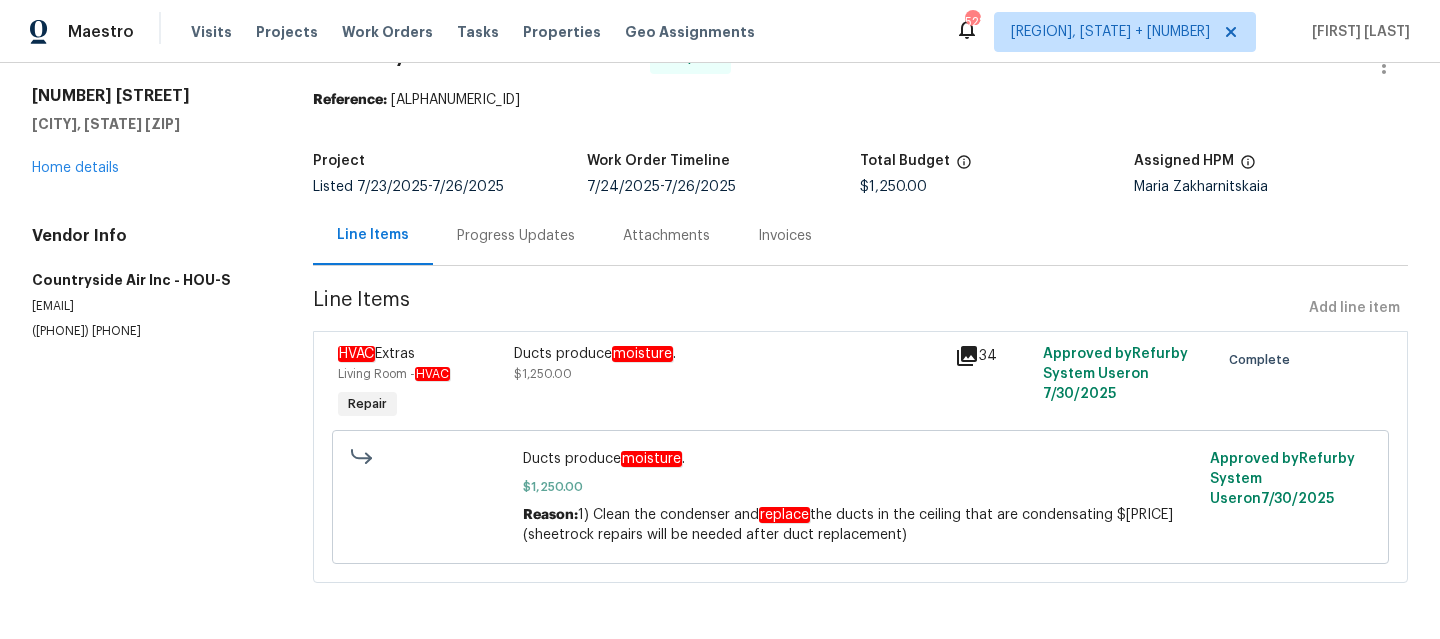 scroll, scrollTop: 69, scrollLeft: 0, axis: vertical 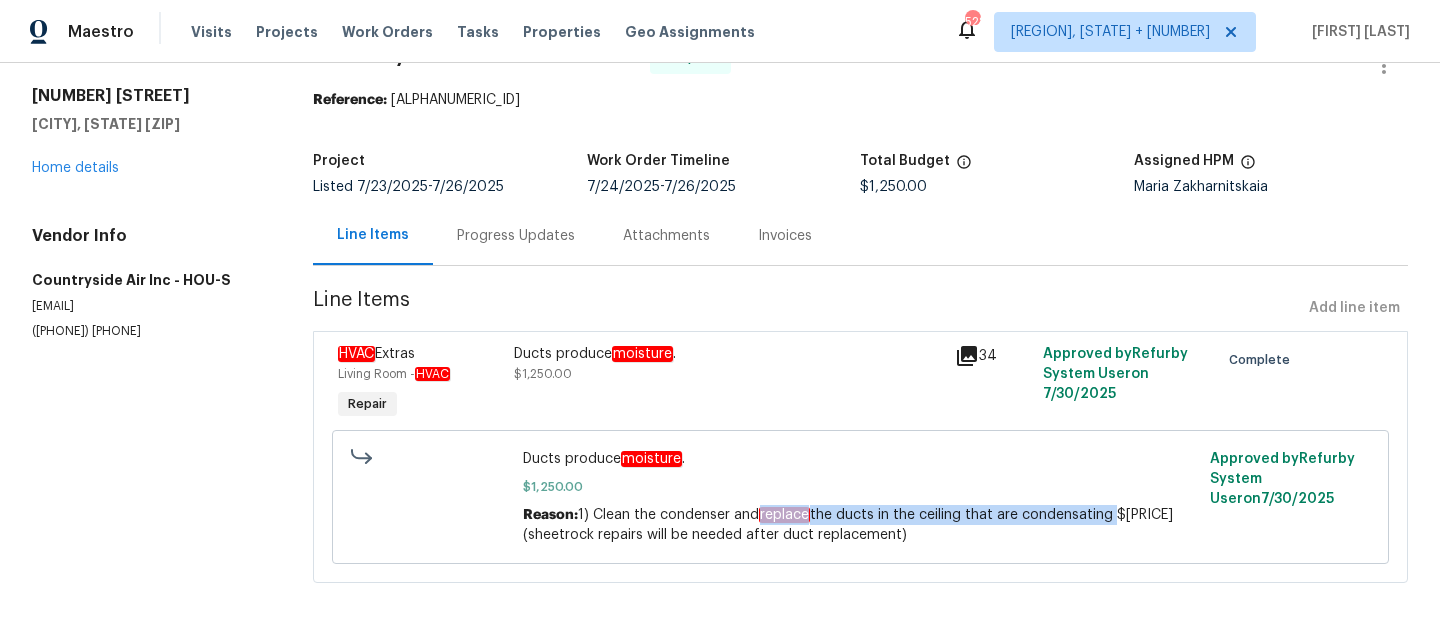 drag, startPoint x: 761, startPoint y: 500, endPoint x: 1112, endPoint y: 503, distance: 351.01282 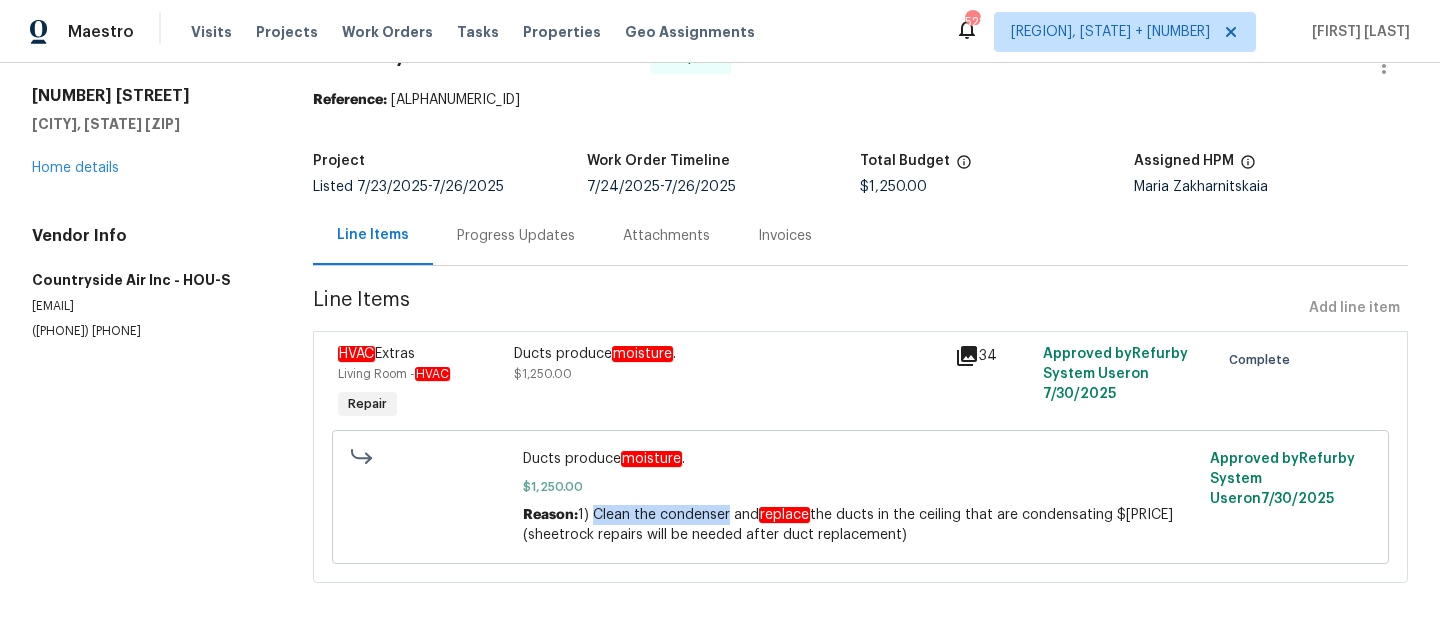drag, startPoint x: 593, startPoint y: 504, endPoint x: 730, endPoint y: 504, distance: 137 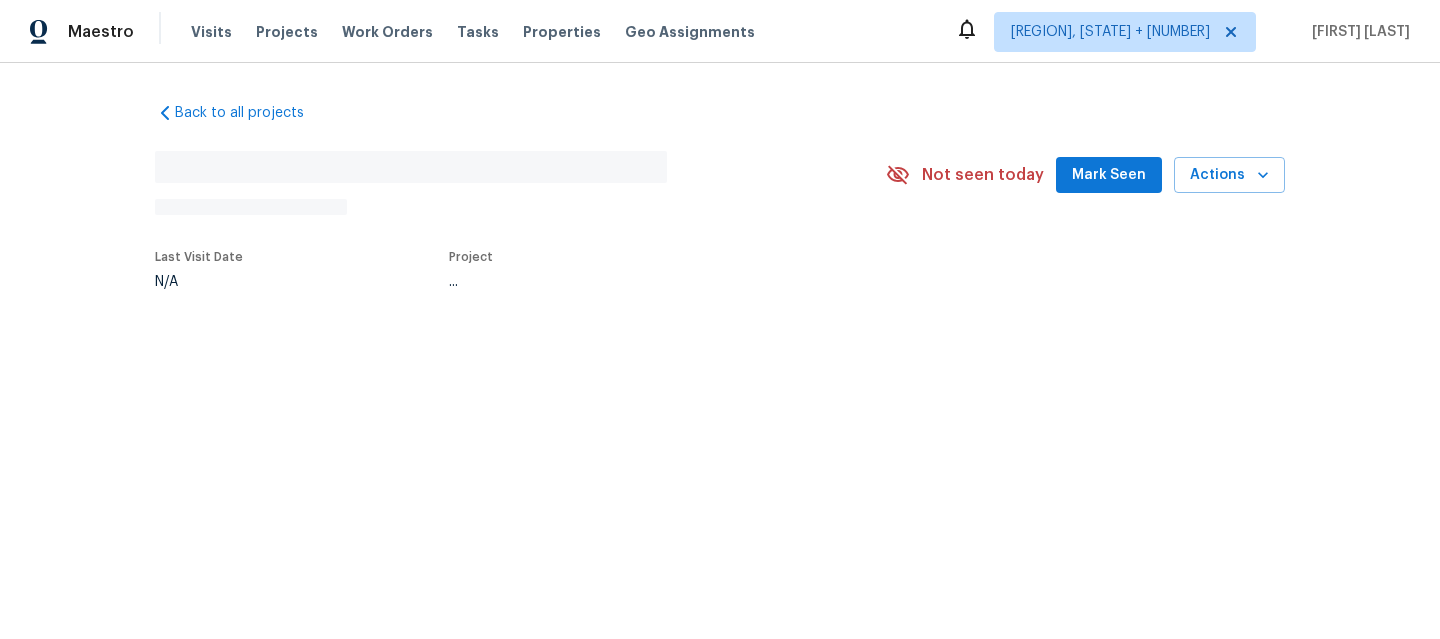 scroll, scrollTop: 0, scrollLeft: 0, axis: both 